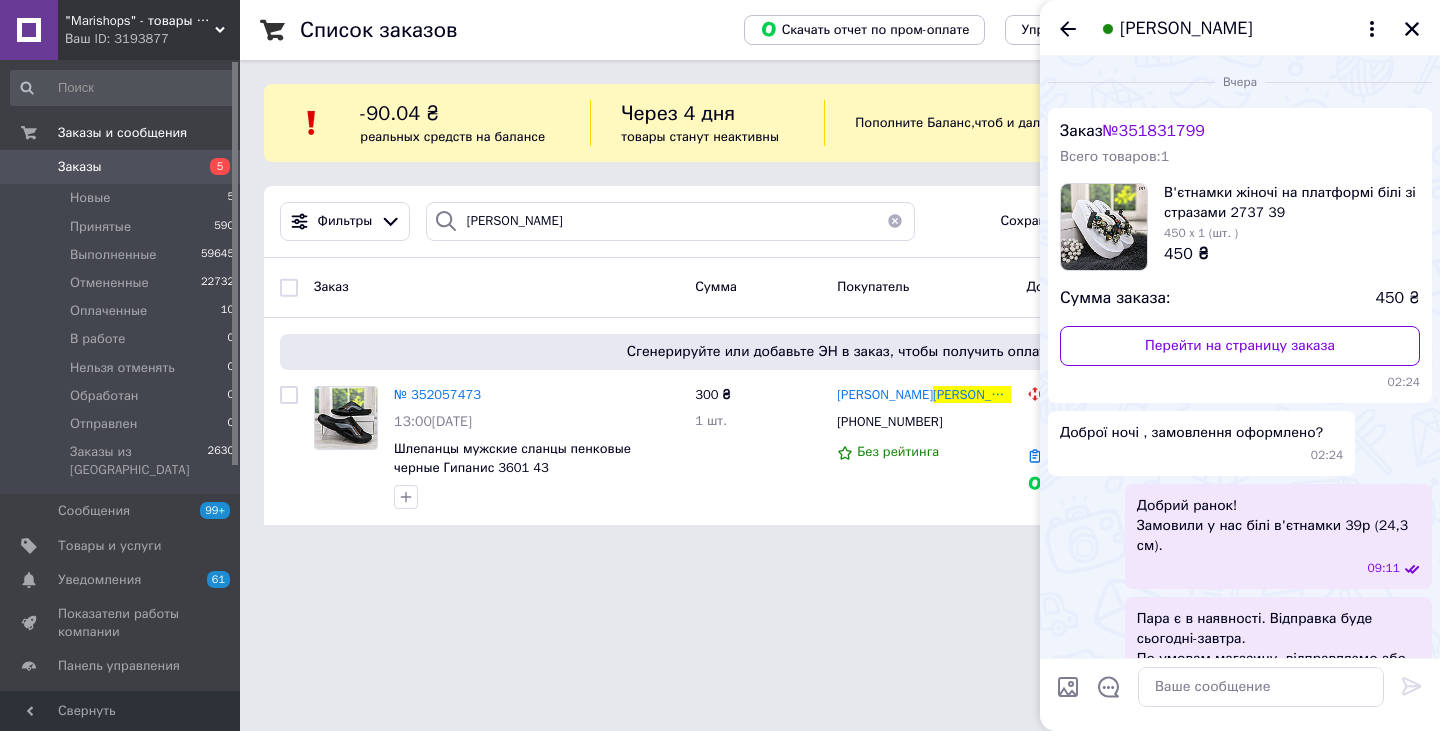 scroll, scrollTop: 0, scrollLeft: 0, axis: both 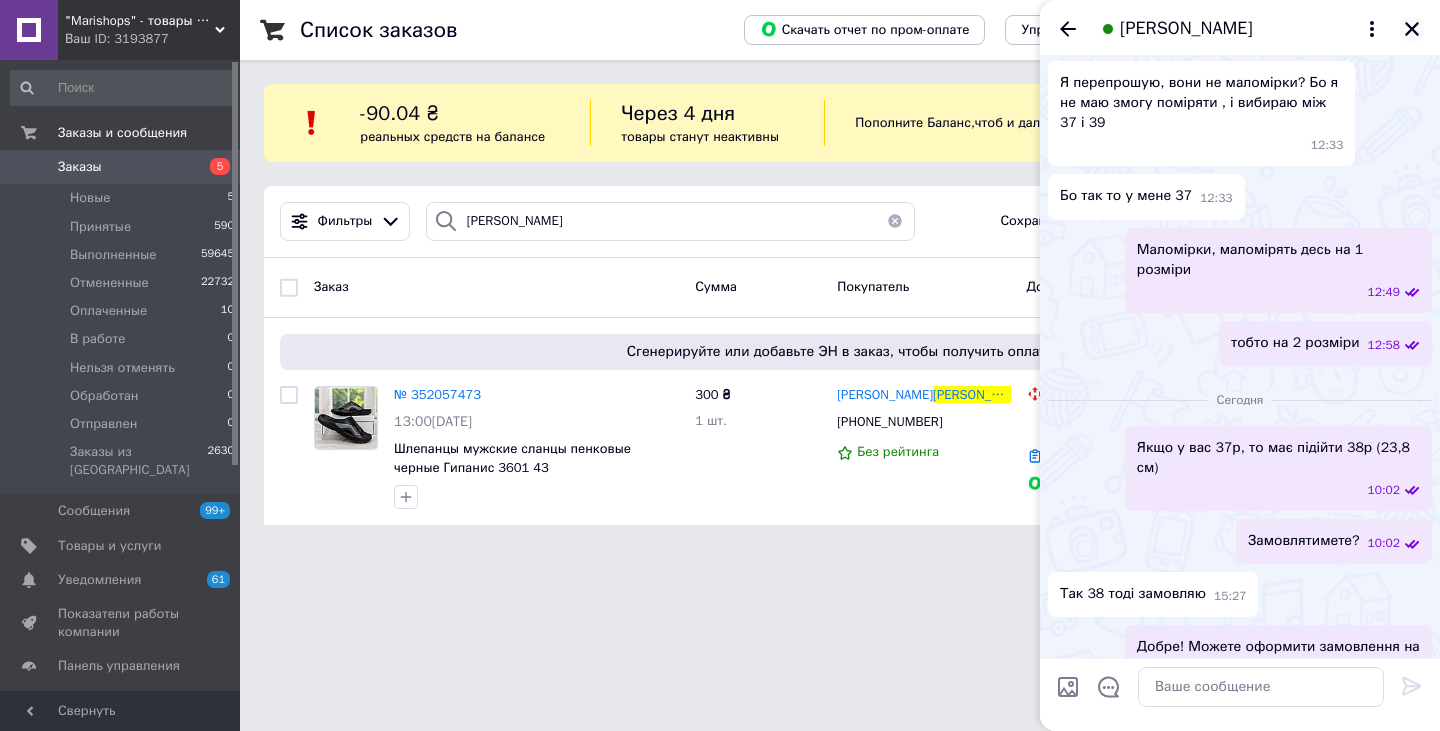 click 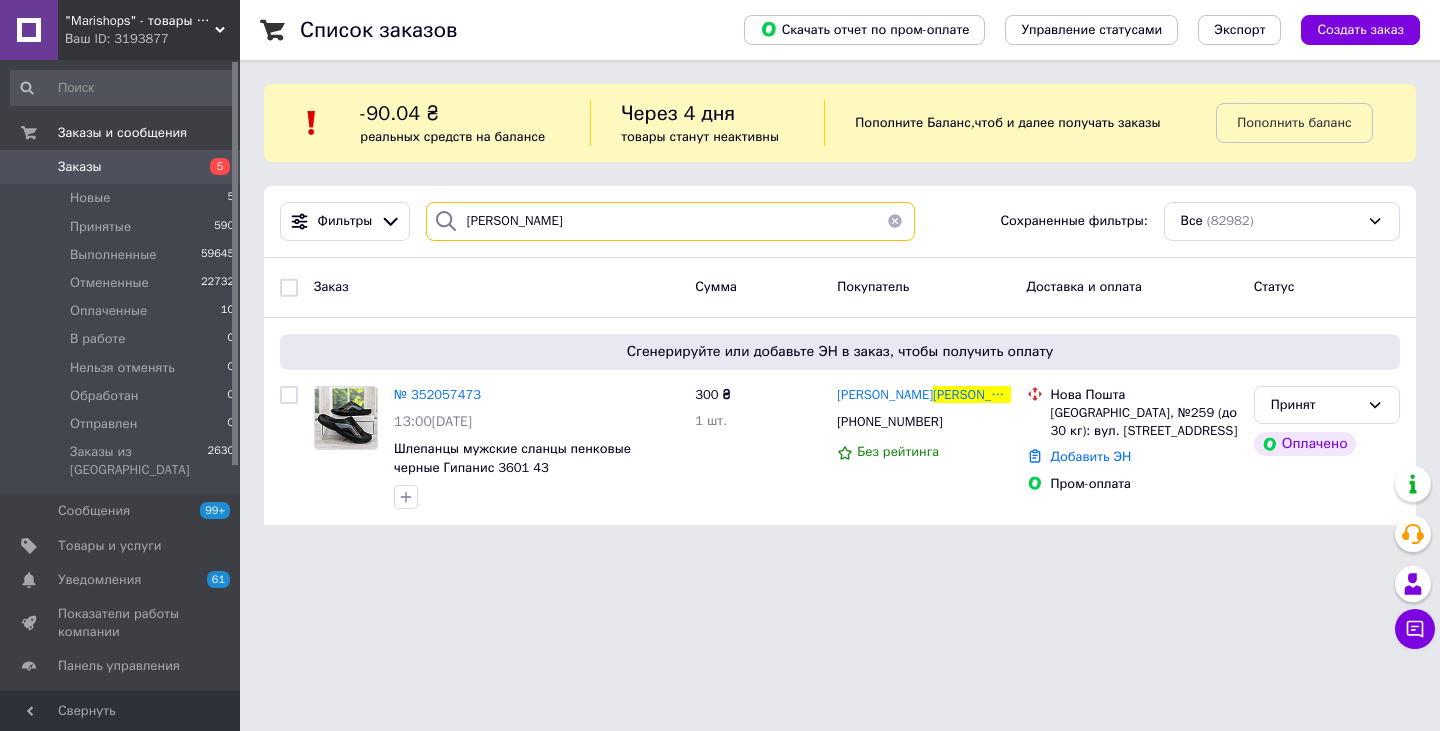 click on "Синюченко" at bounding box center [670, 221] 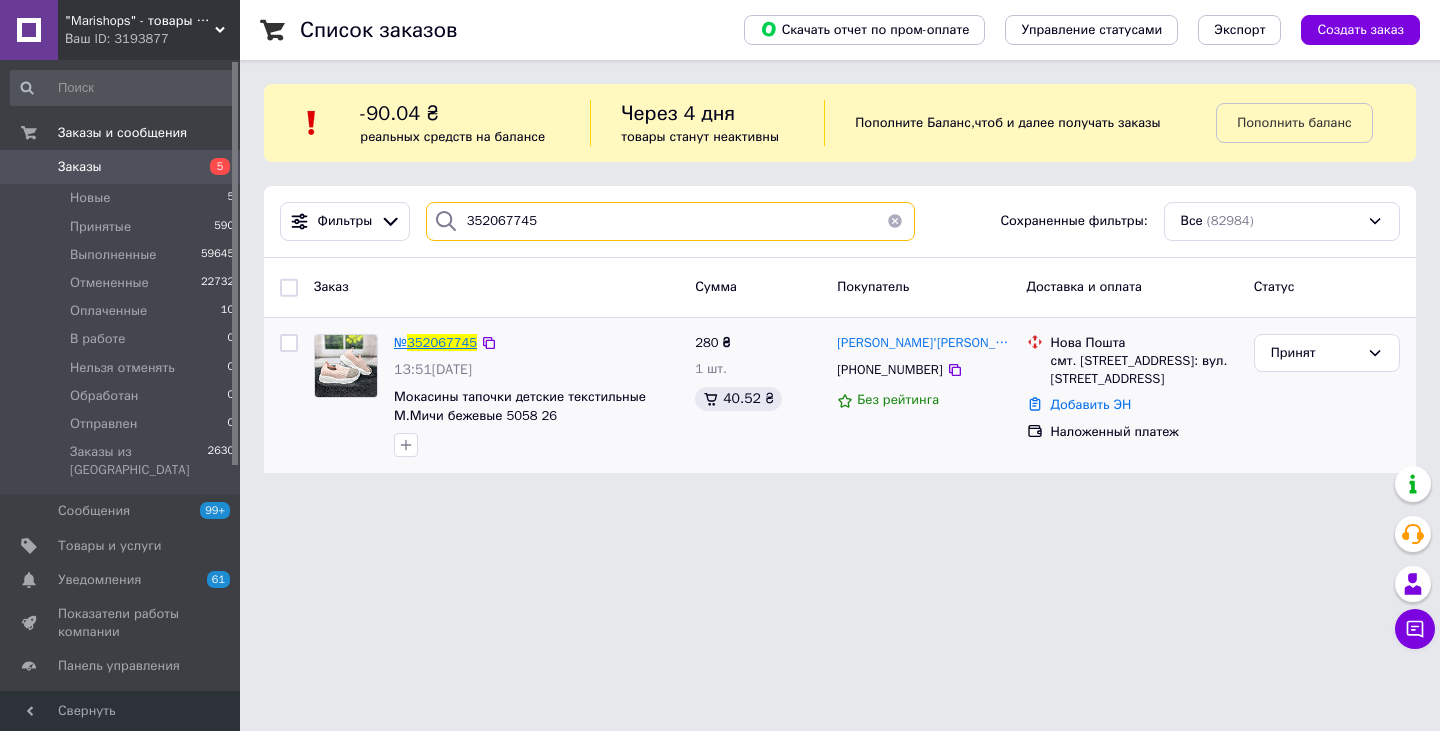 type on "352067745" 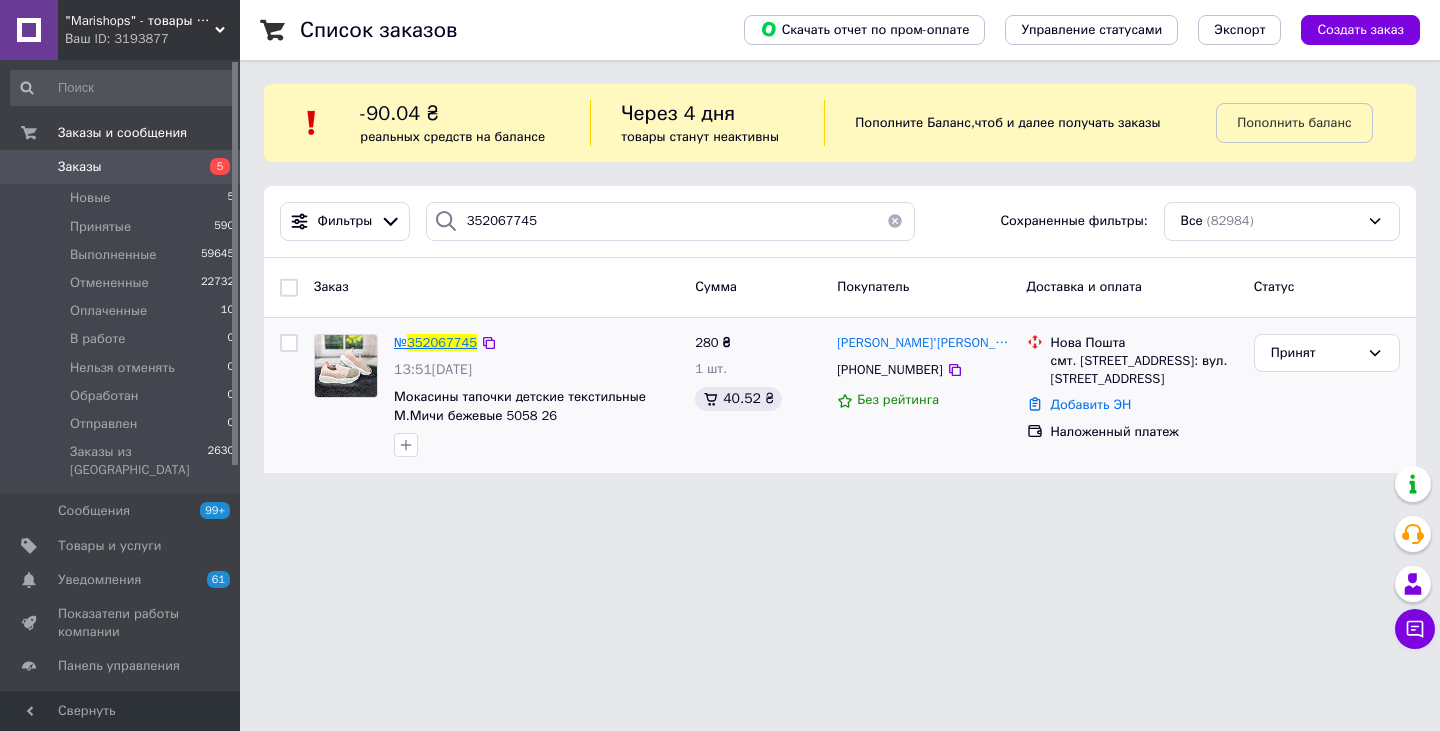 click on "352067745" at bounding box center [442, 342] 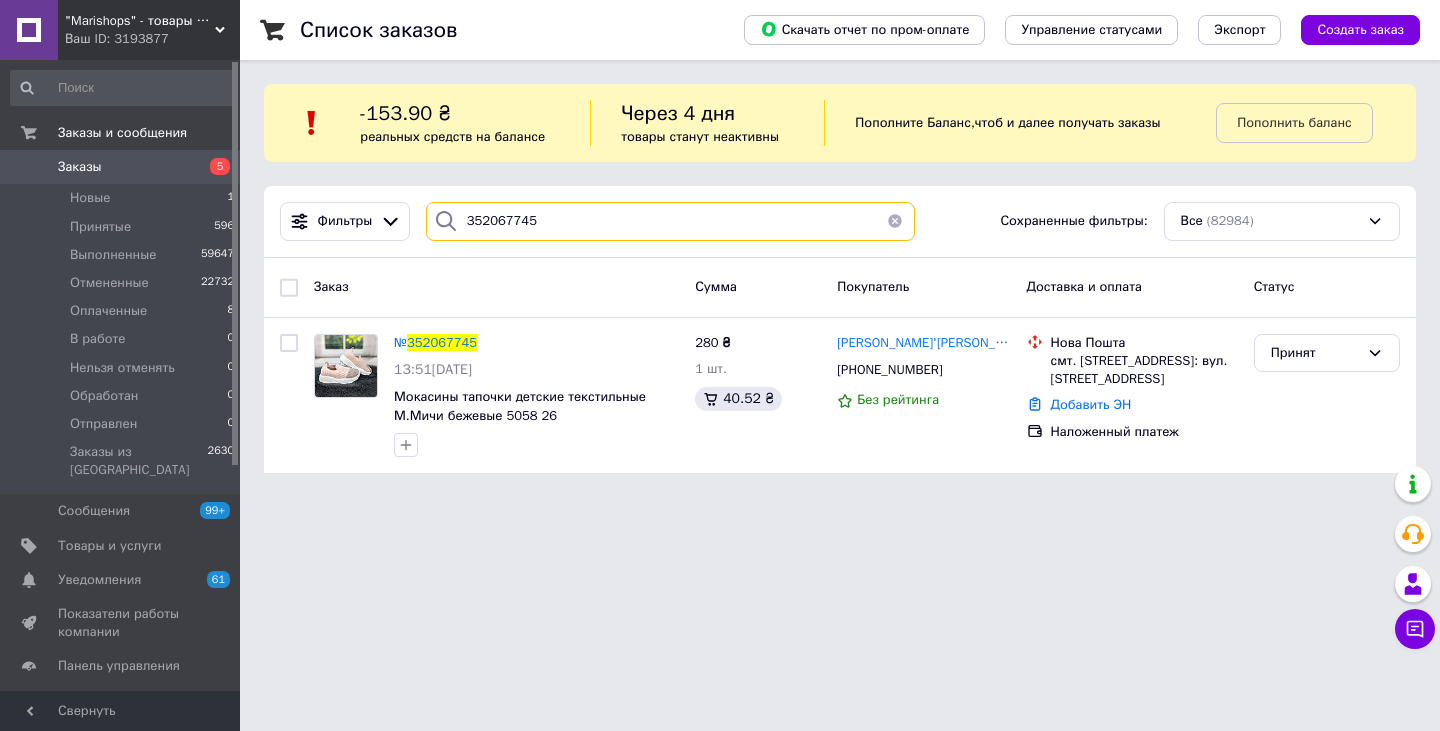 click on "352067745" at bounding box center (670, 221) 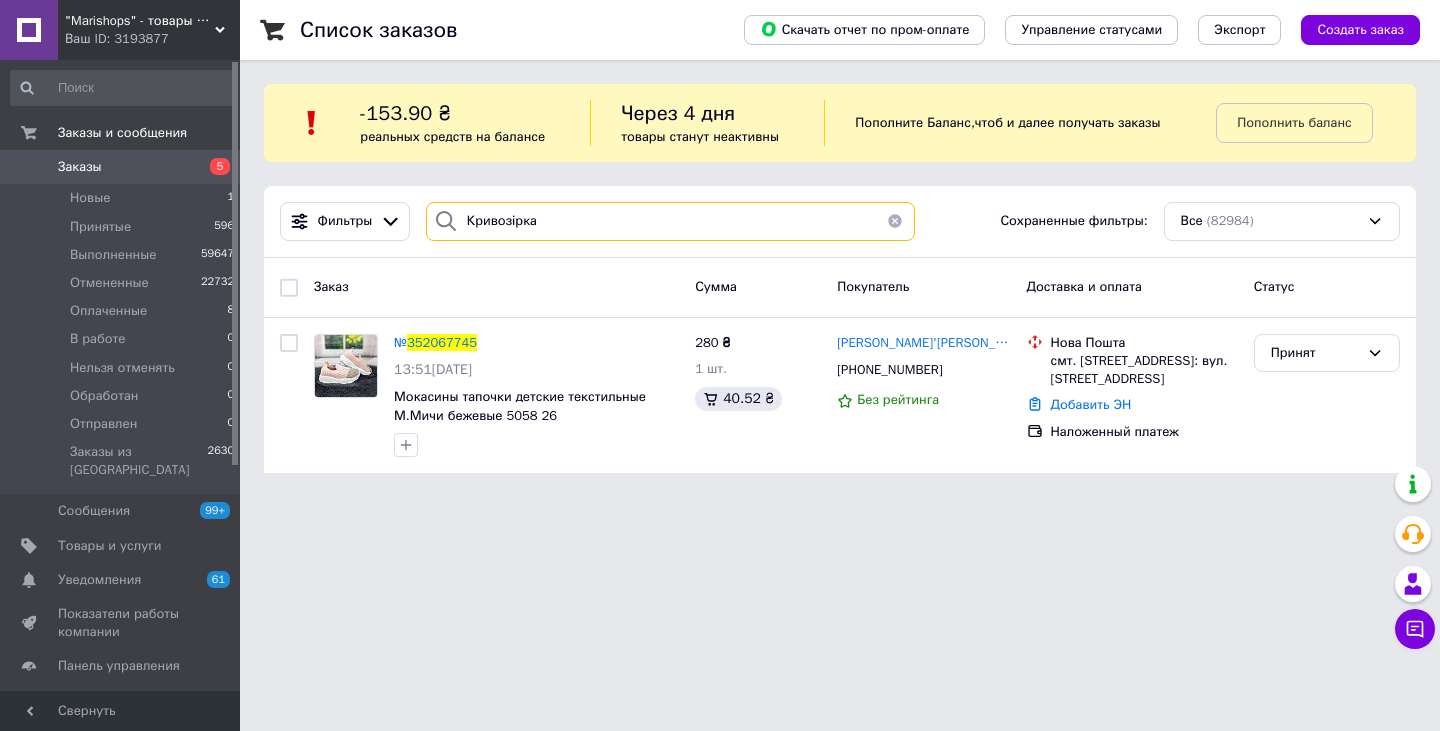 click on "Кривозірка" at bounding box center [670, 221] 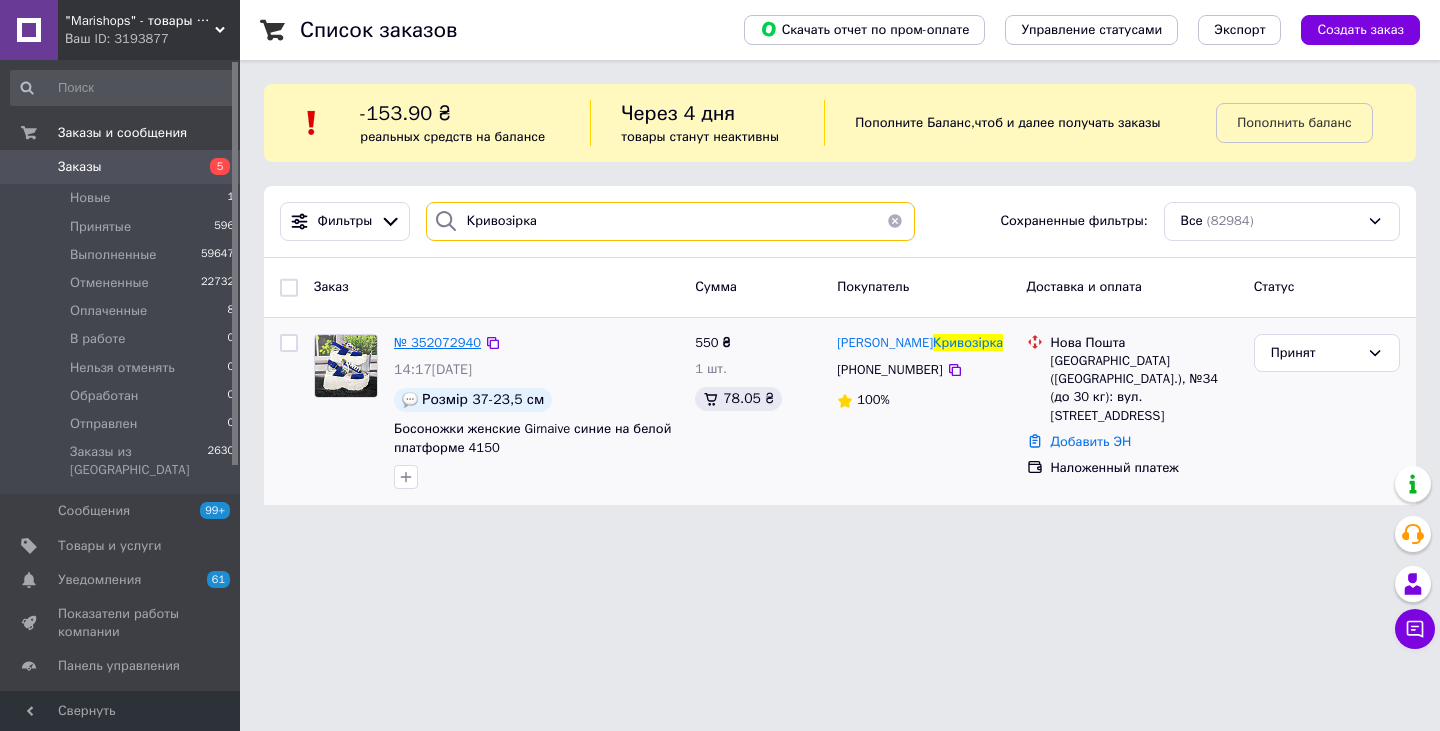 type on "Кривозірка" 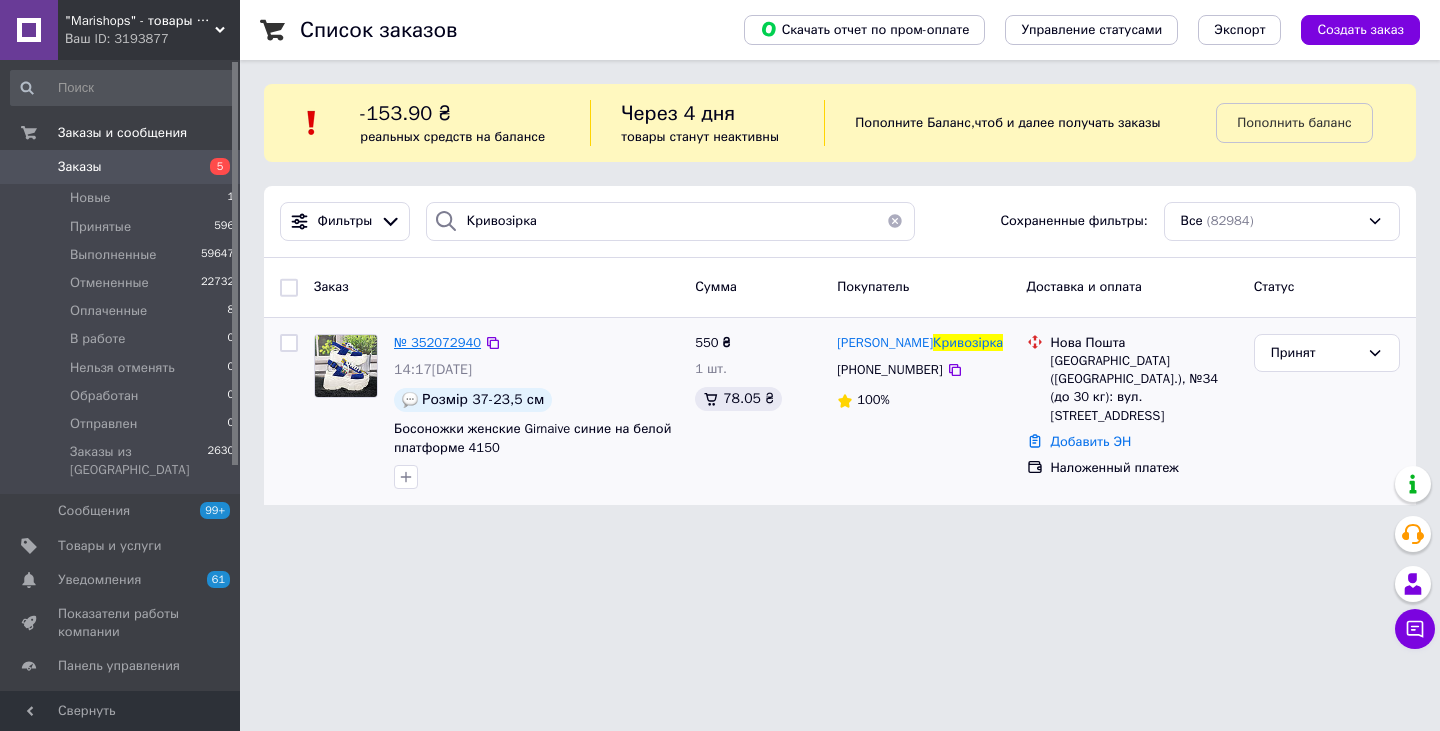 click on "№ 352072940" at bounding box center [437, 342] 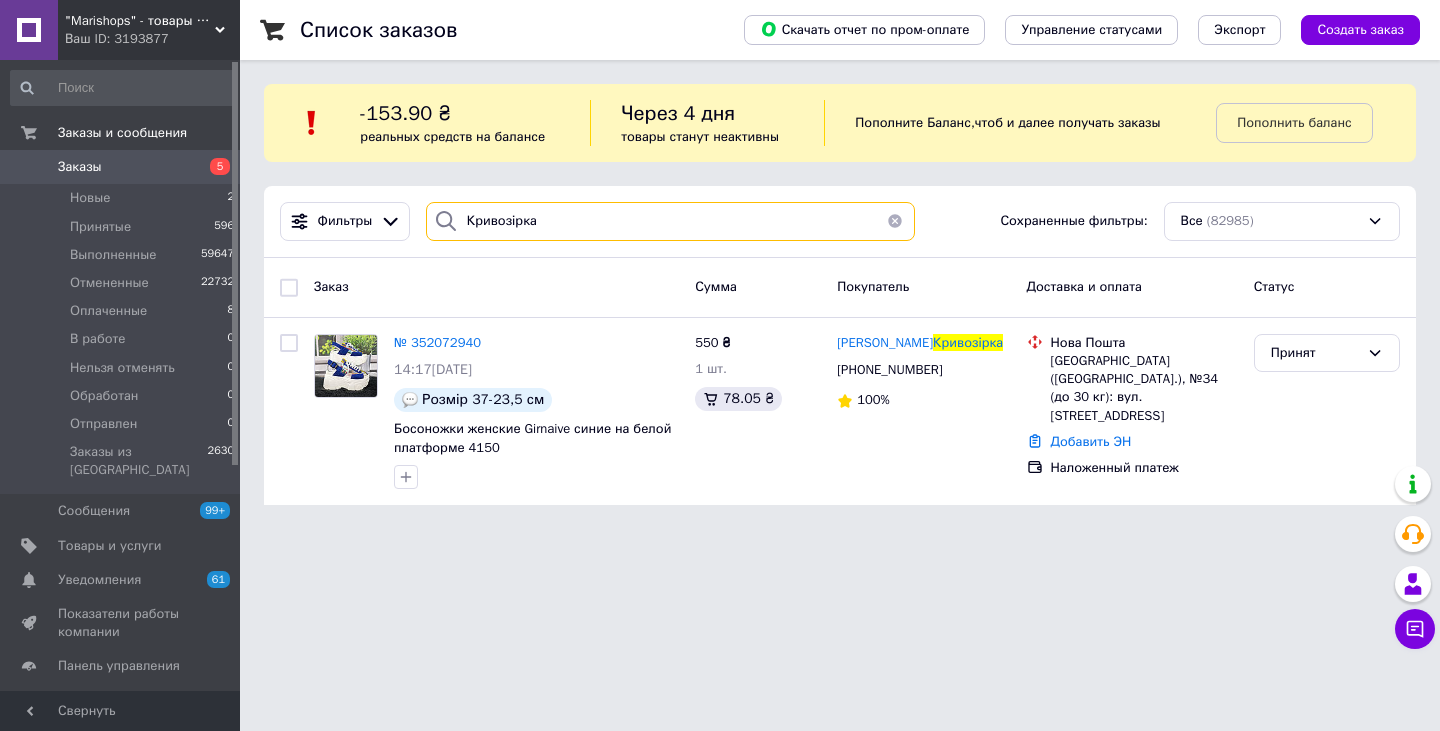 click on "Кривозірка" at bounding box center (670, 221) 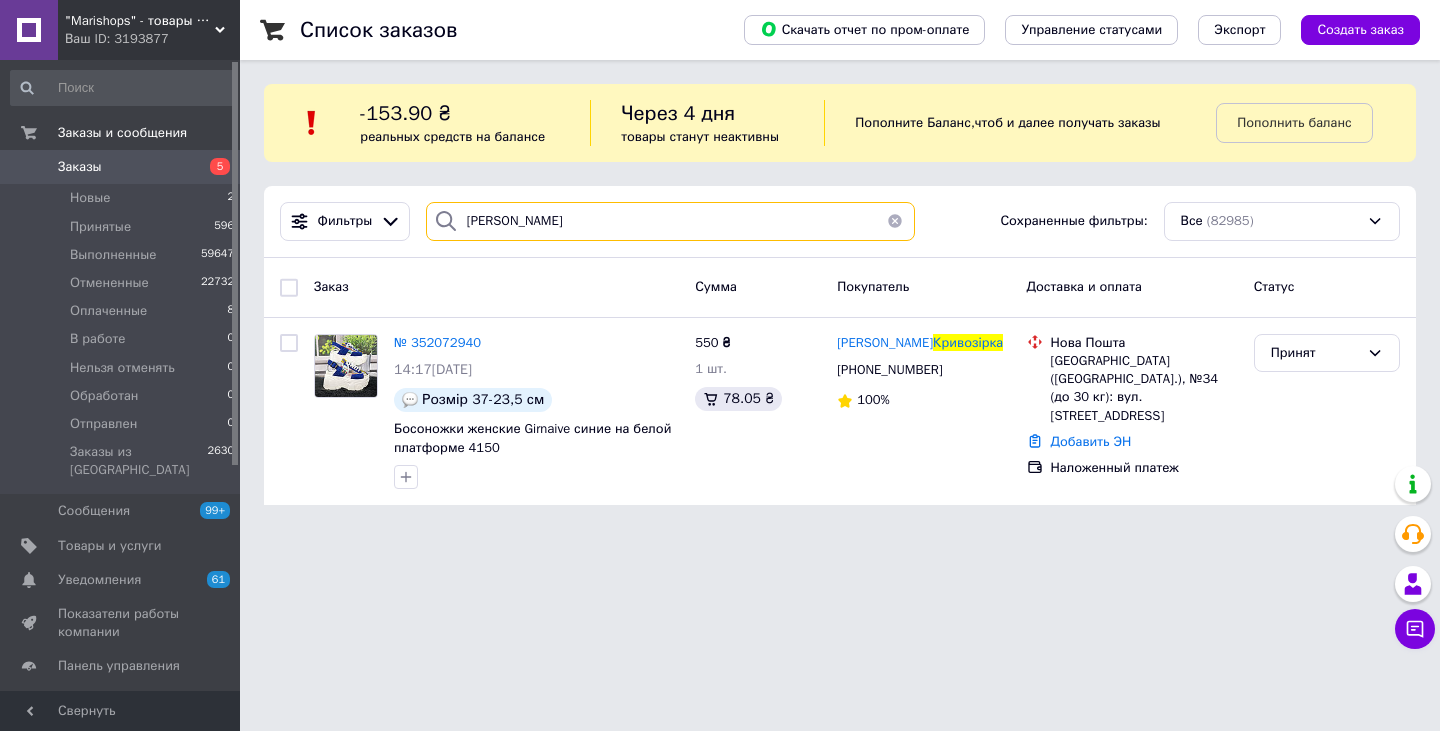 click on "Парфенова" at bounding box center [670, 221] 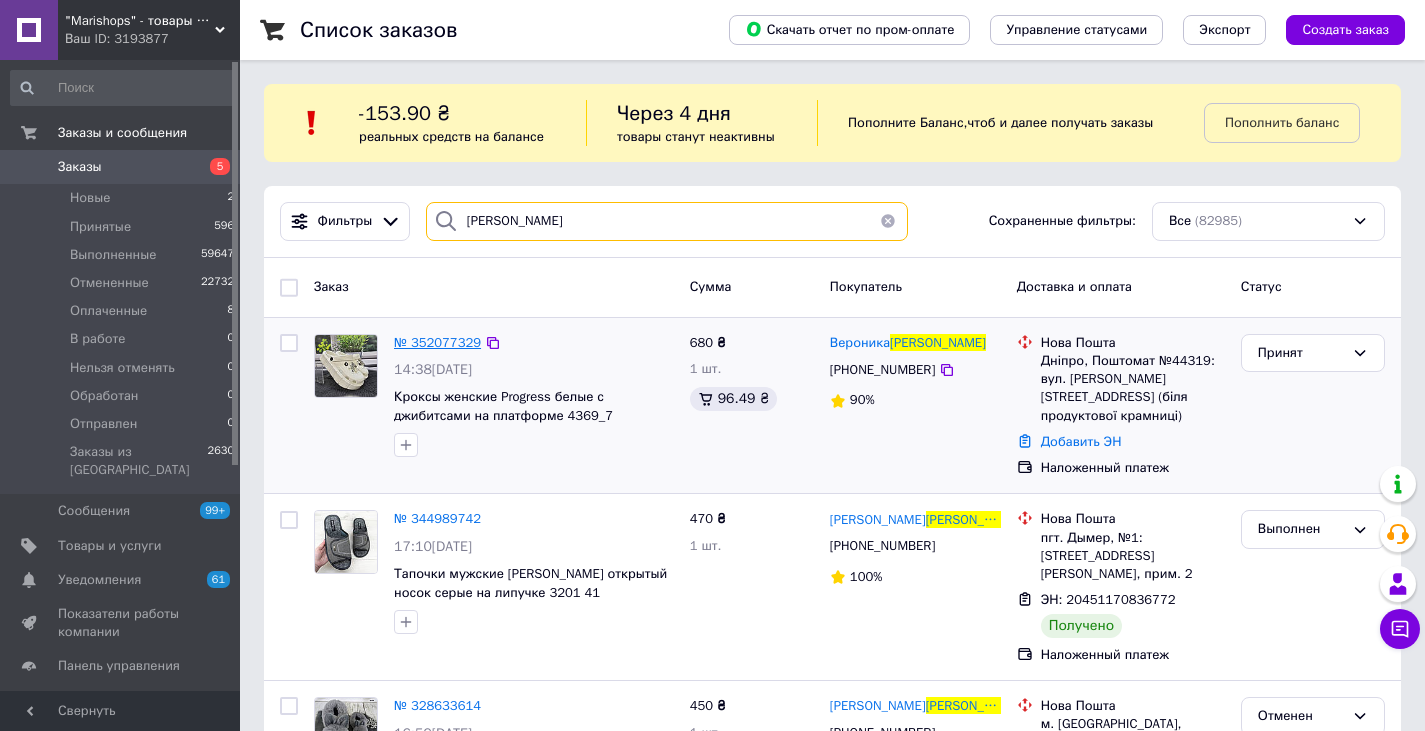 type on "Парфенова" 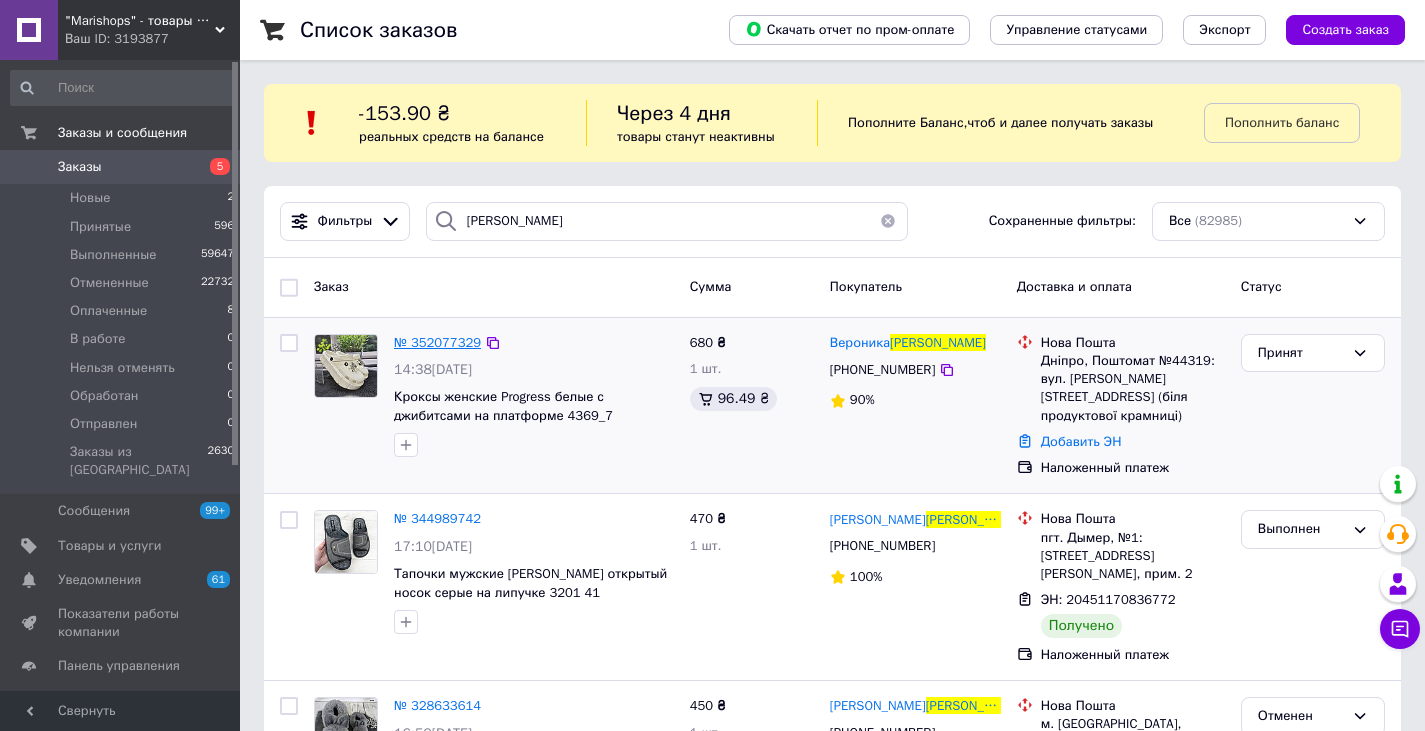 click on "№ 352077329" at bounding box center (437, 342) 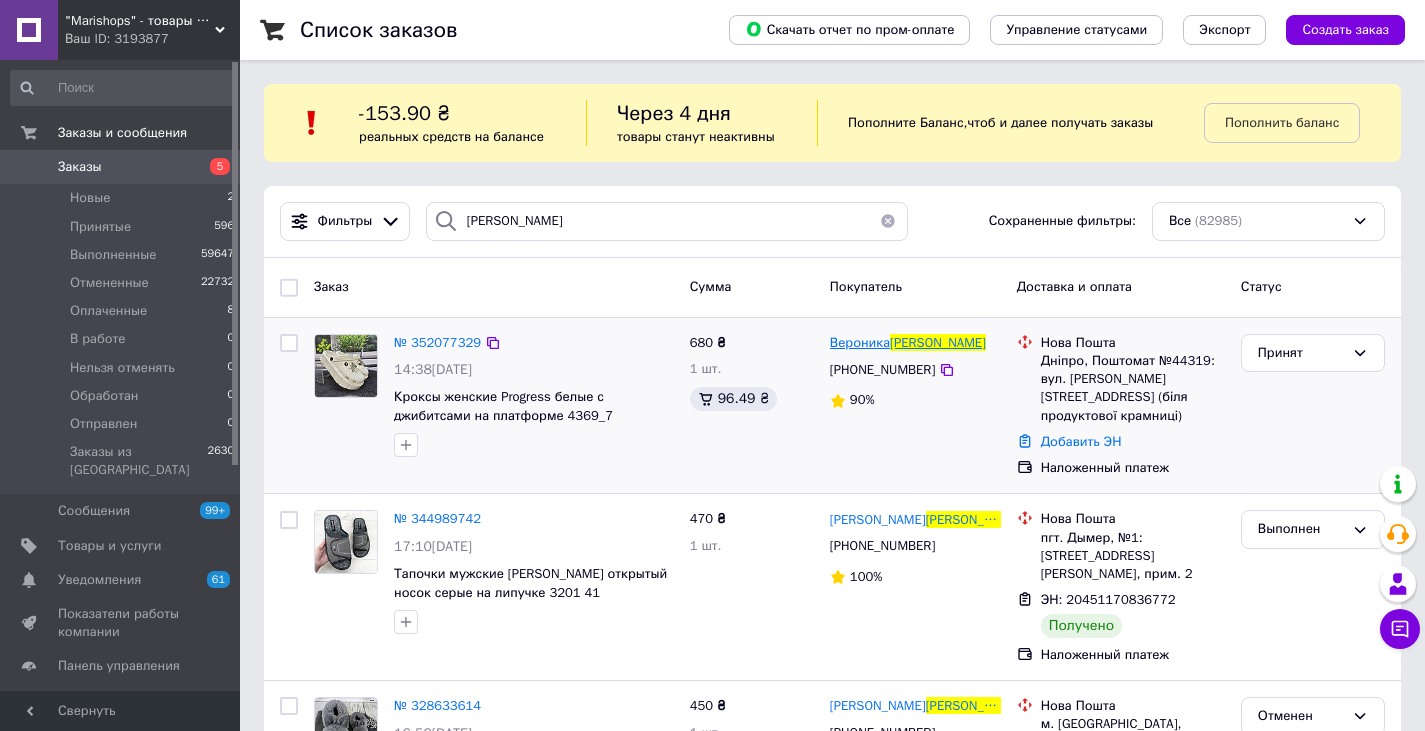 click on "Вероника" at bounding box center (860, 342) 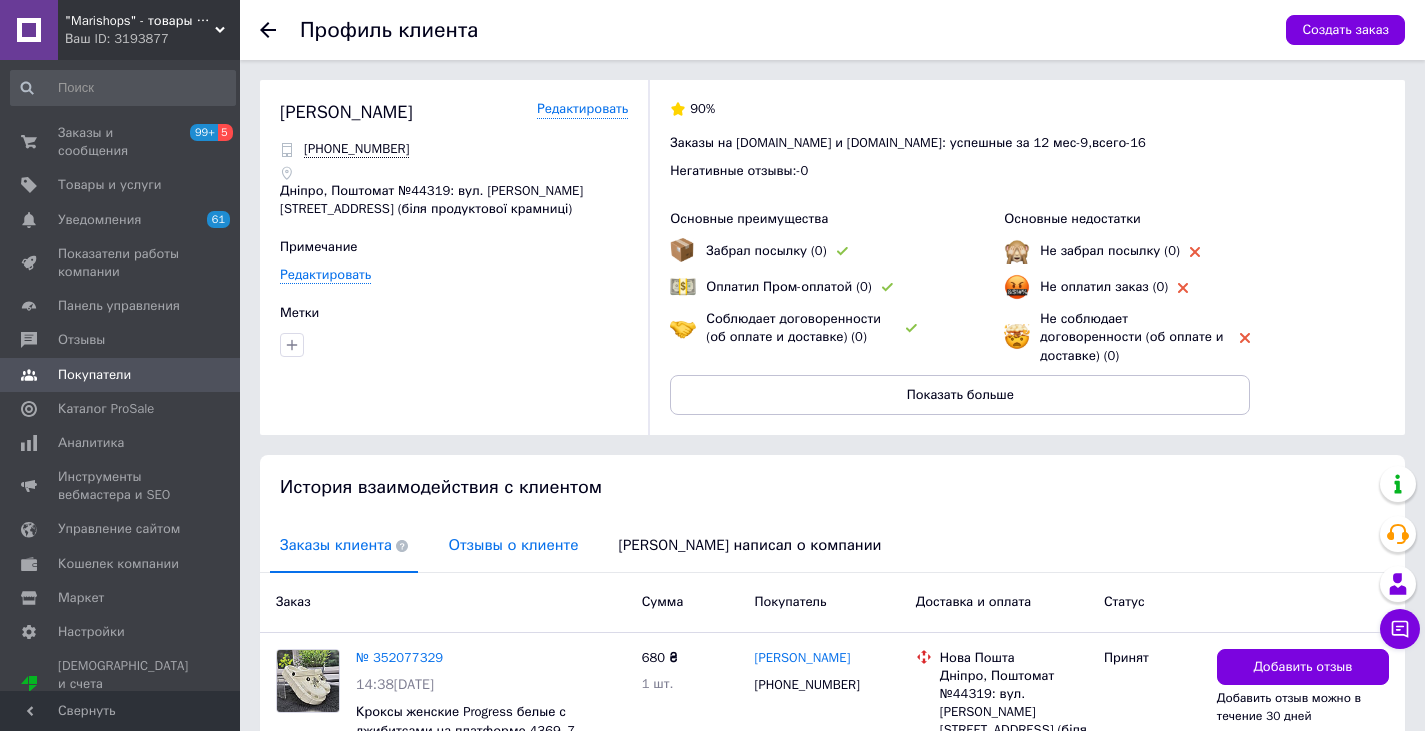 click on "Отзывы о клиенте" at bounding box center [513, 545] 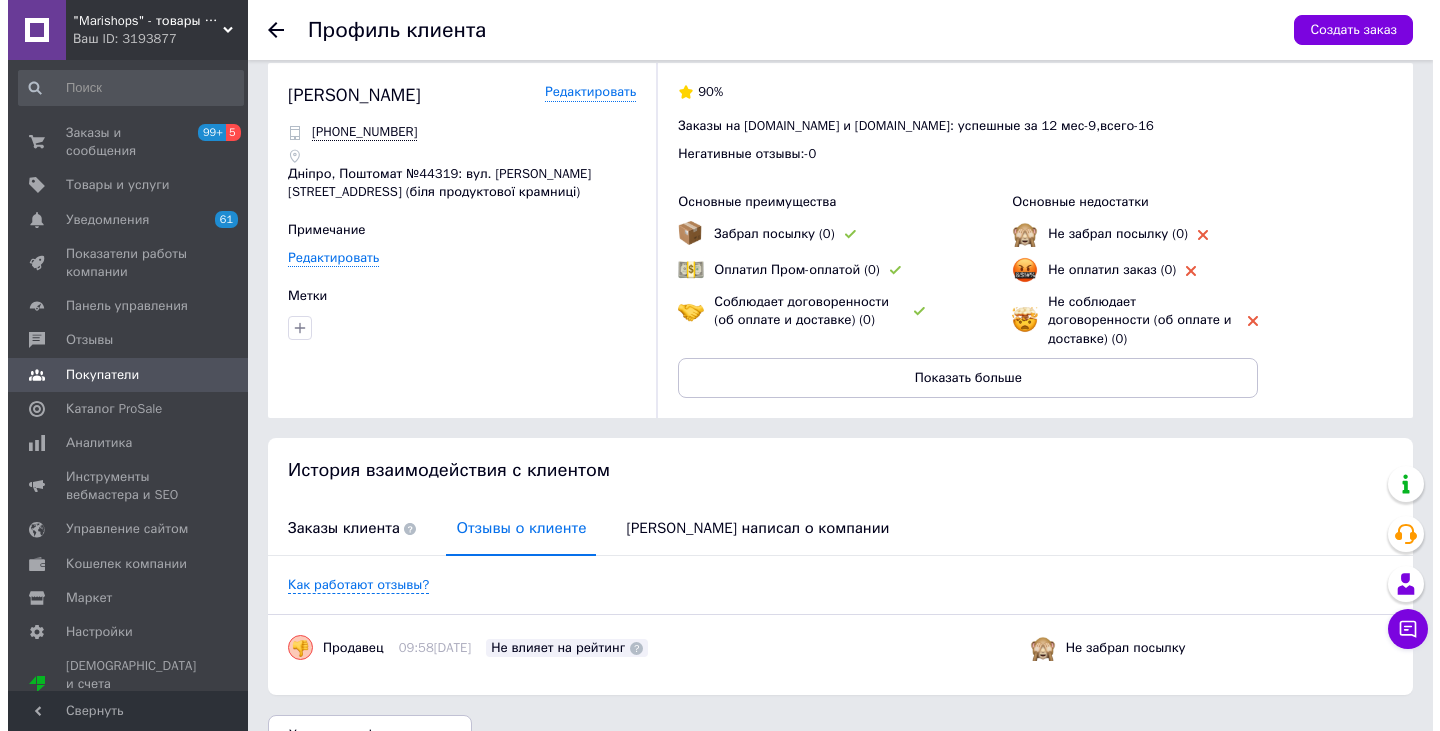 scroll, scrollTop: 0, scrollLeft: 0, axis: both 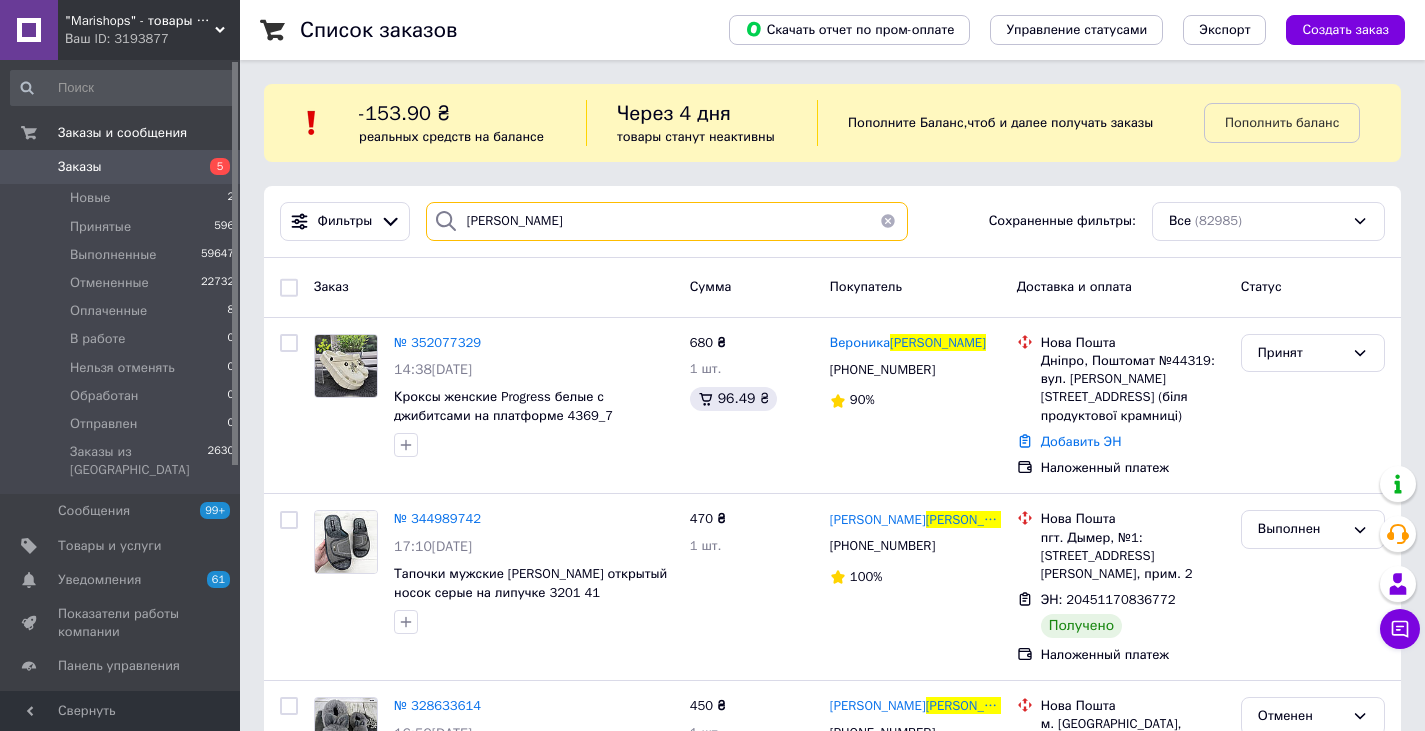 click on "Парфенова" at bounding box center [667, 221] 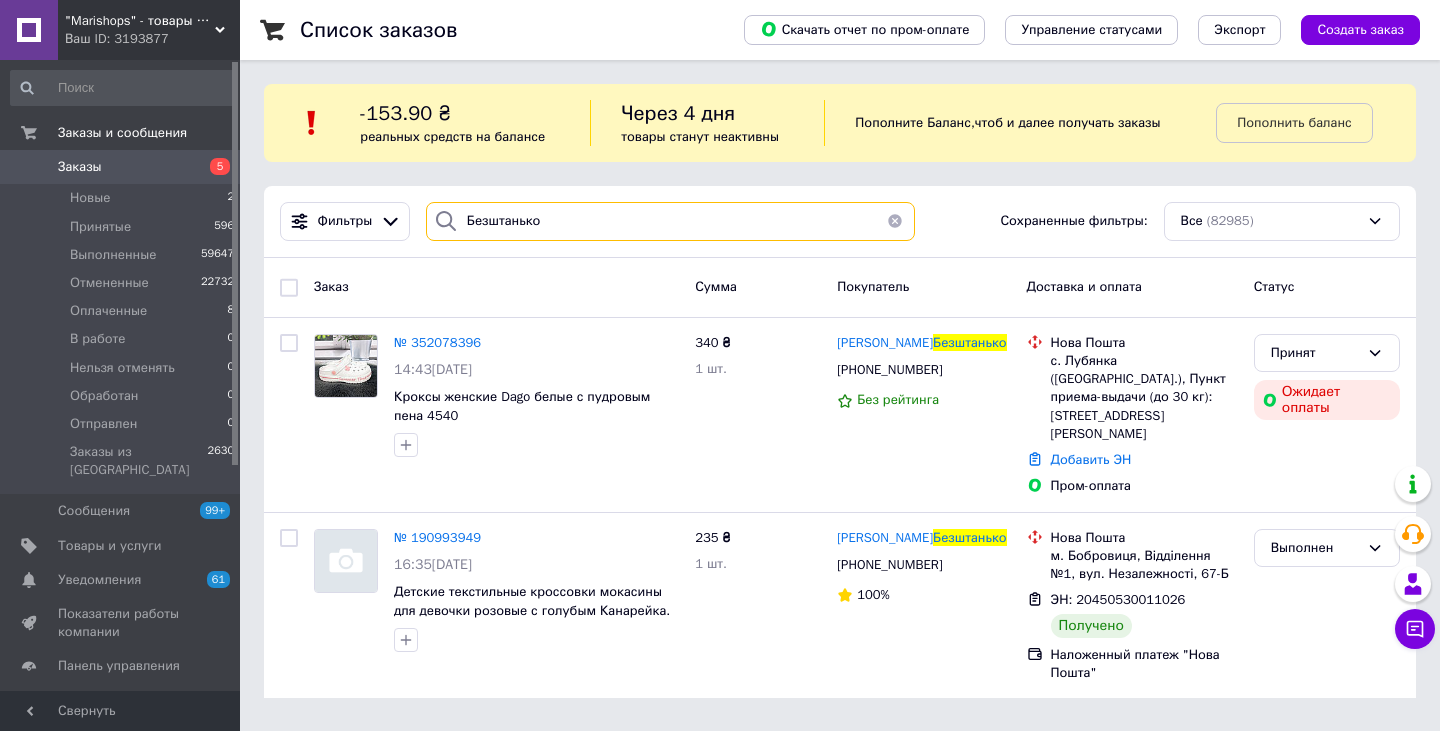 type on "Безштанько" 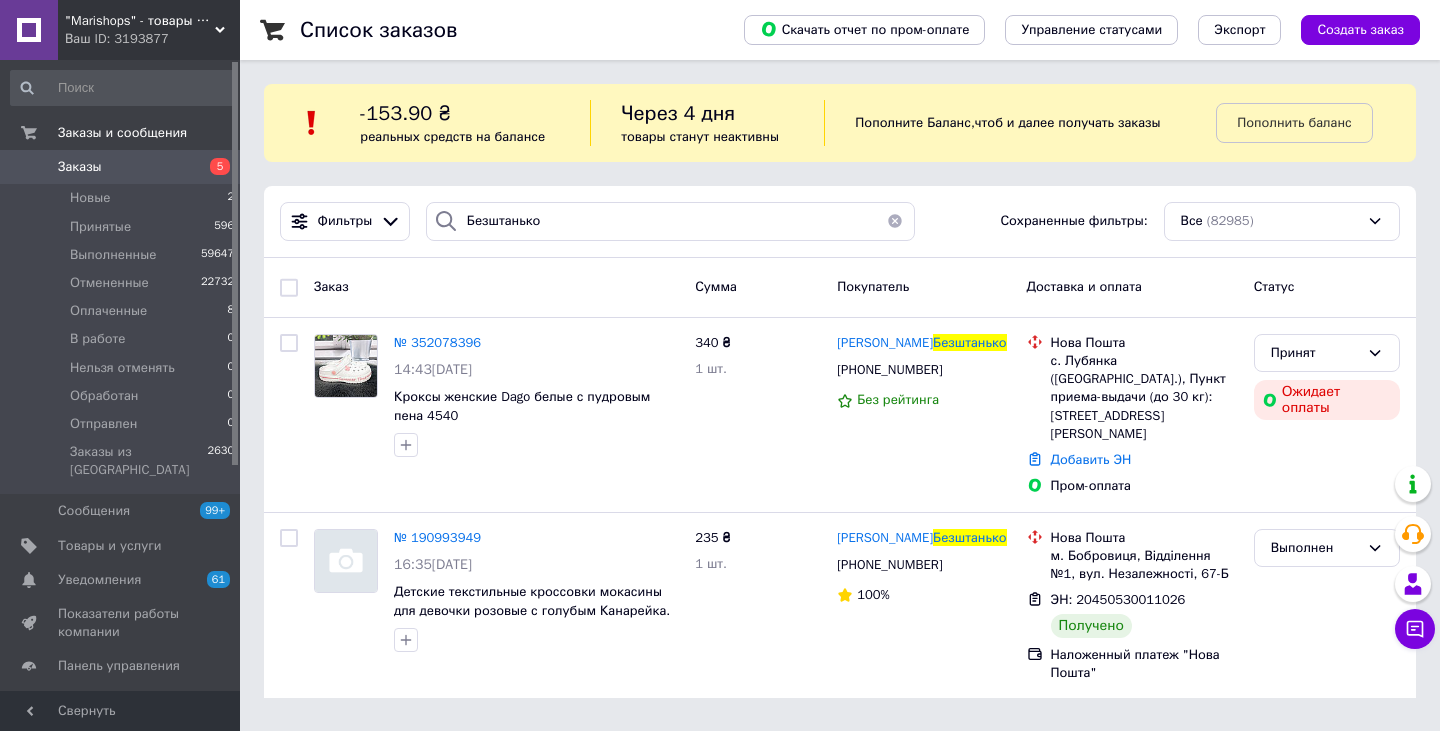 click on "Ваш ID: 3193877" at bounding box center (152, 39) 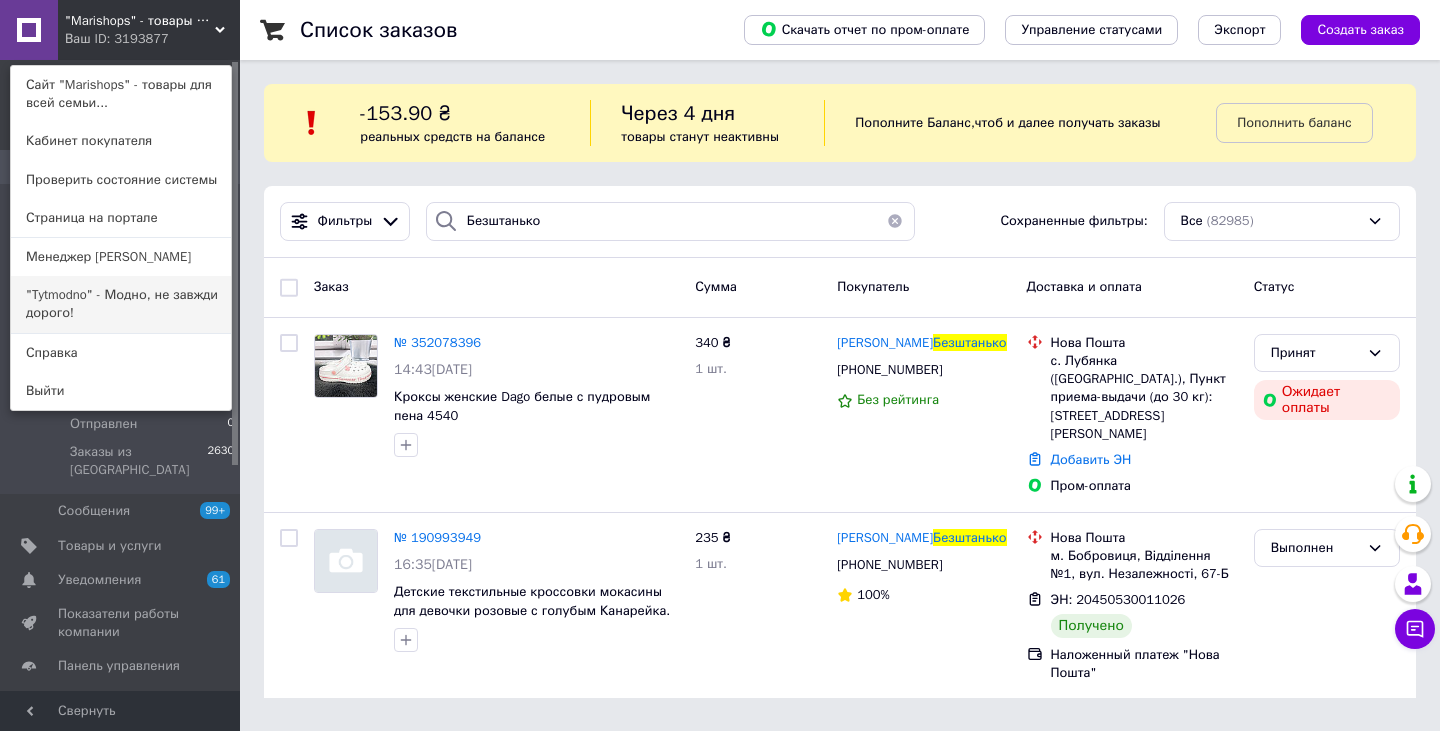 click on ""Tytmodno" - Модно, не завжди дорого!" at bounding box center (121, 304) 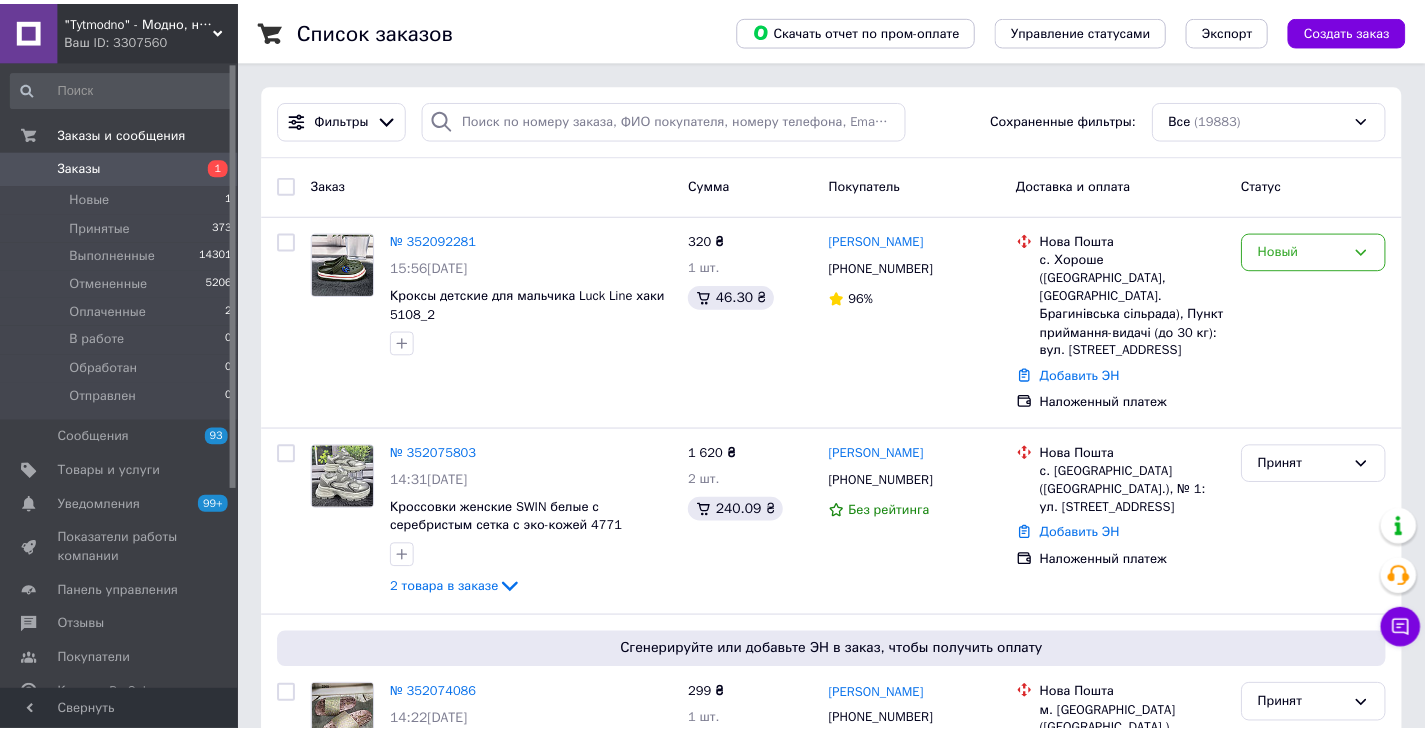 scroll, scrollTop: 0, scrollLeft: 0, axis: both 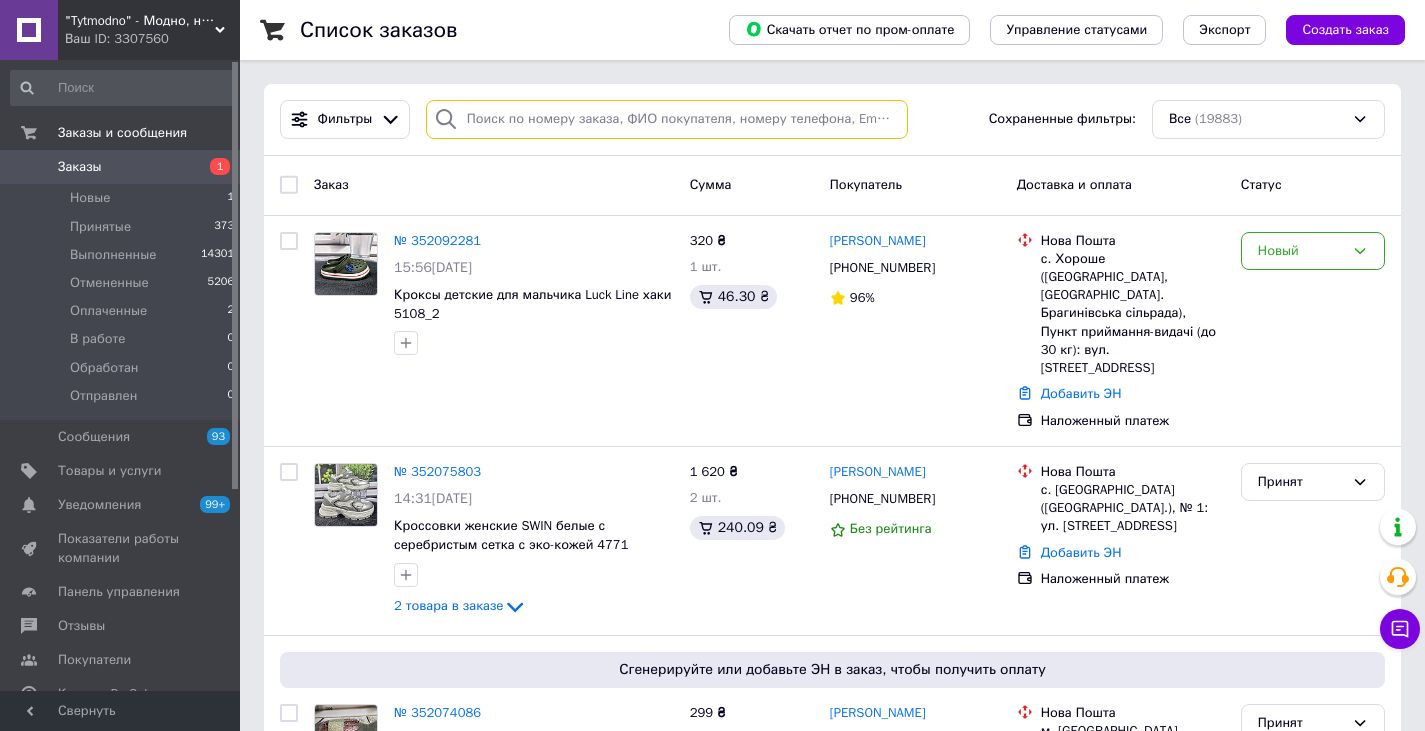 click at bounding box center (667, 119) 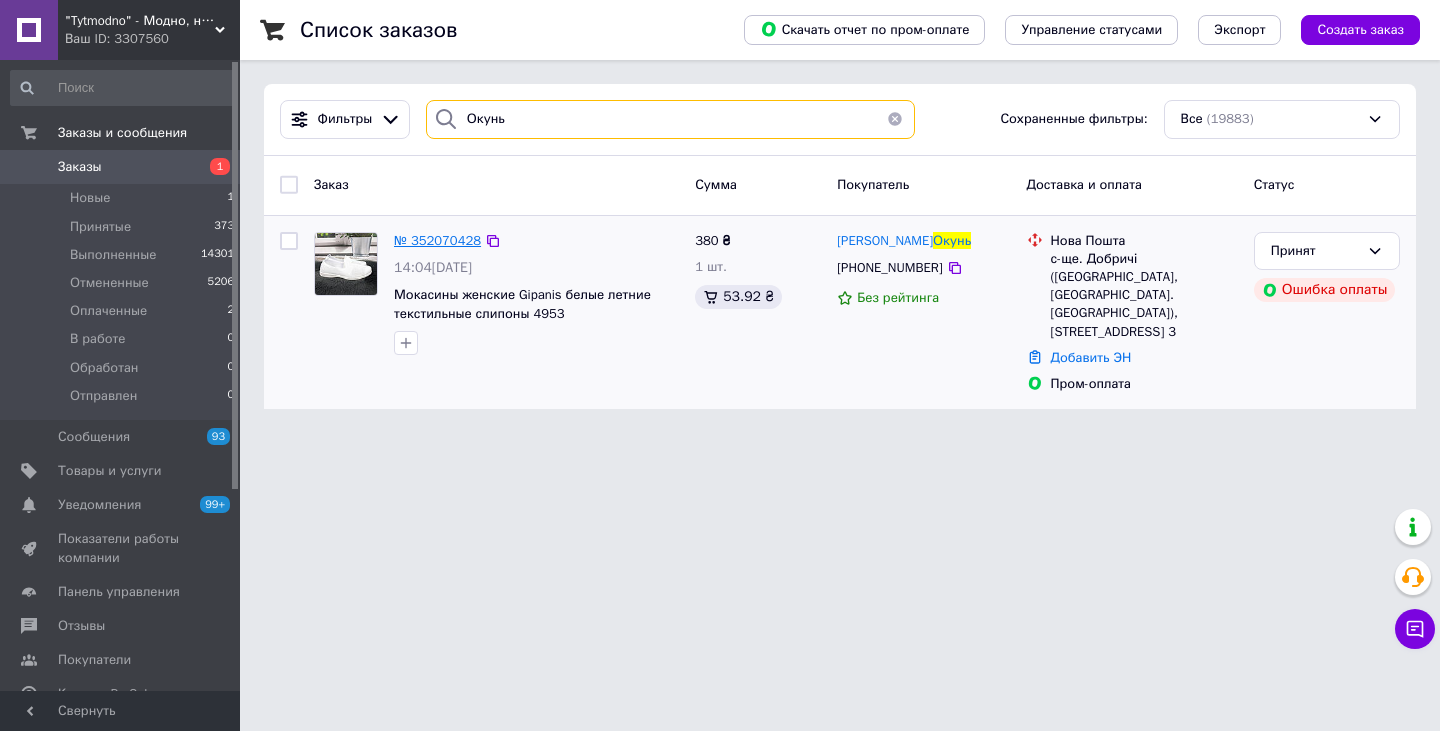 type on "Окунь" 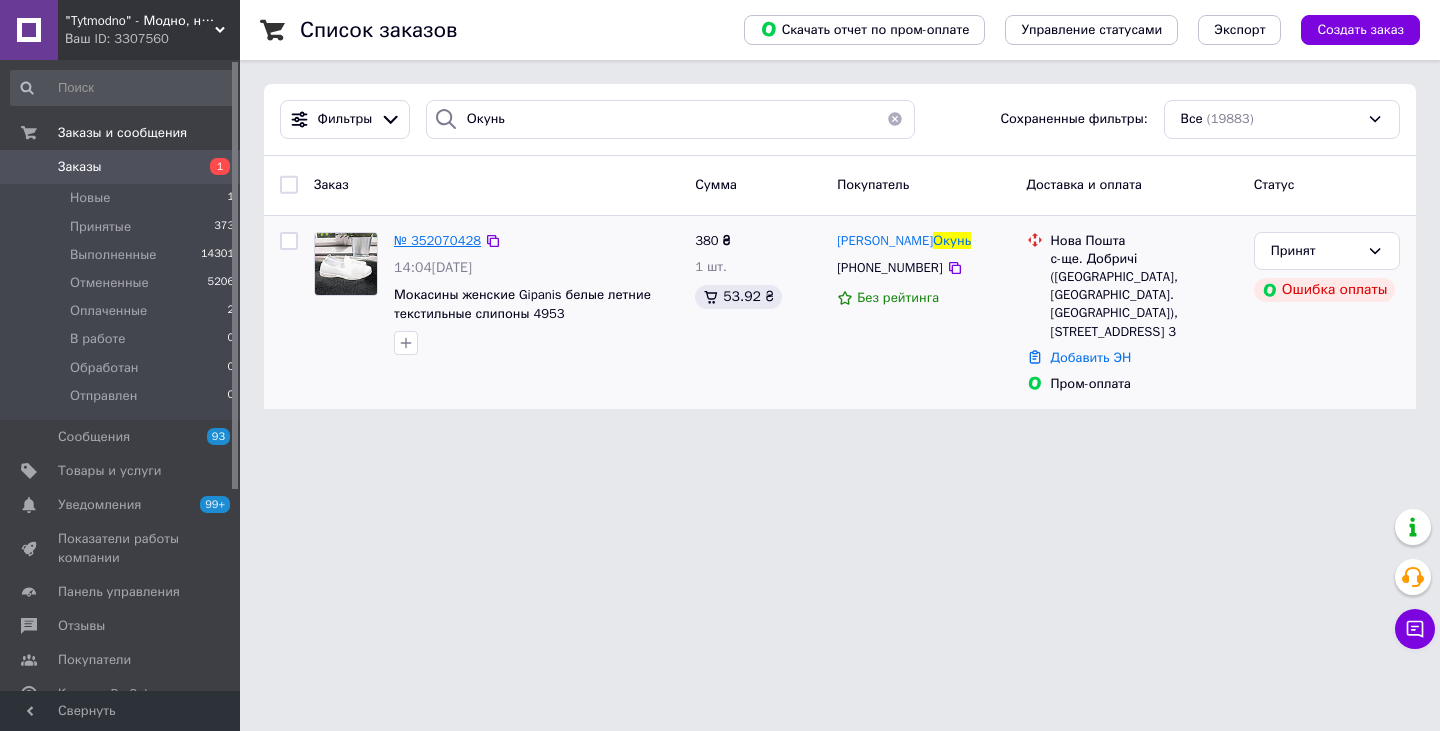 click on "№ 352070428" at bounding box center (437, 240) 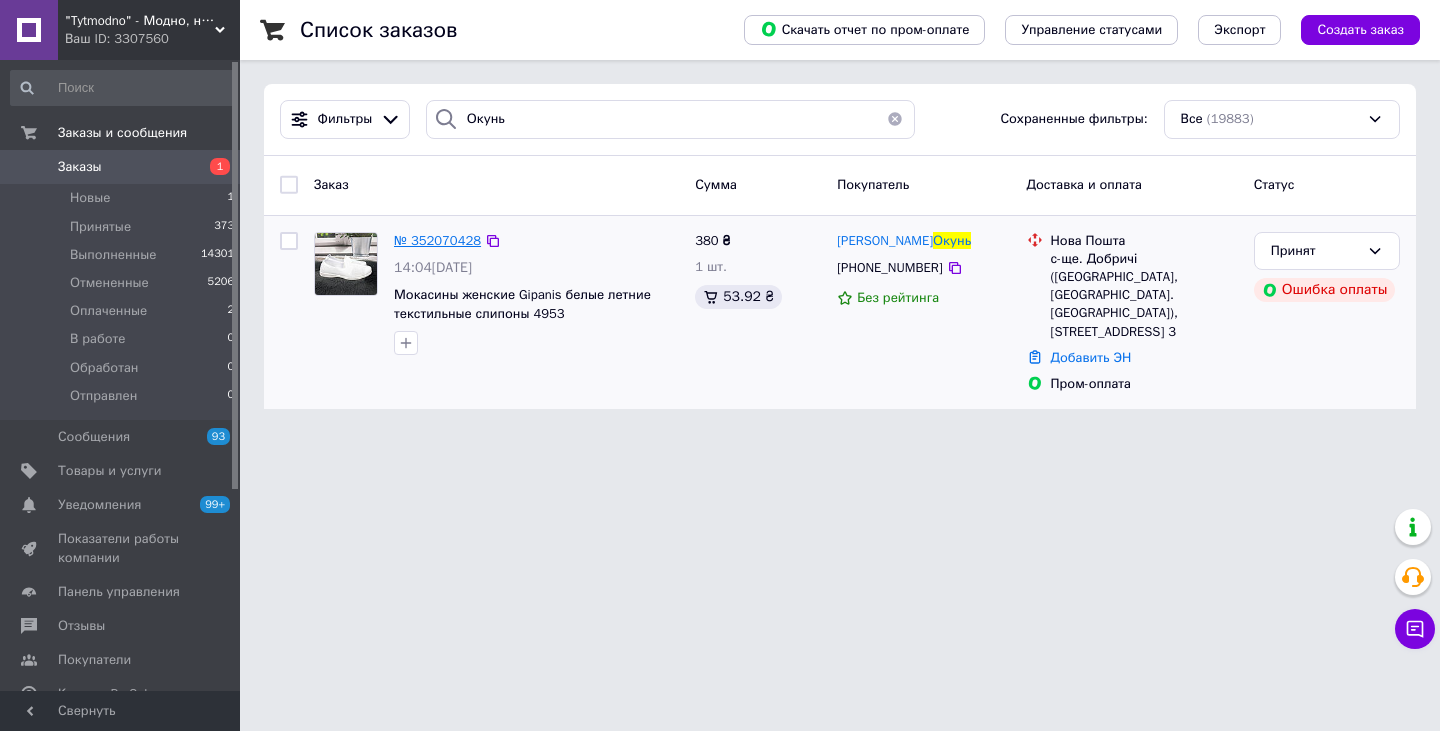 click on "№ 352070428" at bounding box center (437, 240) 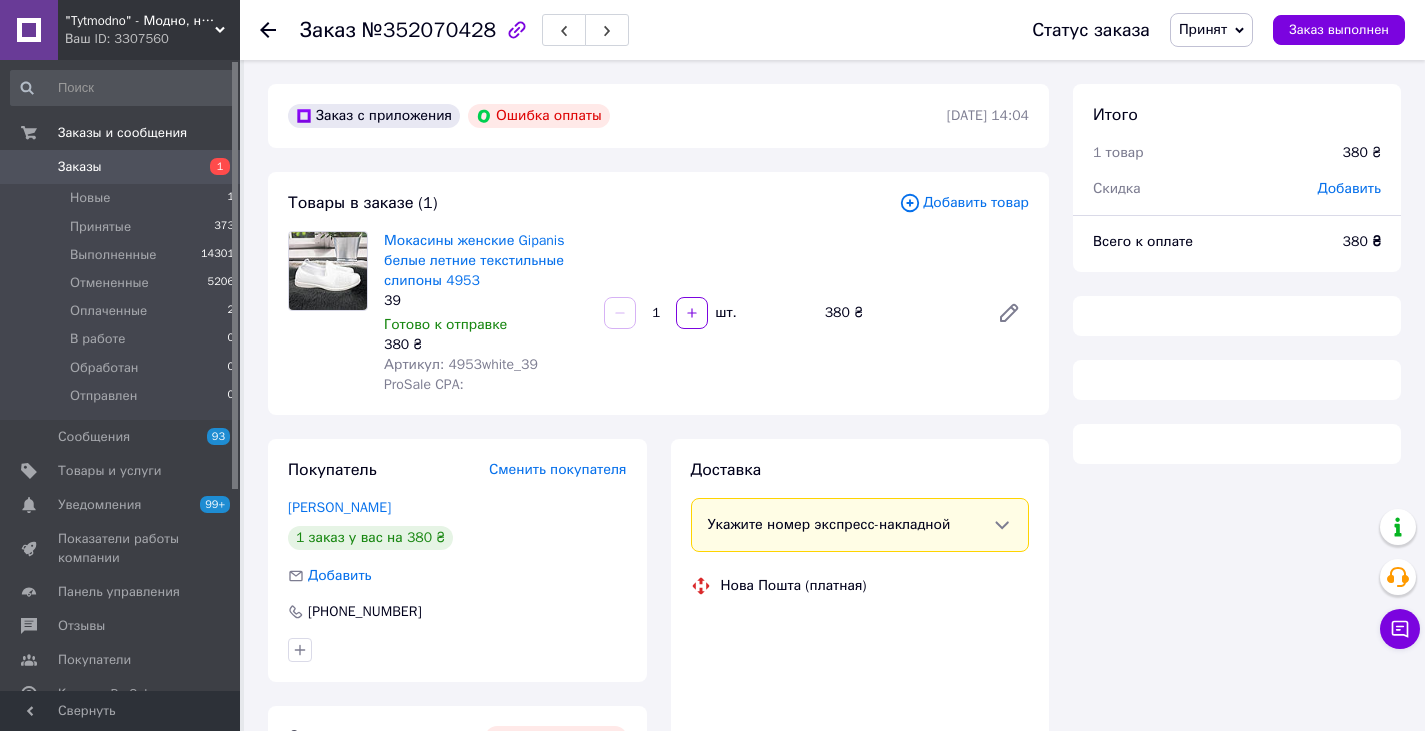 scroll, scrollTop: 183, scrollLeft: 0, axis: vertical 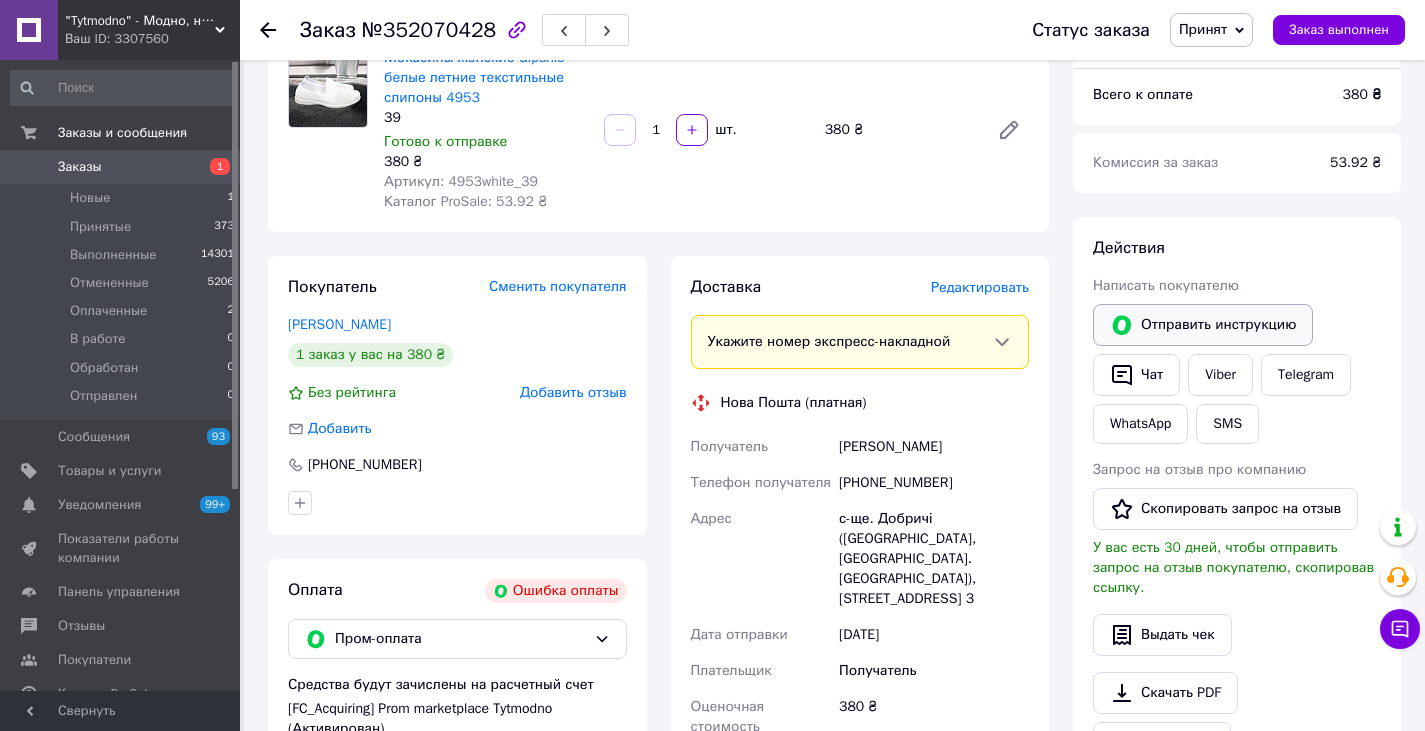 click 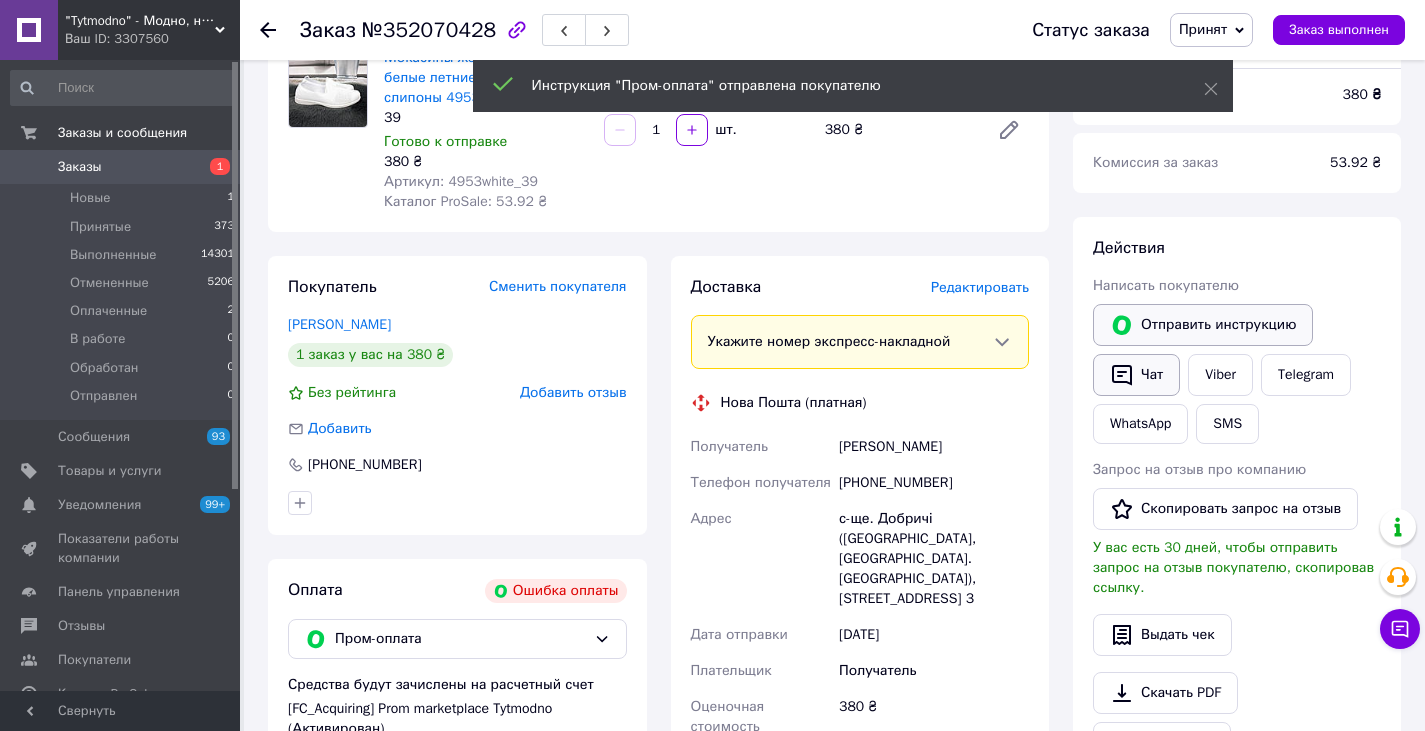 click on "Чат" at bounding box center [1136, 375] 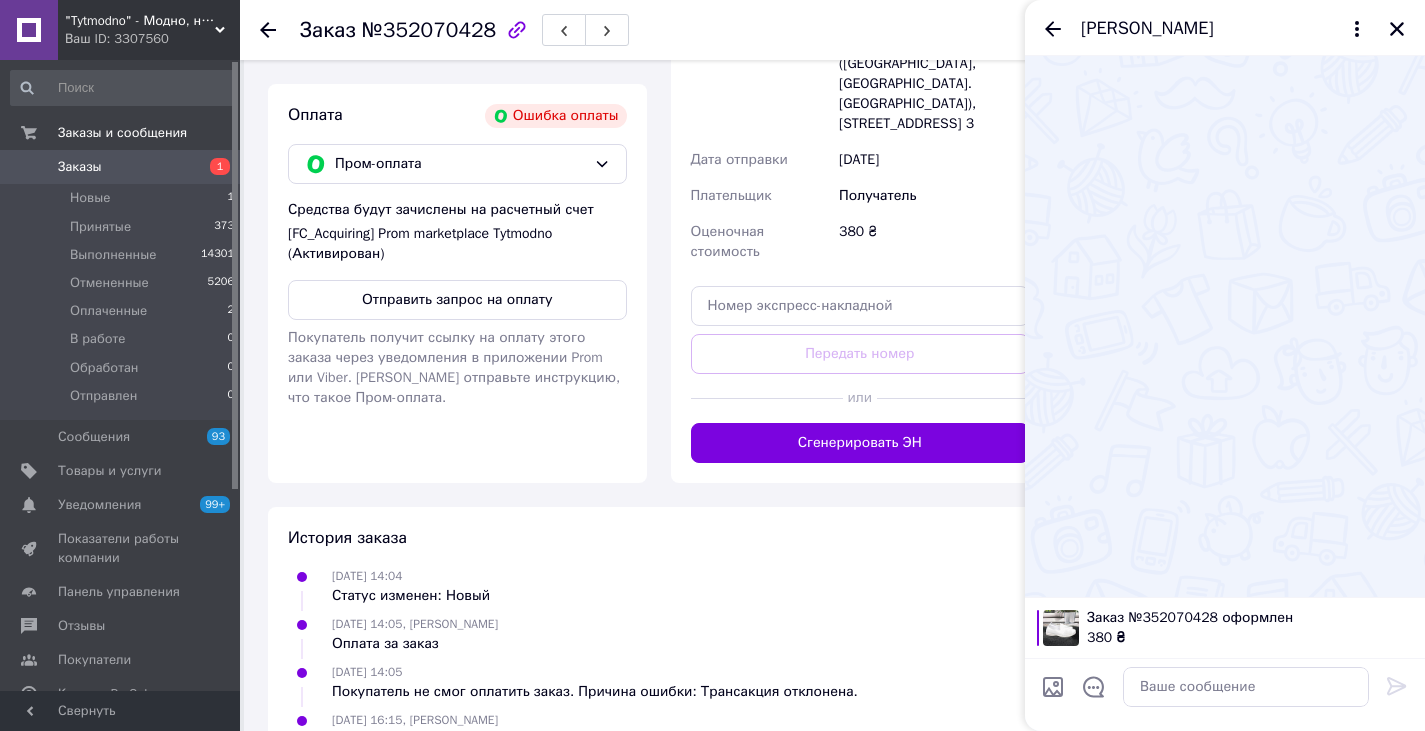scroll, scrollTop: 683, scrollLeft: 0, axis: vertical 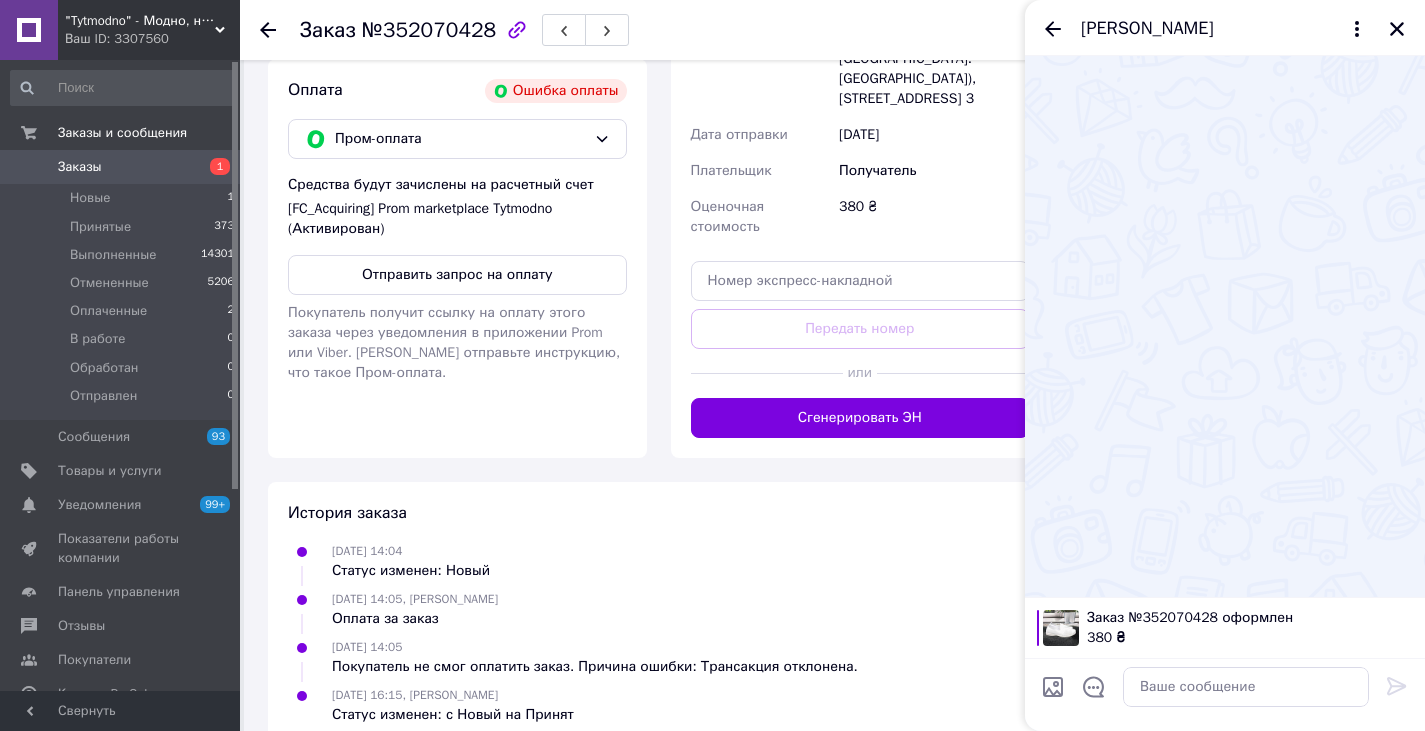 type 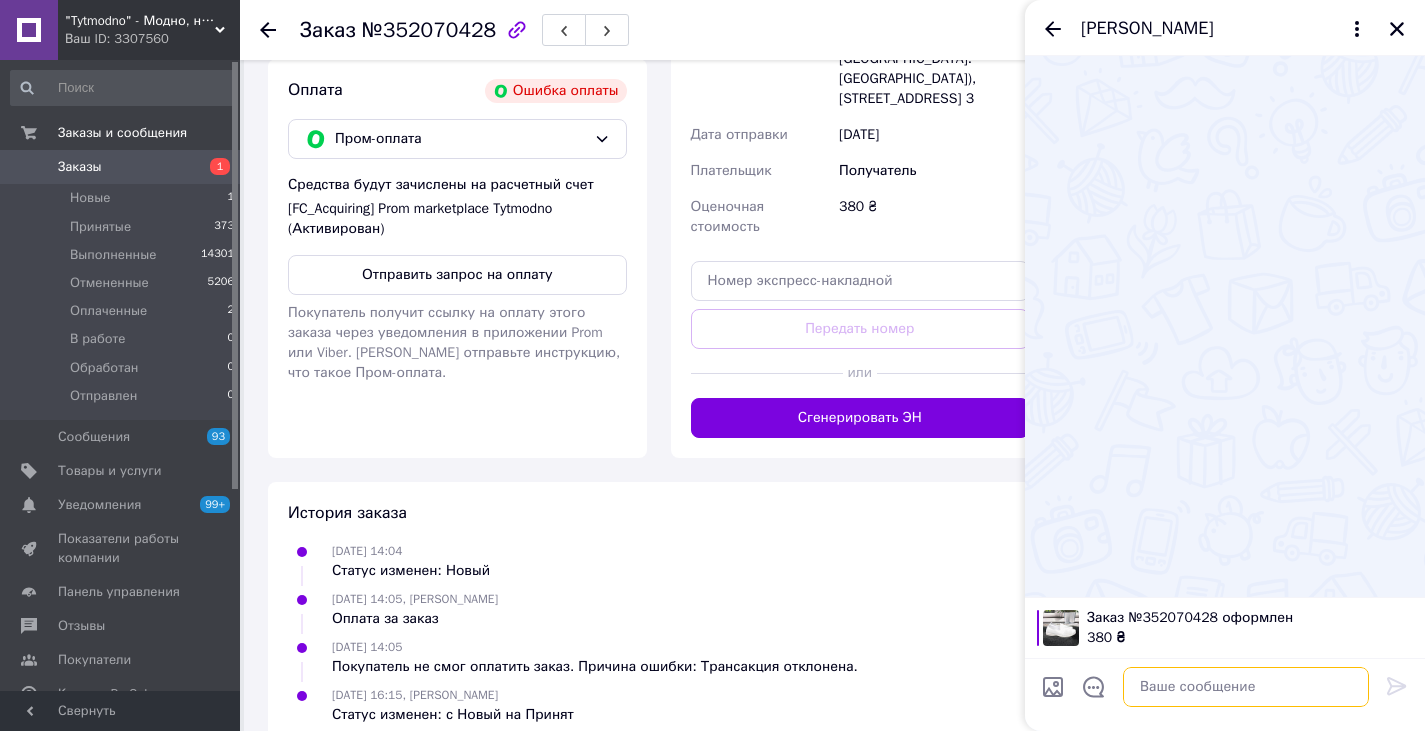 click at bounding box center [1246, 687] 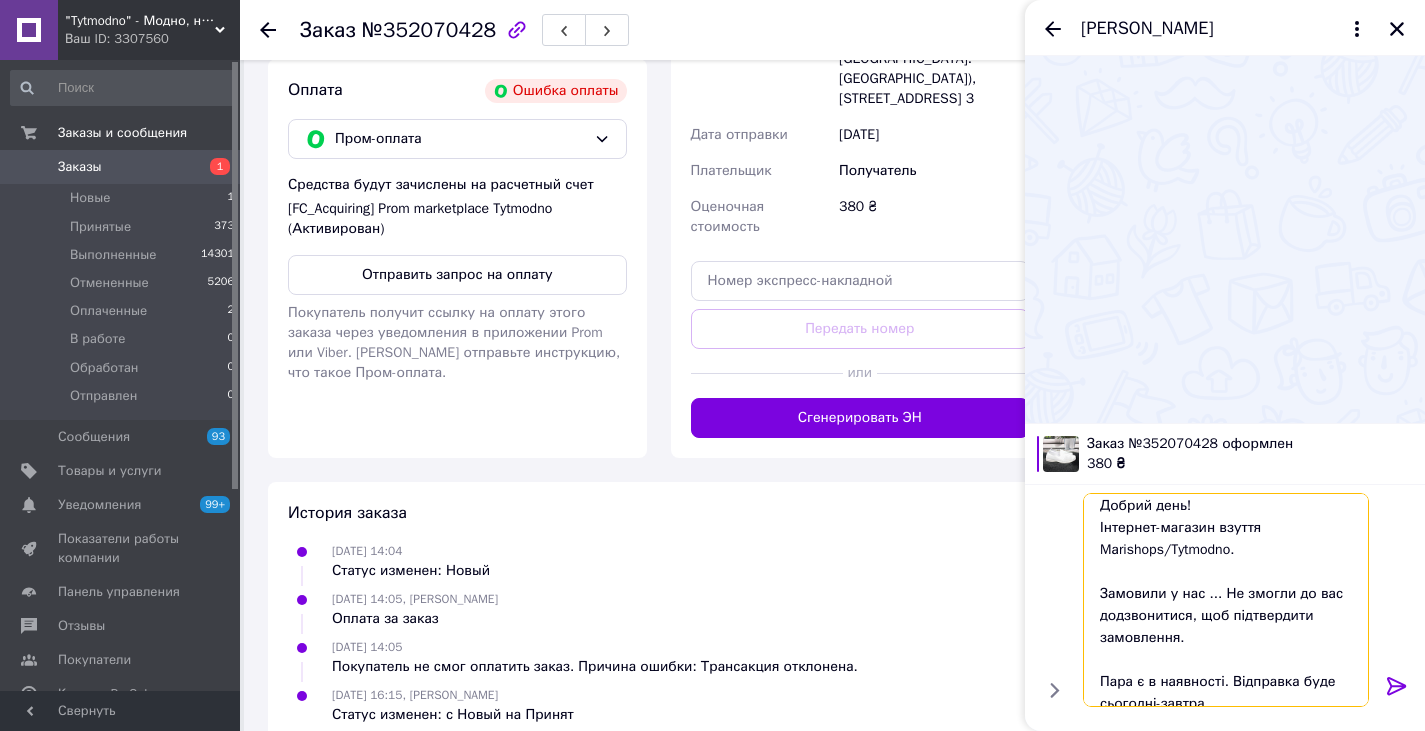 scroll, scrollTop: 0, scrollLeft: 0, axis: both 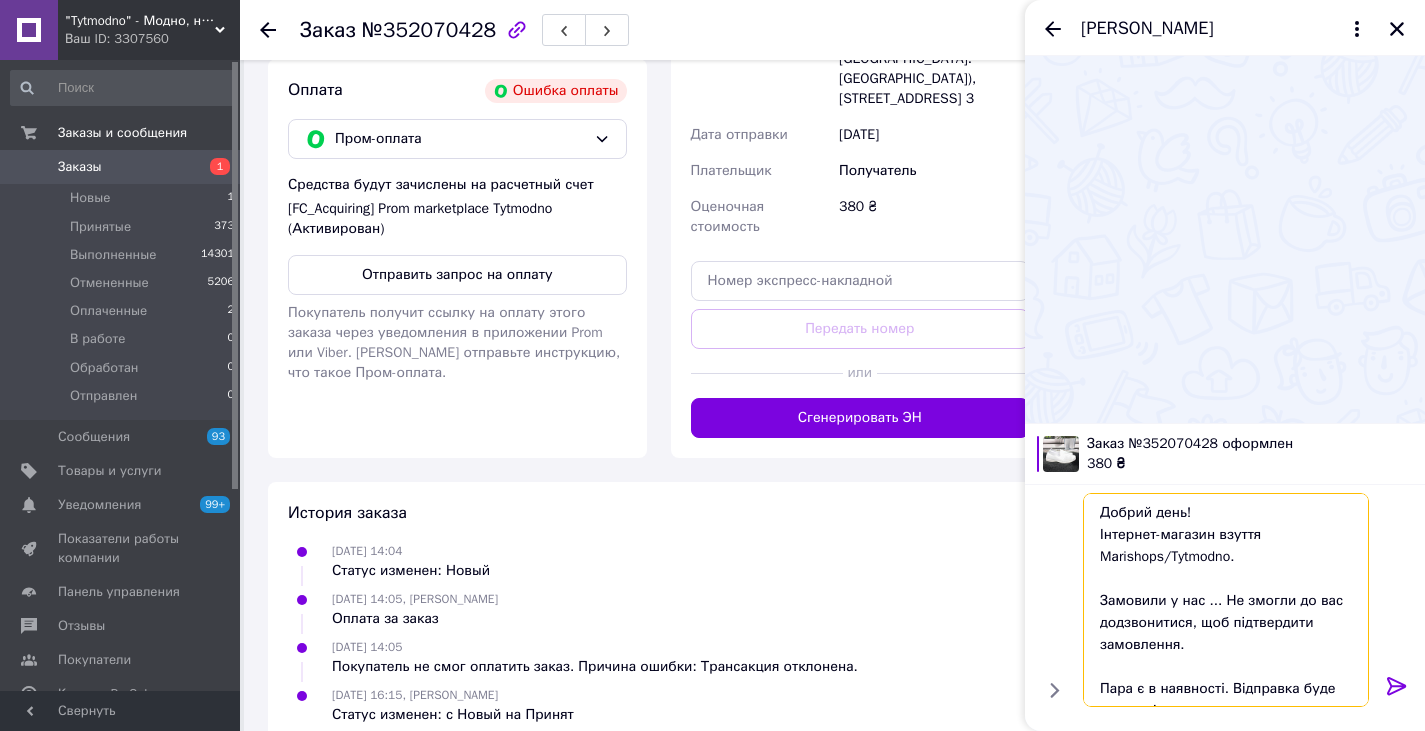 click on "Добрий день!
Інтернет-магазин взуття Mаrishops/Tytmodno.
Замовили у нас ... Не змогли до вас додзвонитися, щоб підтвердити замовлення.
Пара є в наявності. Відправка буде сьогодні-завтра.
Бажаєте сплатити при отриманні чи одразу на рахунок?" at bounding box center [1226, 600] 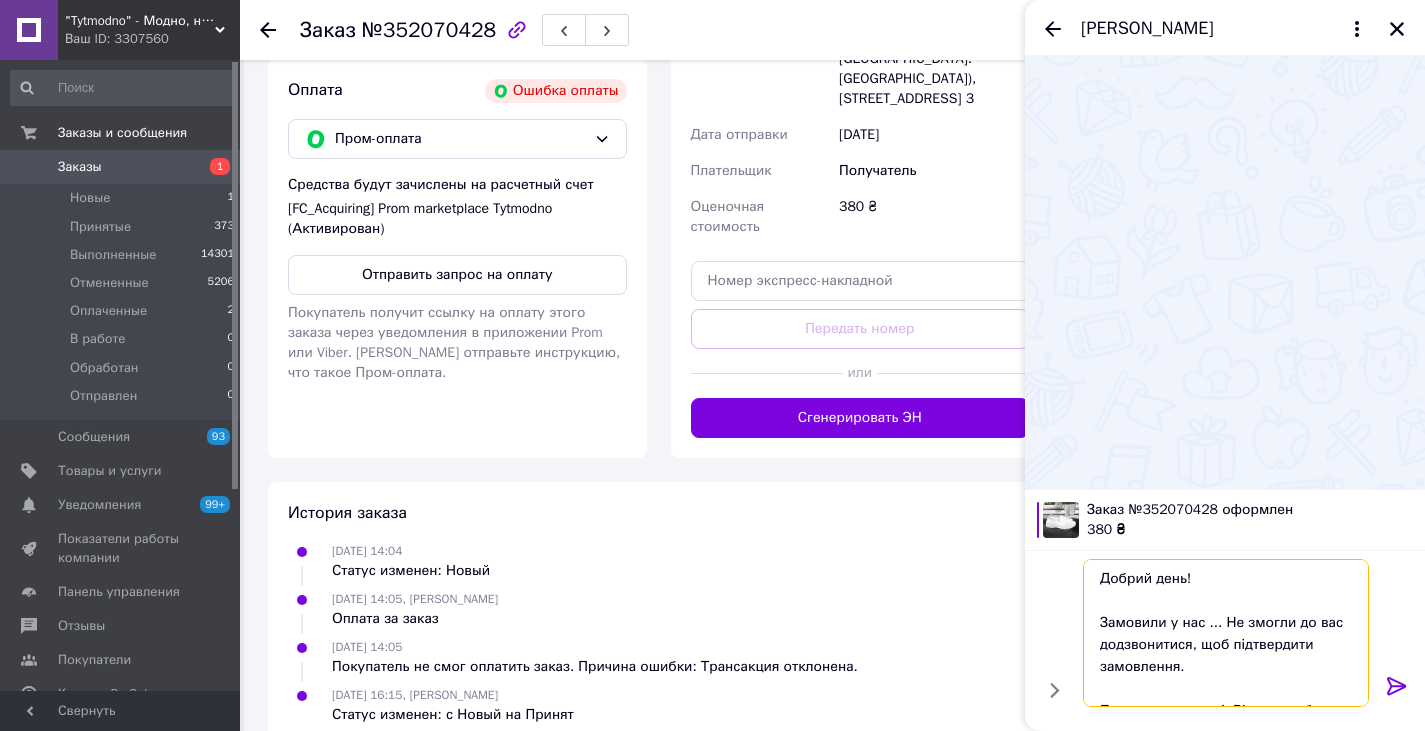 click on "Добрий день!
Замовили у нас ... Не змогли до вас додзвонитися, щоб підтвердити замовлення.
Пара є в наявності. Відправка буде сьогодні-завтра.
Бажаєте сплатити при отриманні чи одразу на рахунок?" at bounding box center [1226, 633] 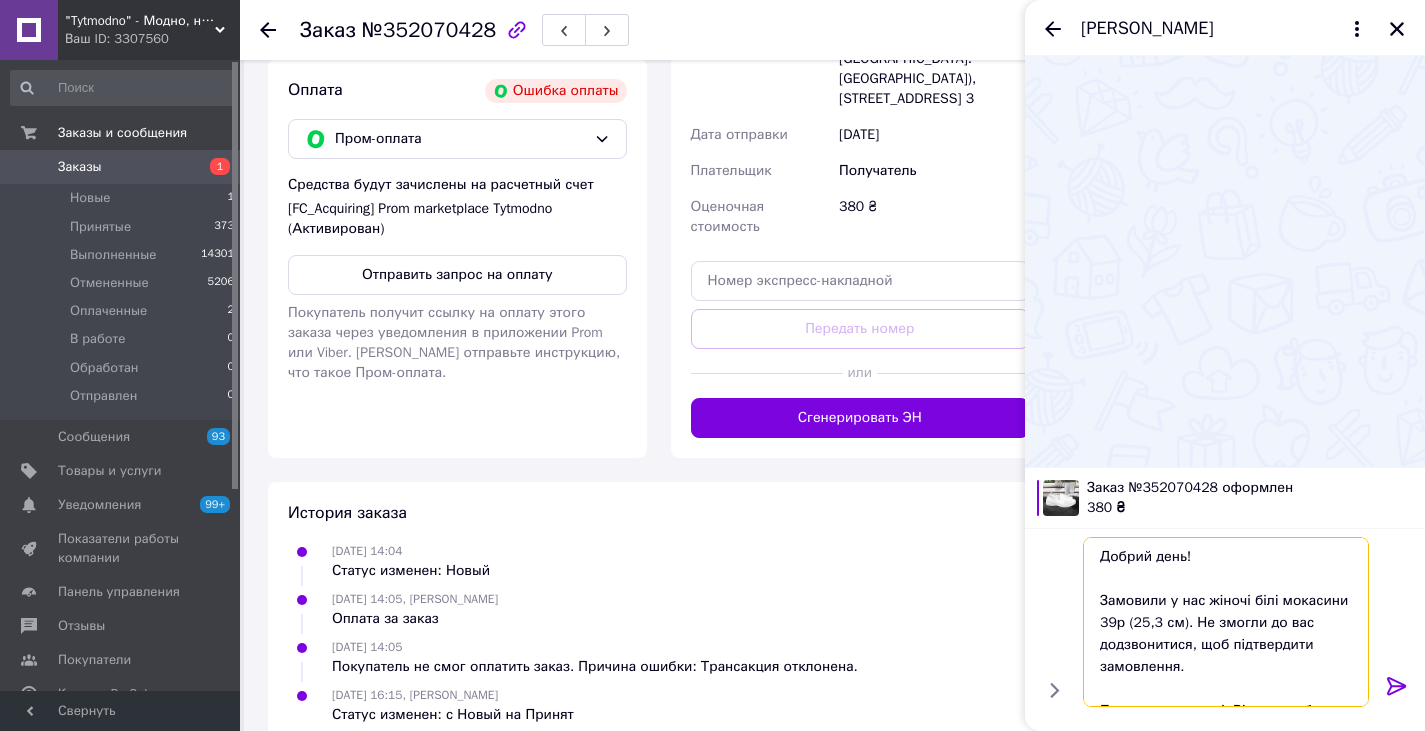 drag, startPoint x: 1189, startPoint y: 626, endPoint x: 1234, endPoint y: 660, distance: 56.400356 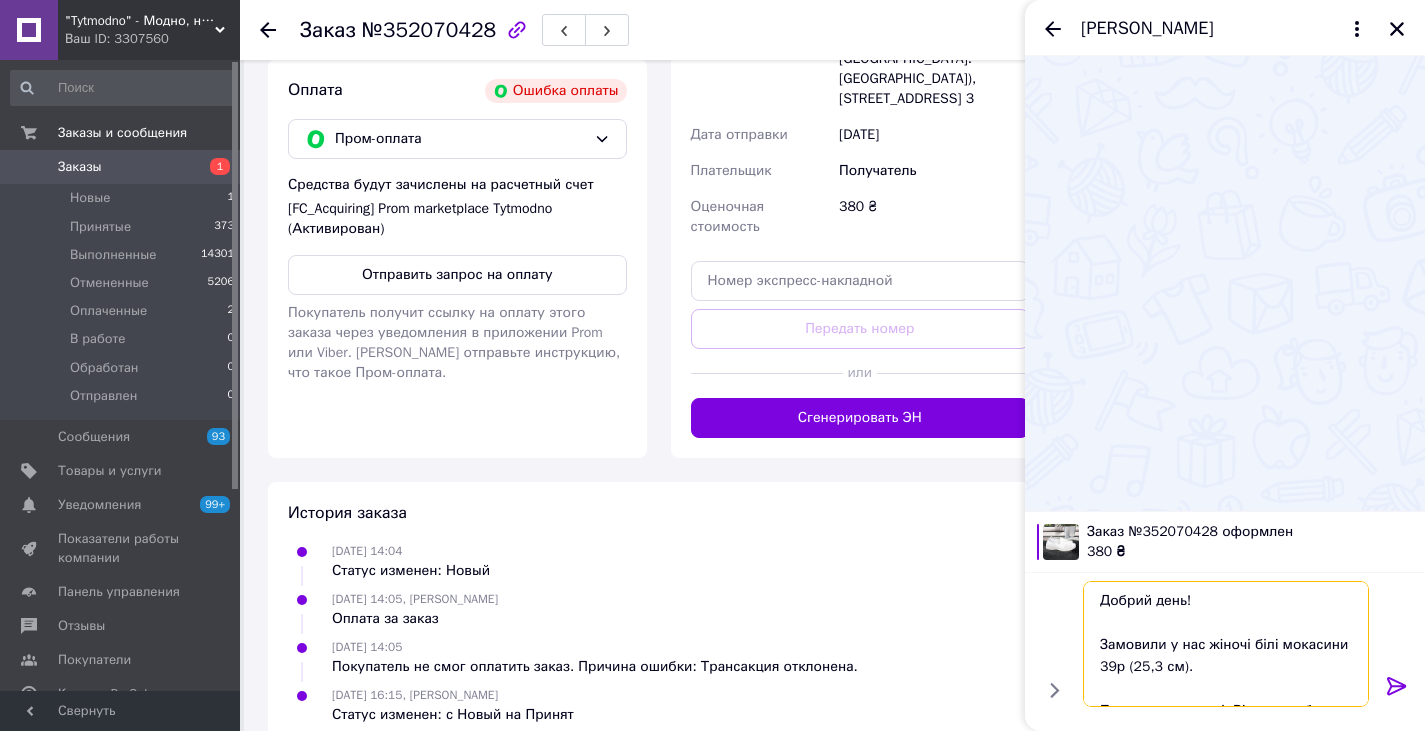click on "Добрий день!
Замовили у нас жіночі білі мокасини 39р (25,3 см).
Пара є в наявності. Відправка буде сьогодні-завтра.
Бажаєте сплатити при отриманні чи одразу на рахунок?" at bounding box center [1226, 644] 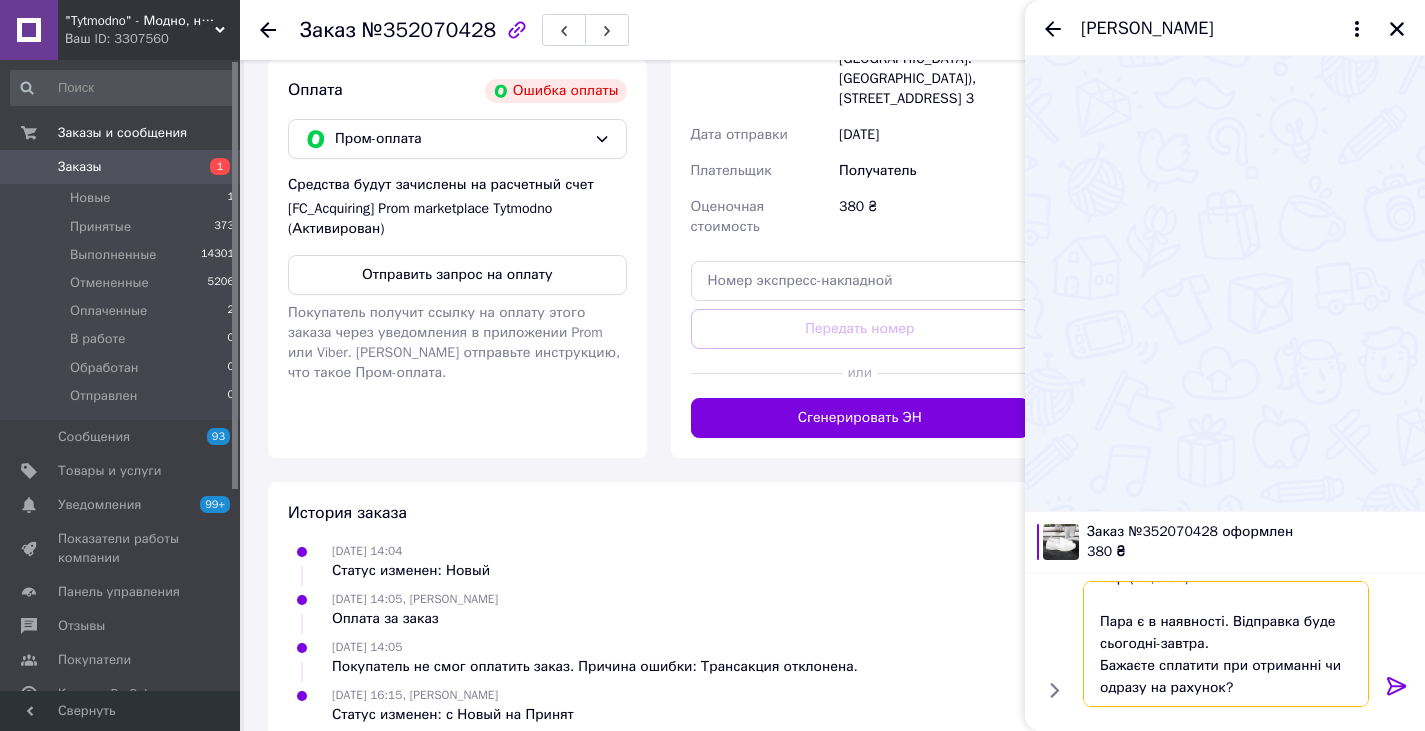 scroll, scrollTop: 68, scrollLeft: 0, axis: vertical 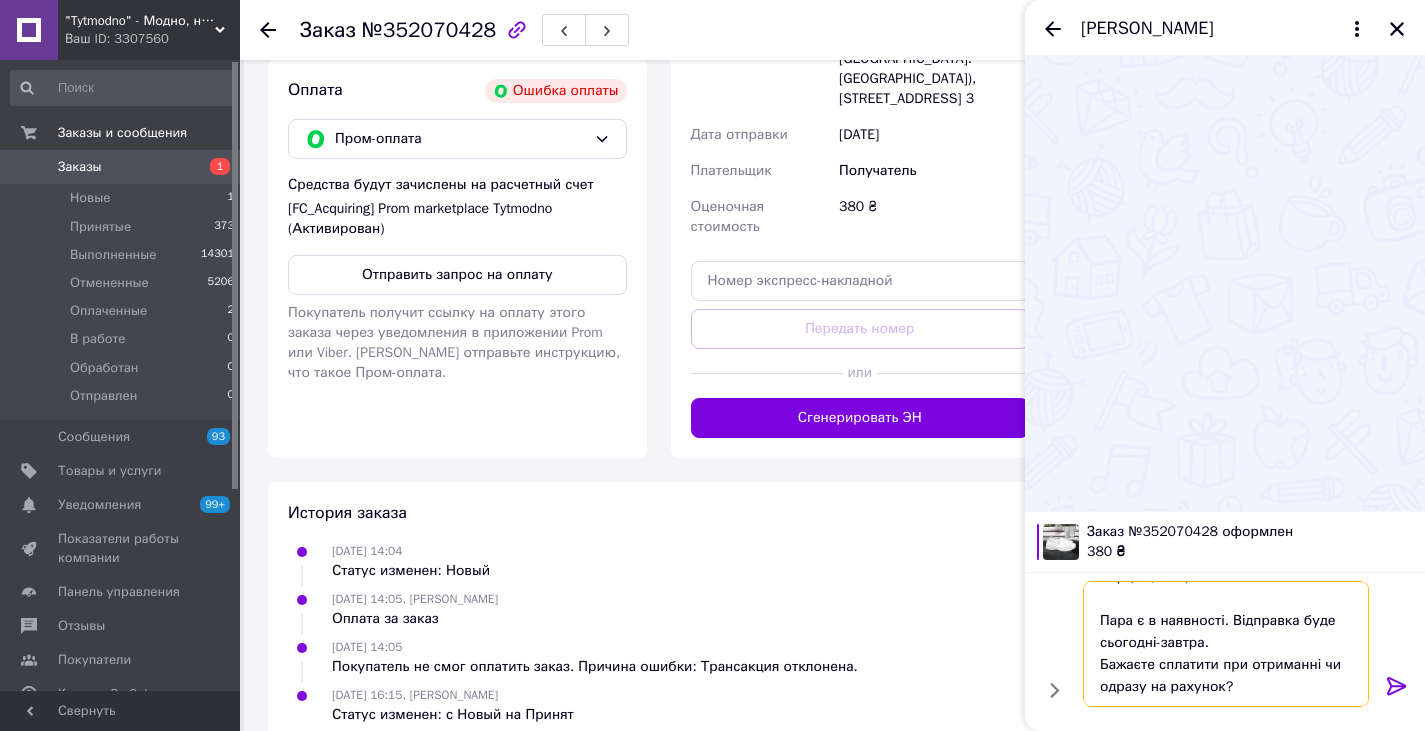 type on "Добрий день!
Замовили у нас жіночі білі мокасини 39р (25,3 см)." 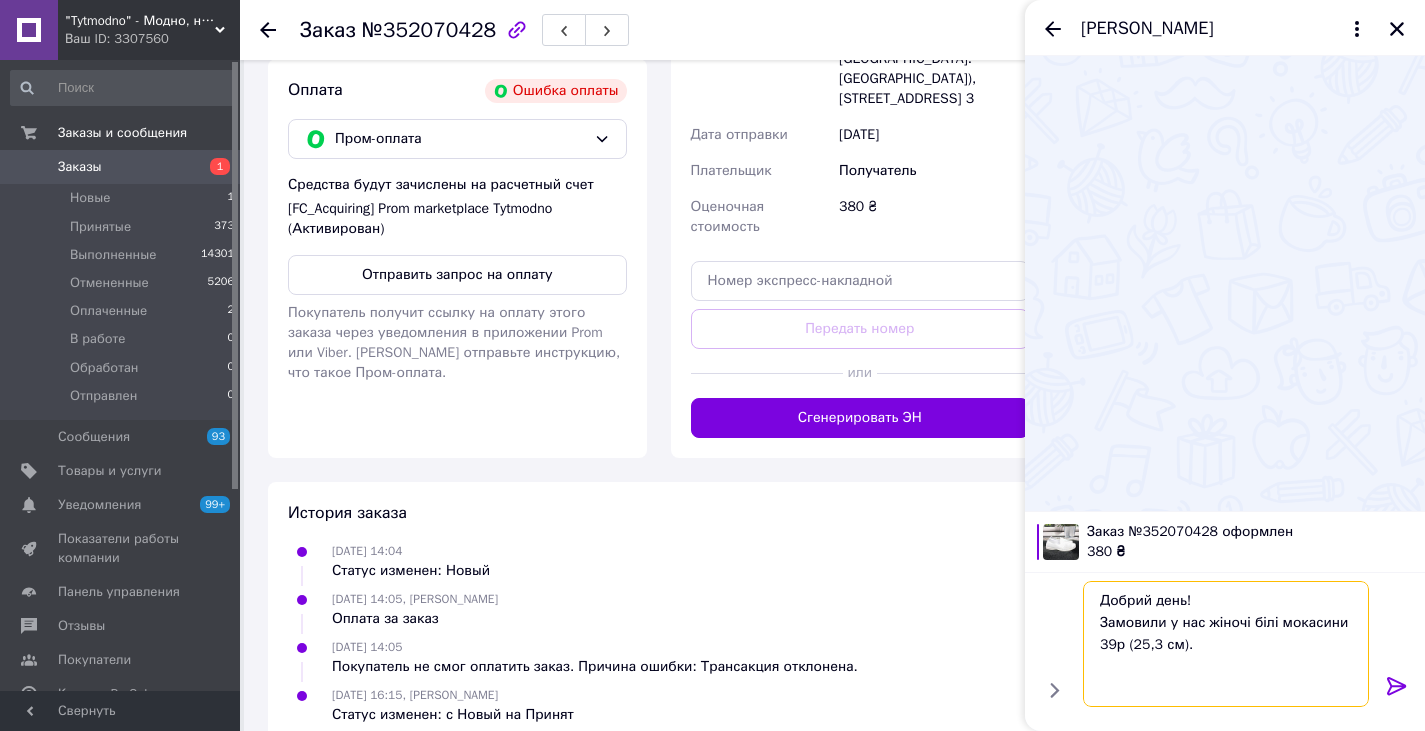 drag, startPoint x: 1242, startPoint y: 689, endPoint x: 1069, endPoint y: 619, distance: 186.62529 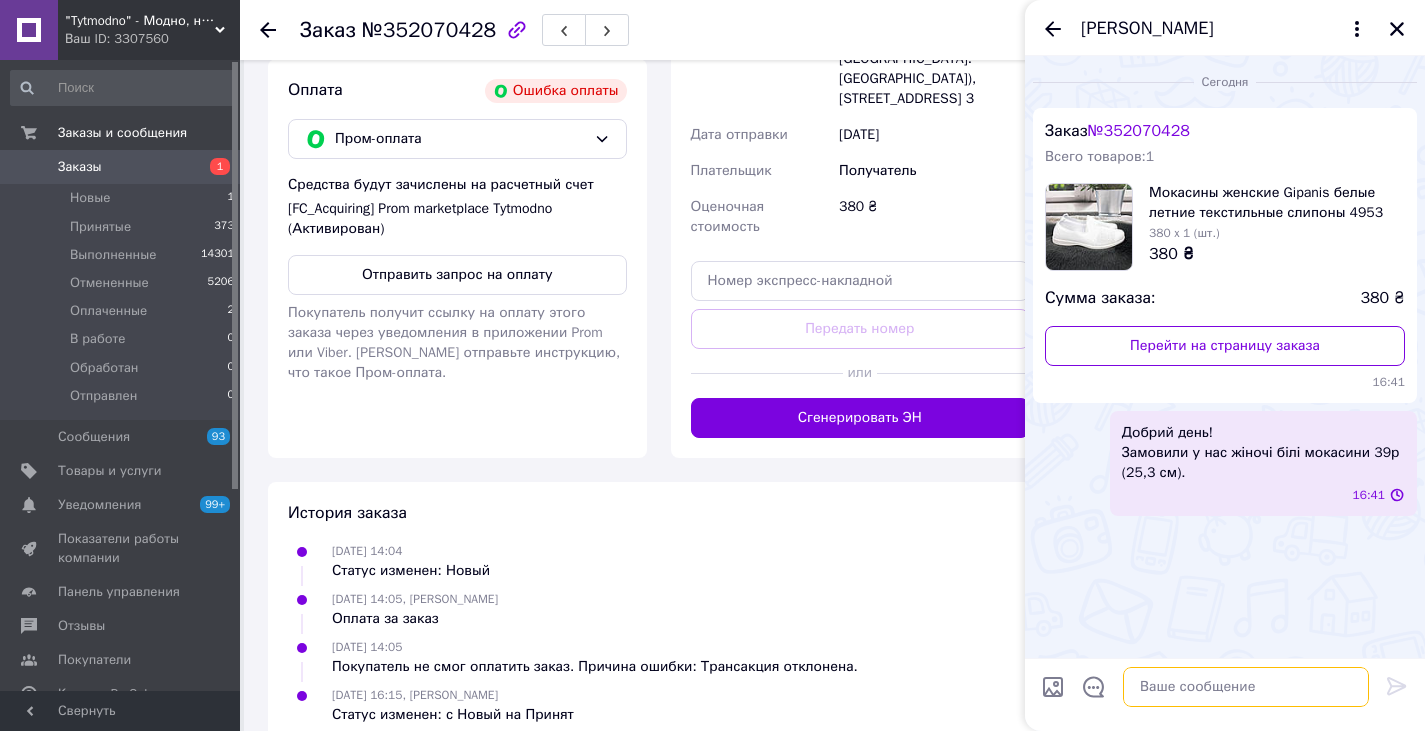 paste on "Пара є в наявності. Відправка буде сьогодні-завтра.
Бажаєте сплатити при отриманні чи одразу на рахунок?" 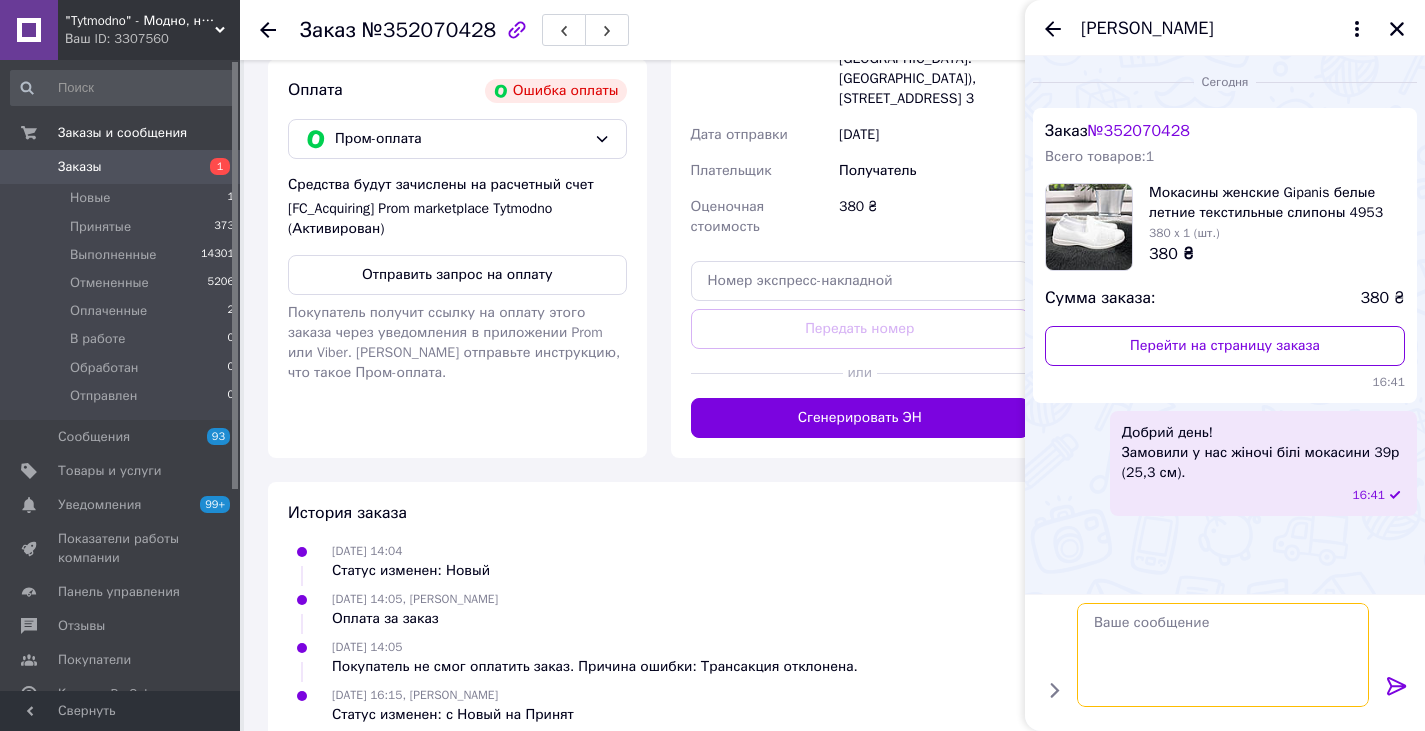 type on "Пара є в наявності. Відправка буде сьогодні-завтра.
Бажаєте сплатити при отриманні чи одразу на рахунок?" 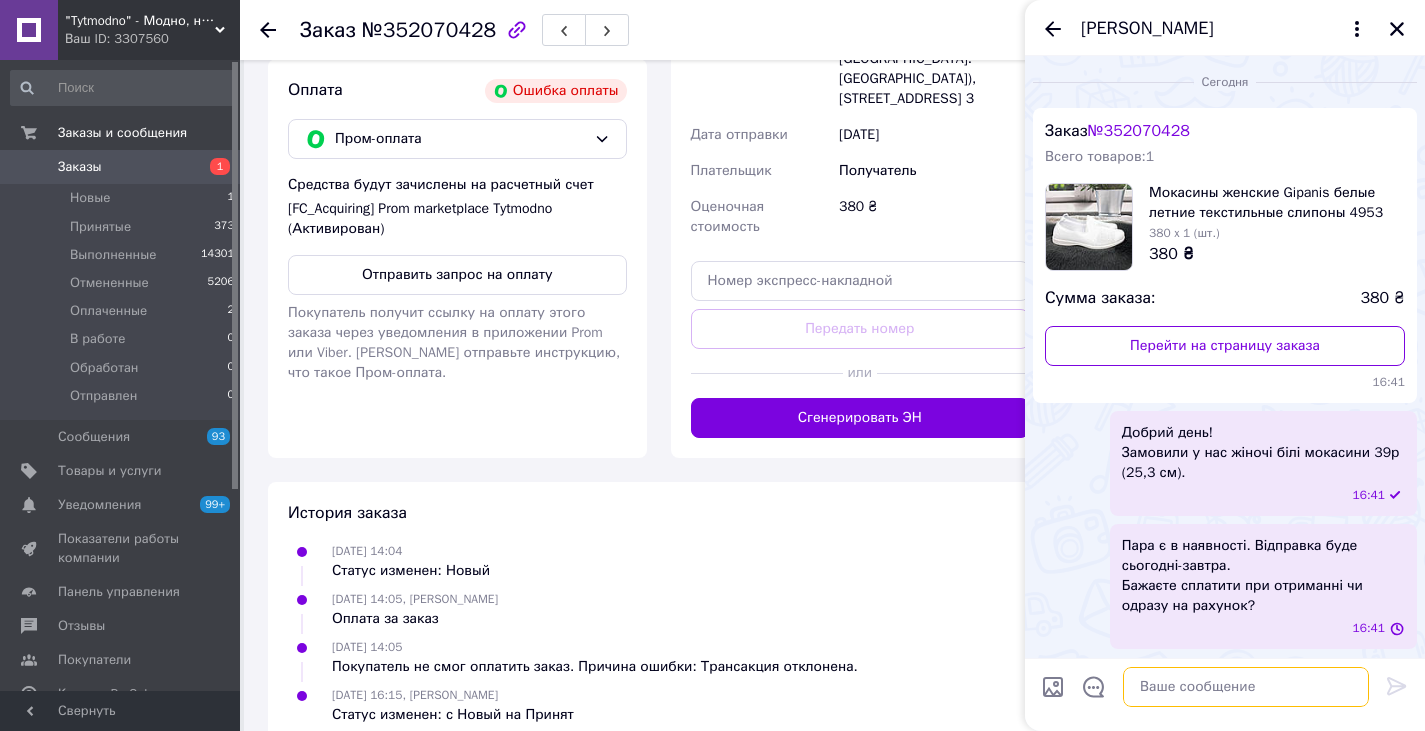 scroll, scrollTop: 0, scrollLeft: 0, axis: both 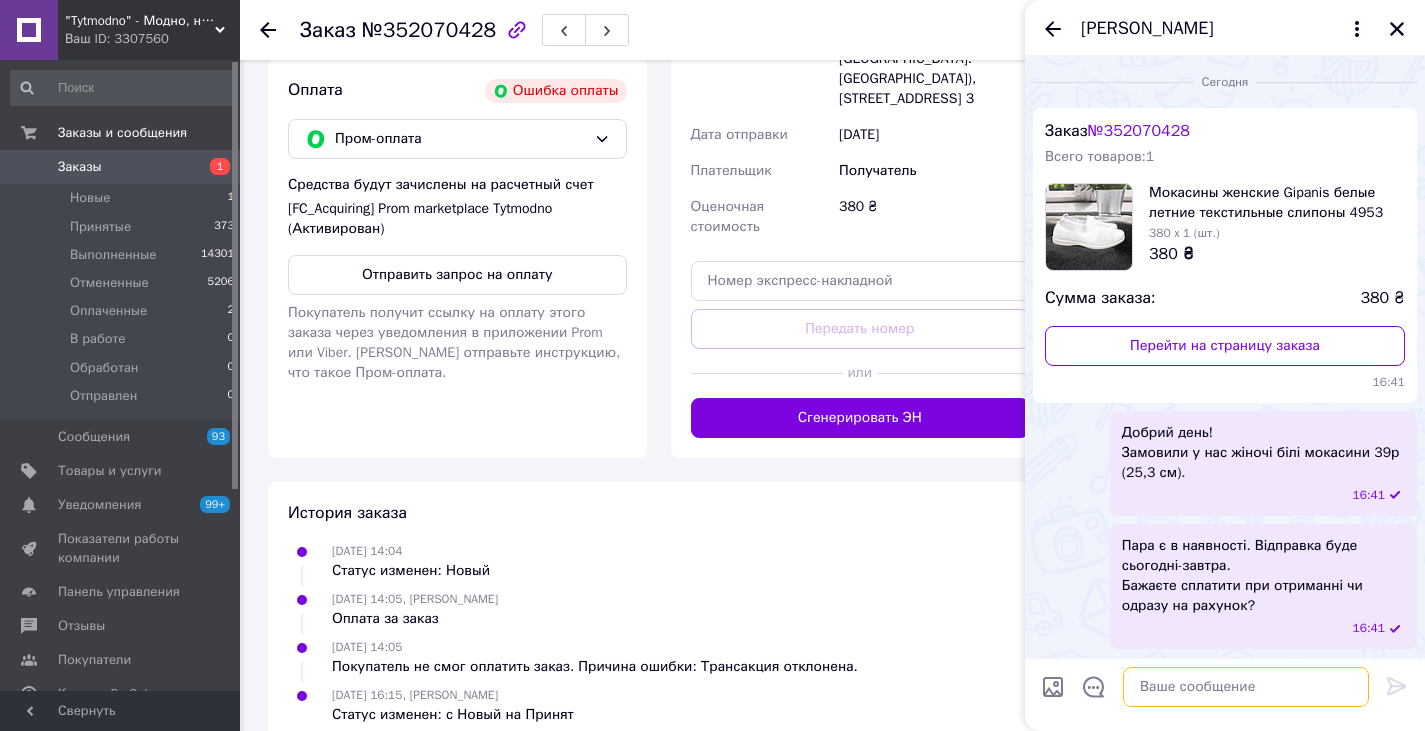 type 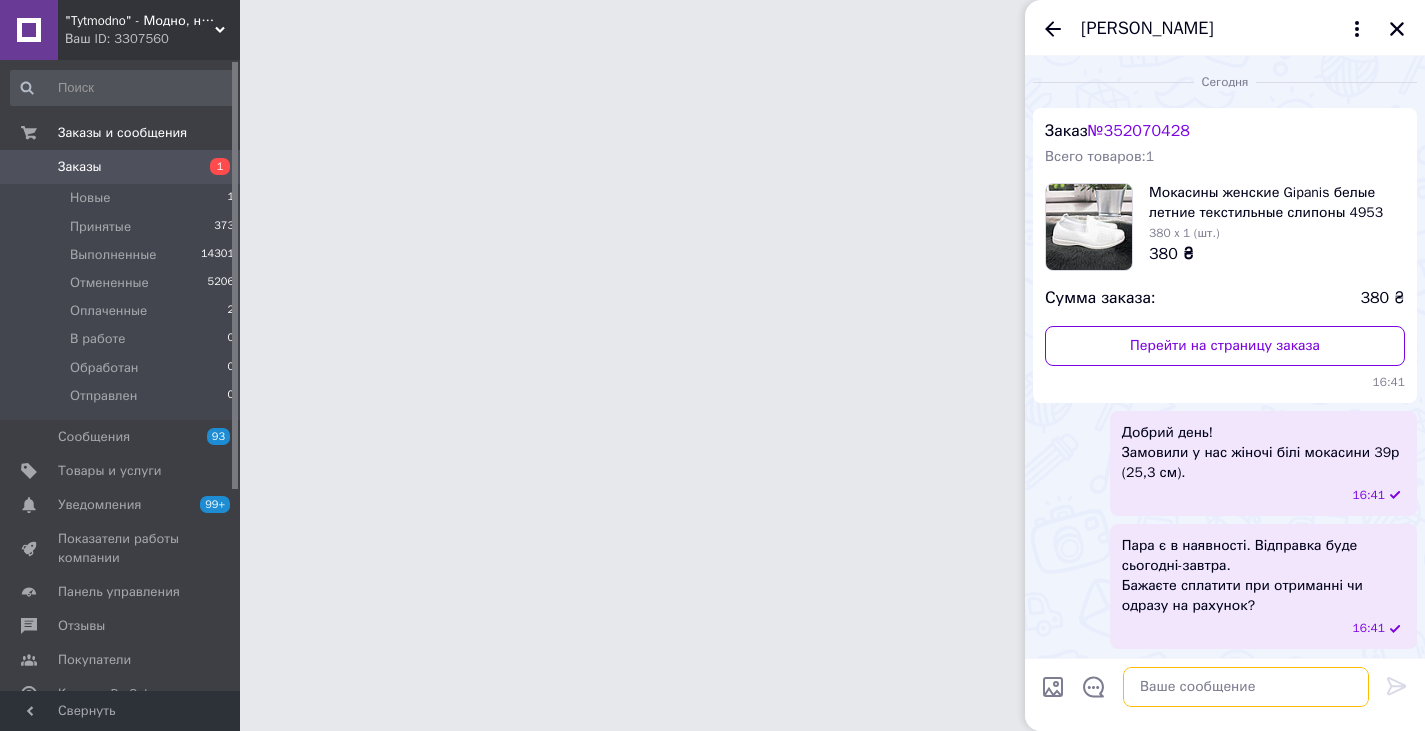 scroll, scrollTop: 0, scrollLeft: 0, axis: both 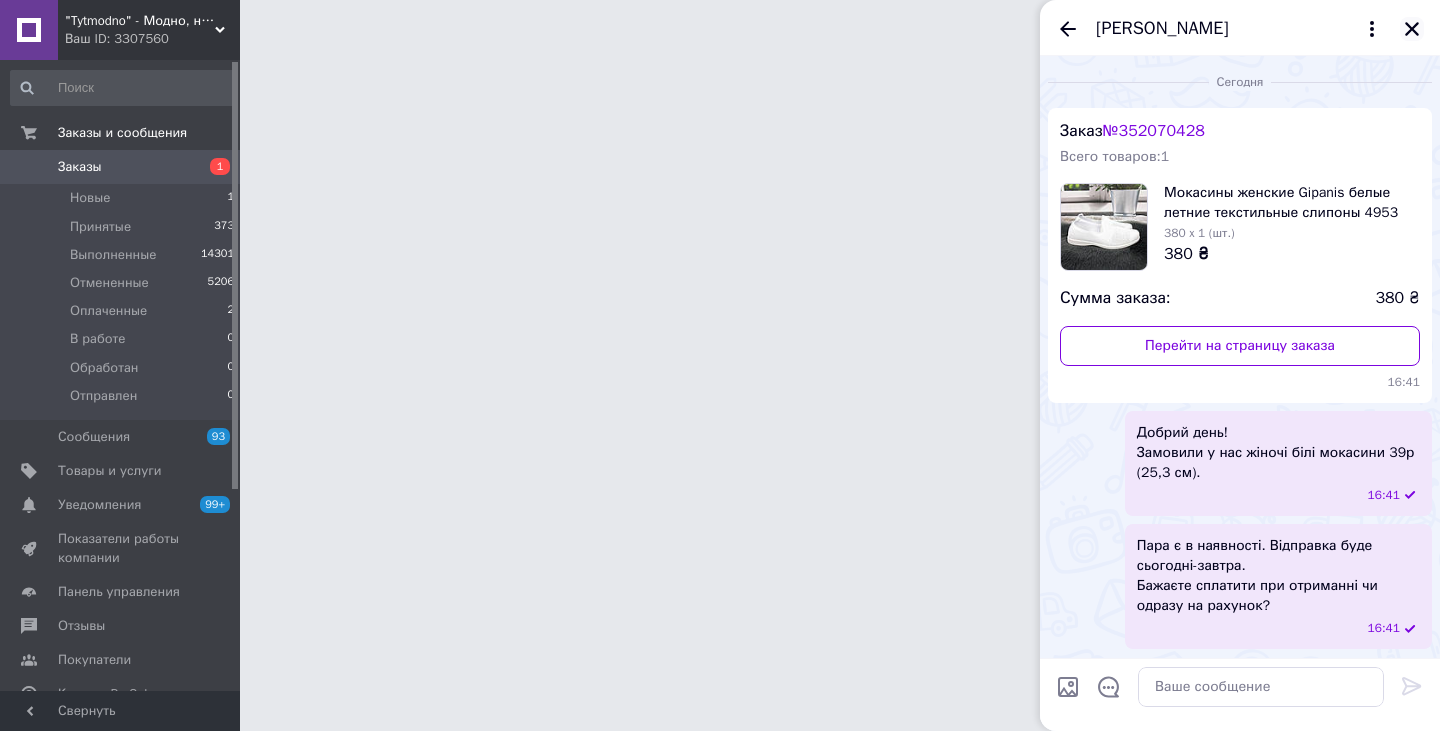 click 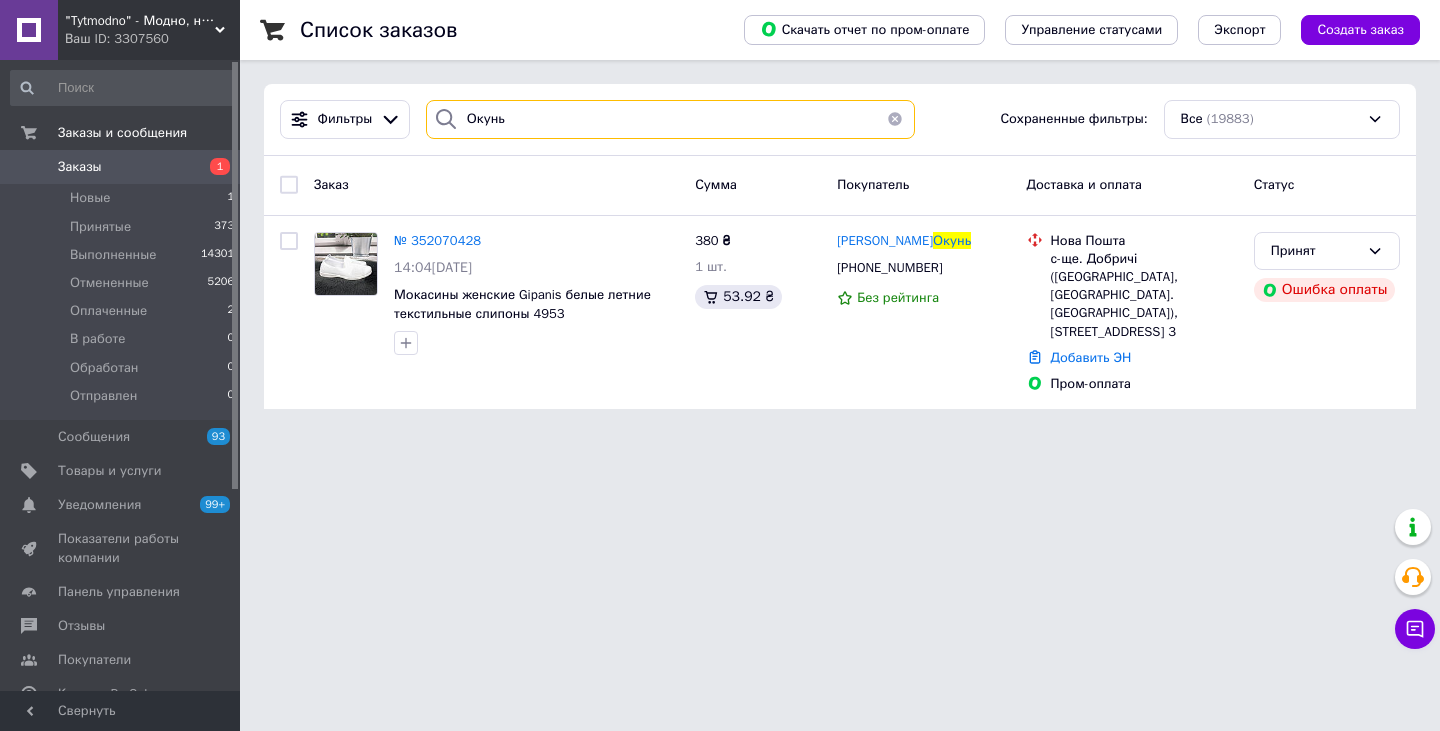 click on "Окунь" at bounding box center (670, 119) 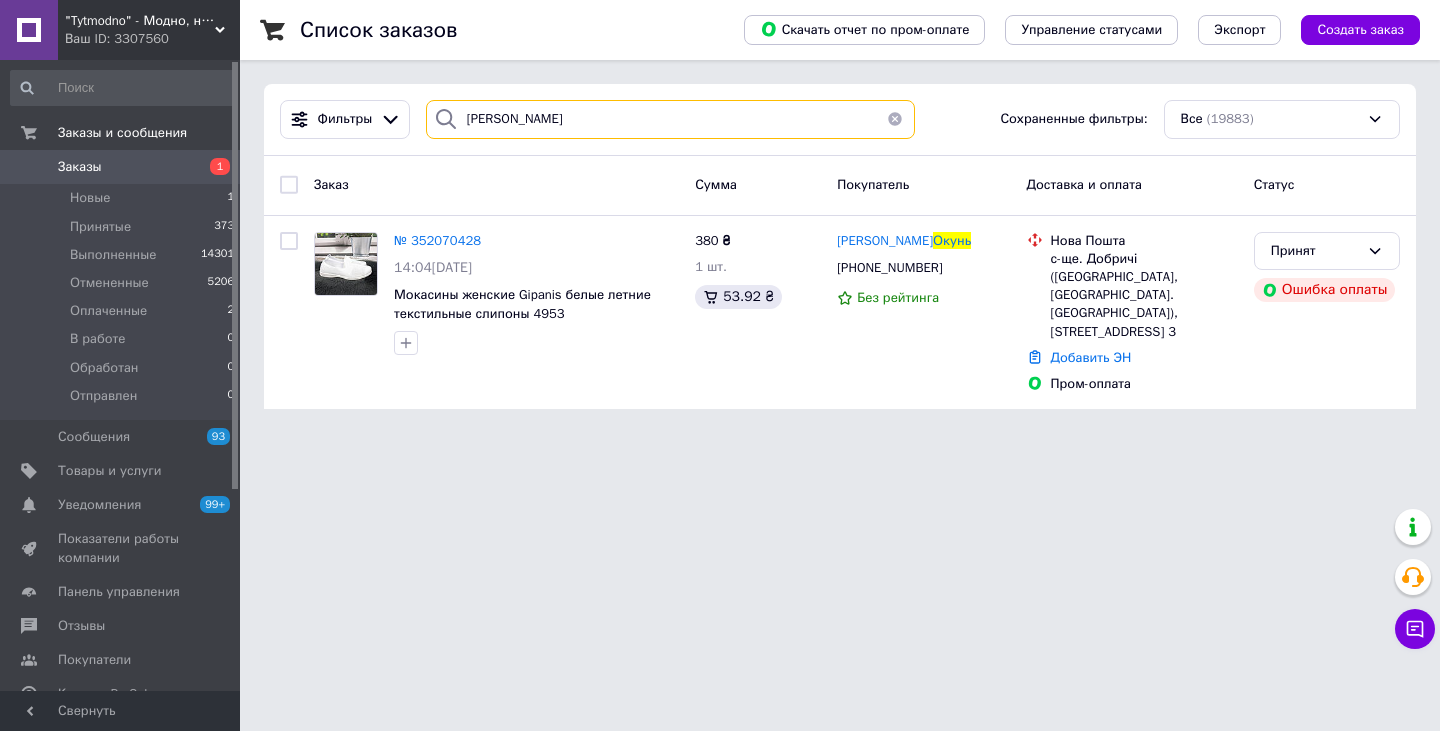 click on "[PERSON_NAME]" at bounding box center [670, 119] 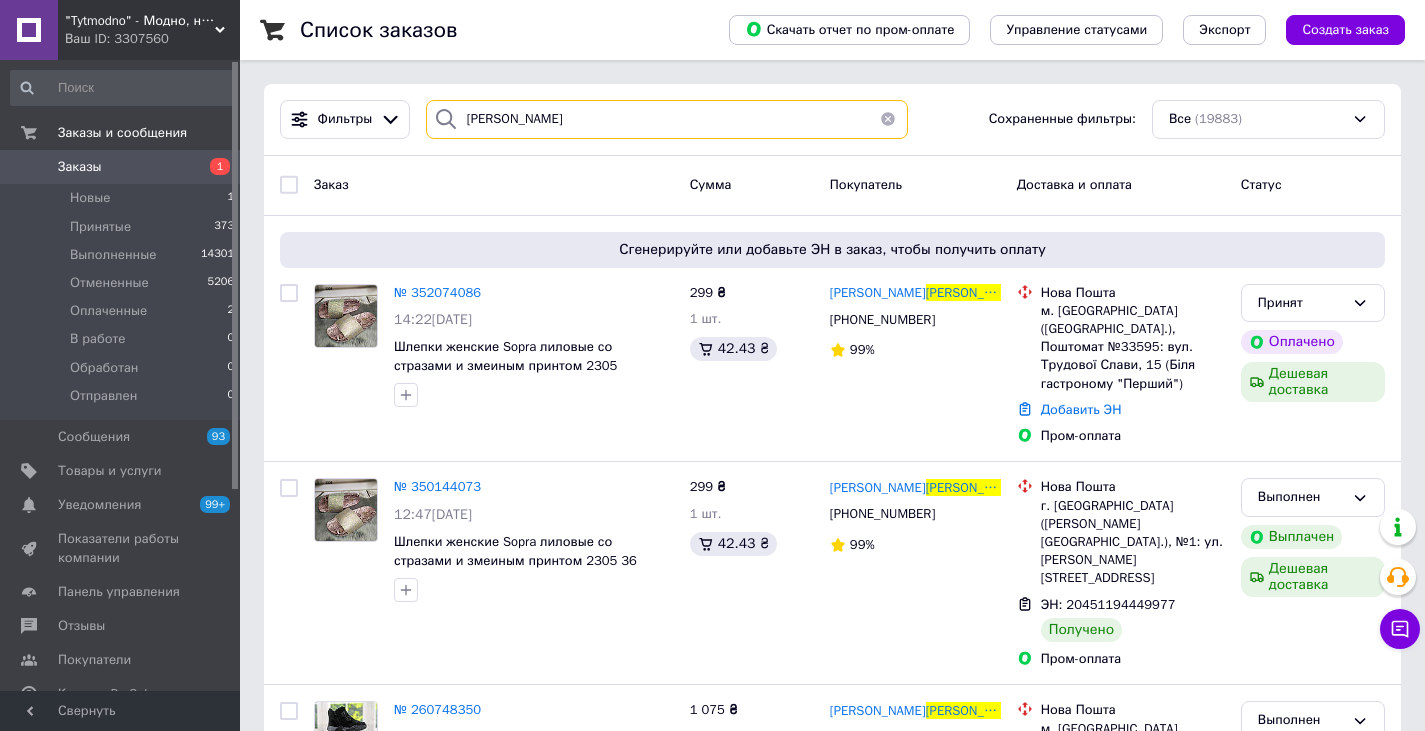 click on "[PERSON_NAME]" at bounding box center [667, 119] 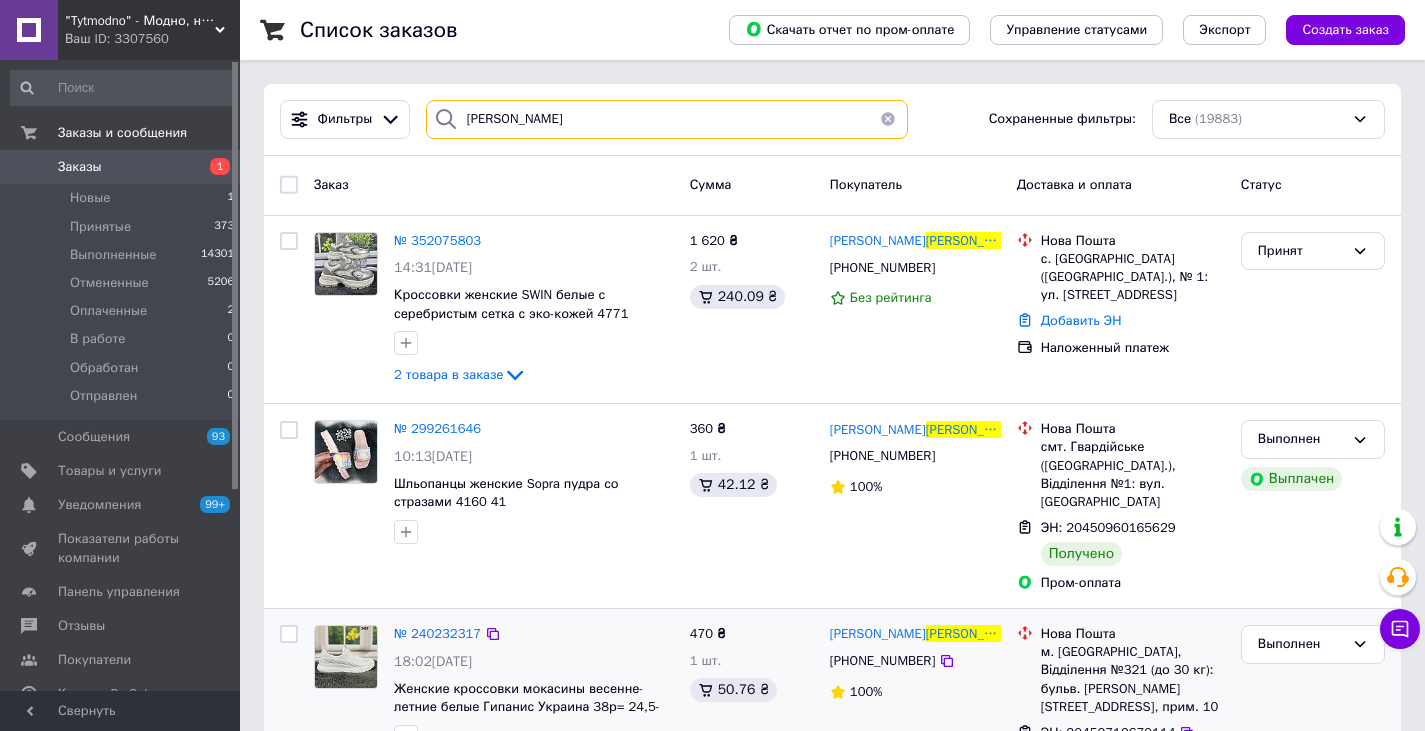 type on "[PERSON_NAME]" 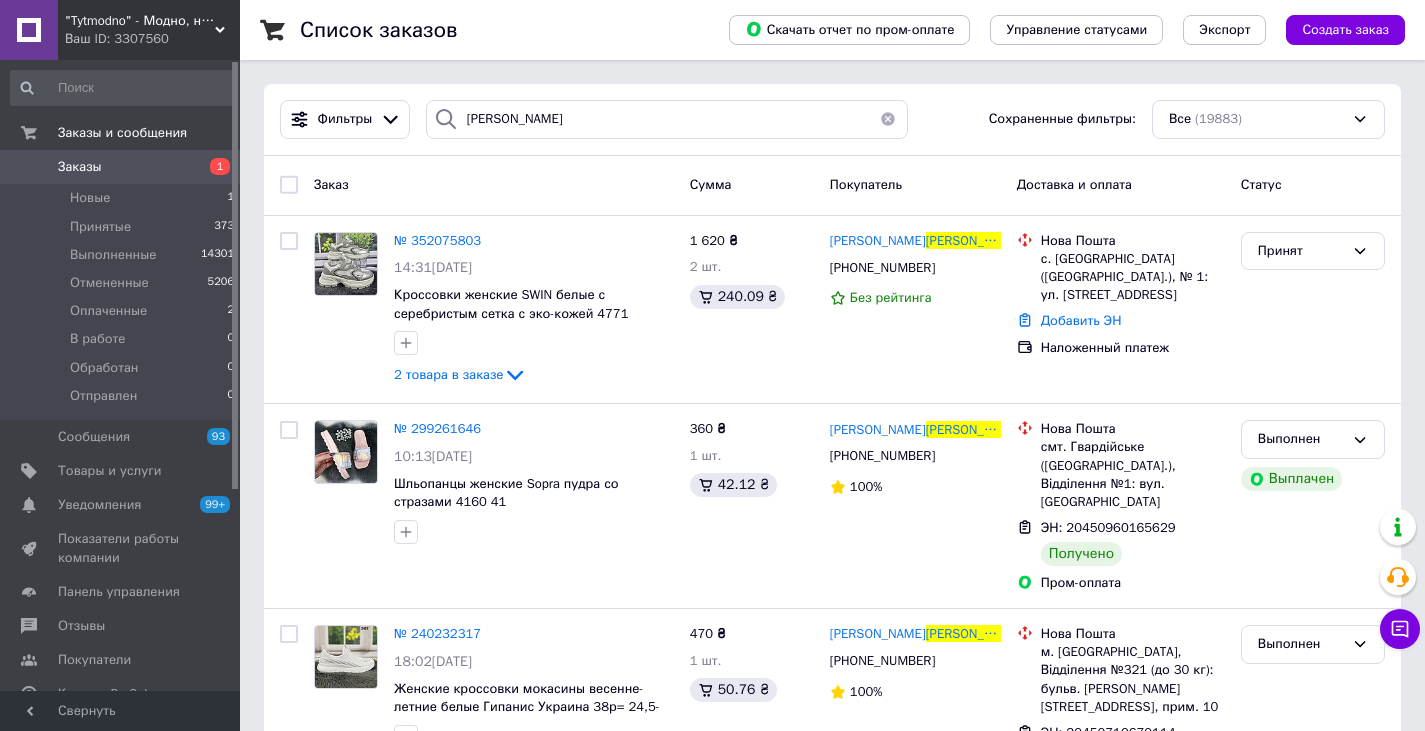 click on "Ваш ID: 3307560" at bounding box center [152, 39] 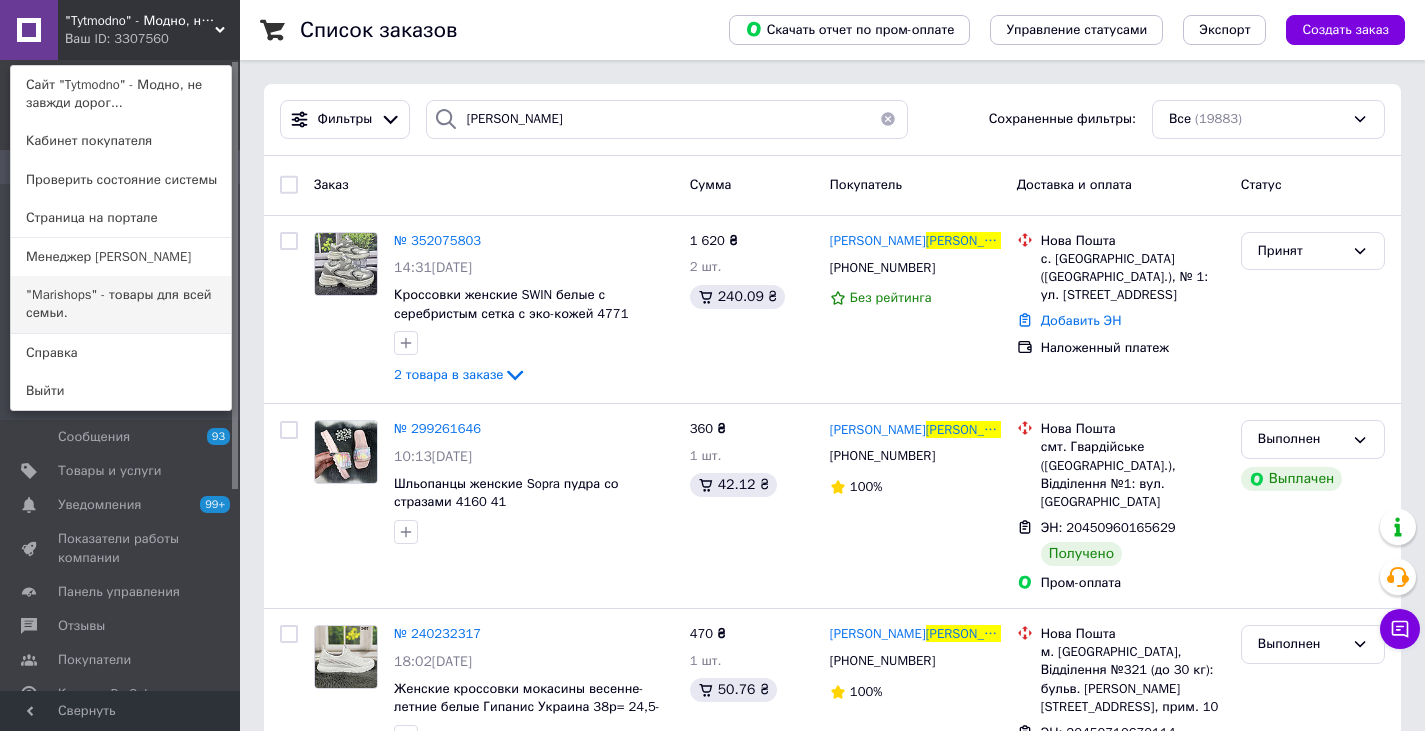 click on ""Marishops" - товары для всей семьи." at bounding box center [121, 304] 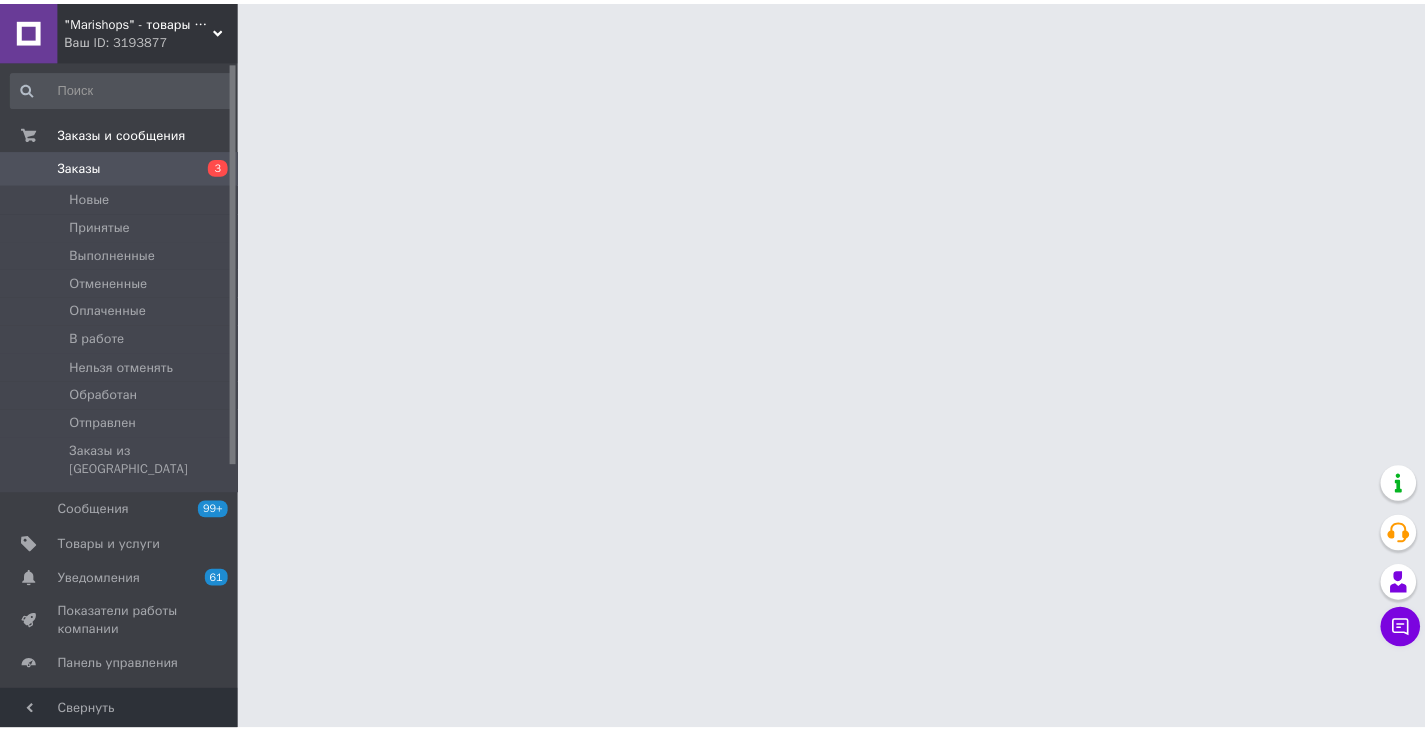 scroll, scrollTop: 0, scrollLeft: 0, axis: both 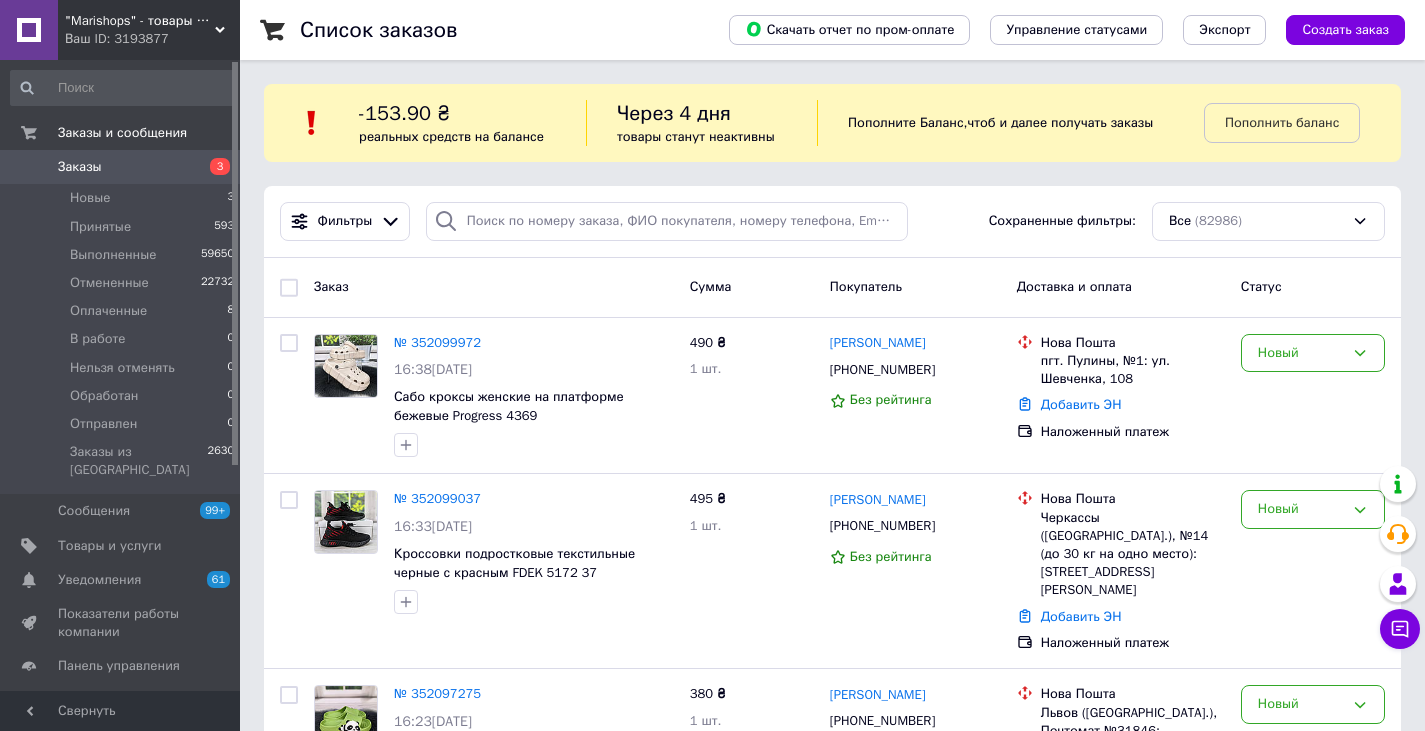 click on "-153.90 ₴ реальных средств на балансе Через 4 дня товары станут неактивны Пополните Баланс ,  чтоб и далее получать заказы Пополнить баланс" at bounding box center [832, 123] 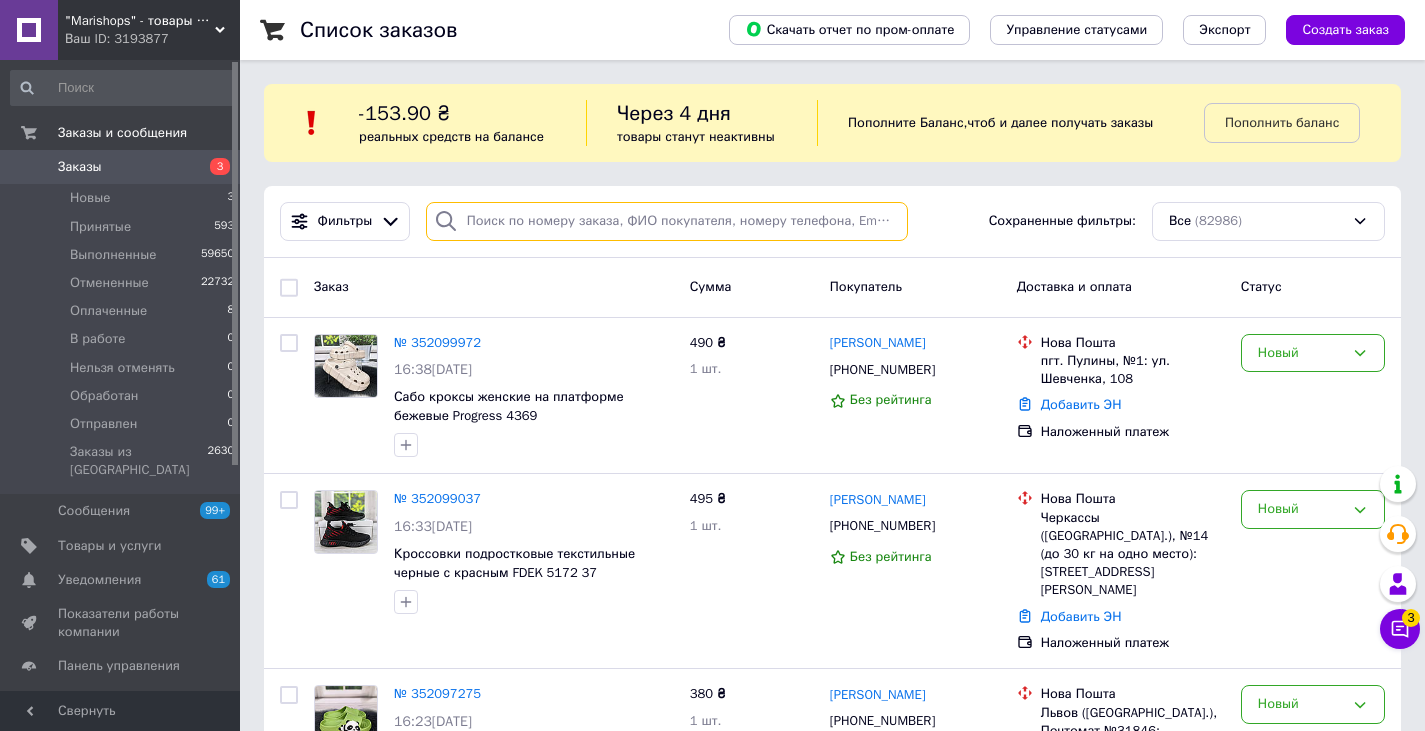 paste on "Бурлака" 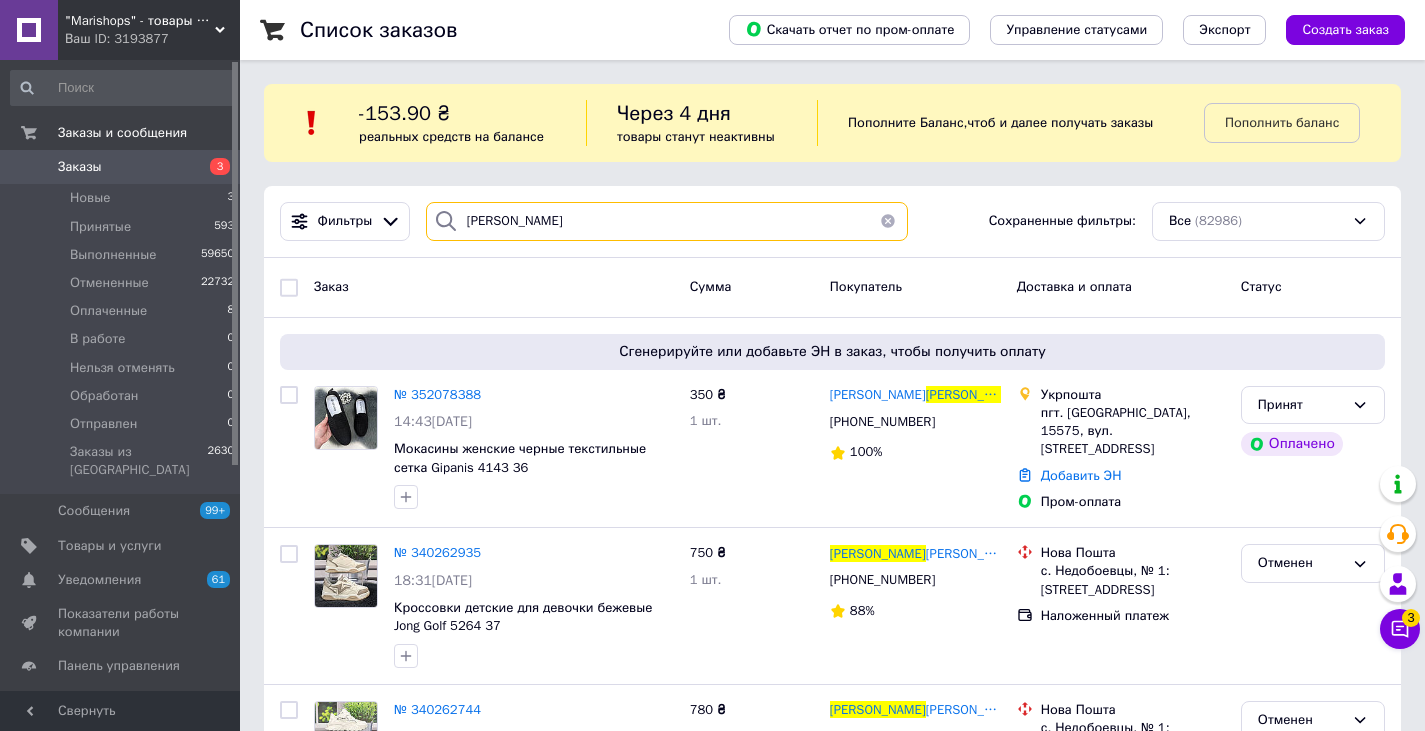 type on "Бурлака" 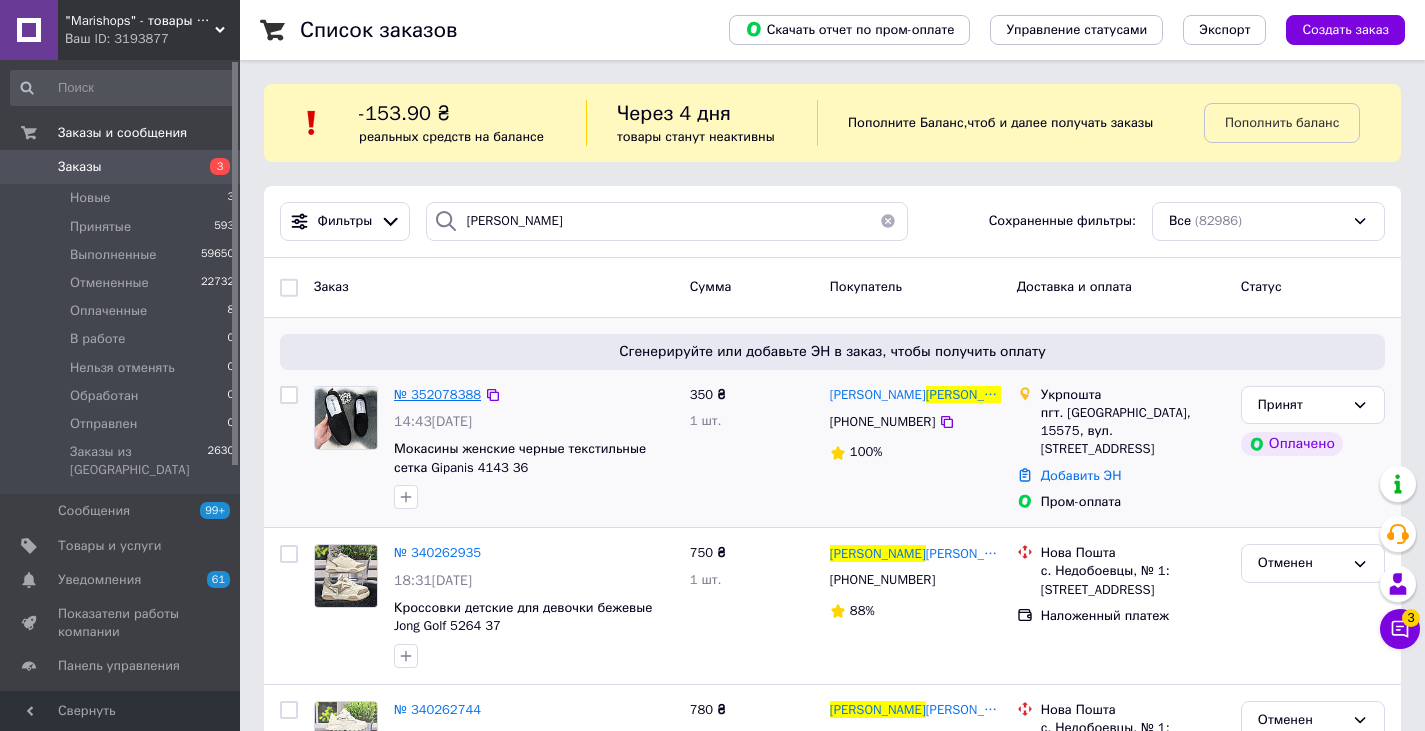 click on "№ 352078388" at bounding box center [437, 394] 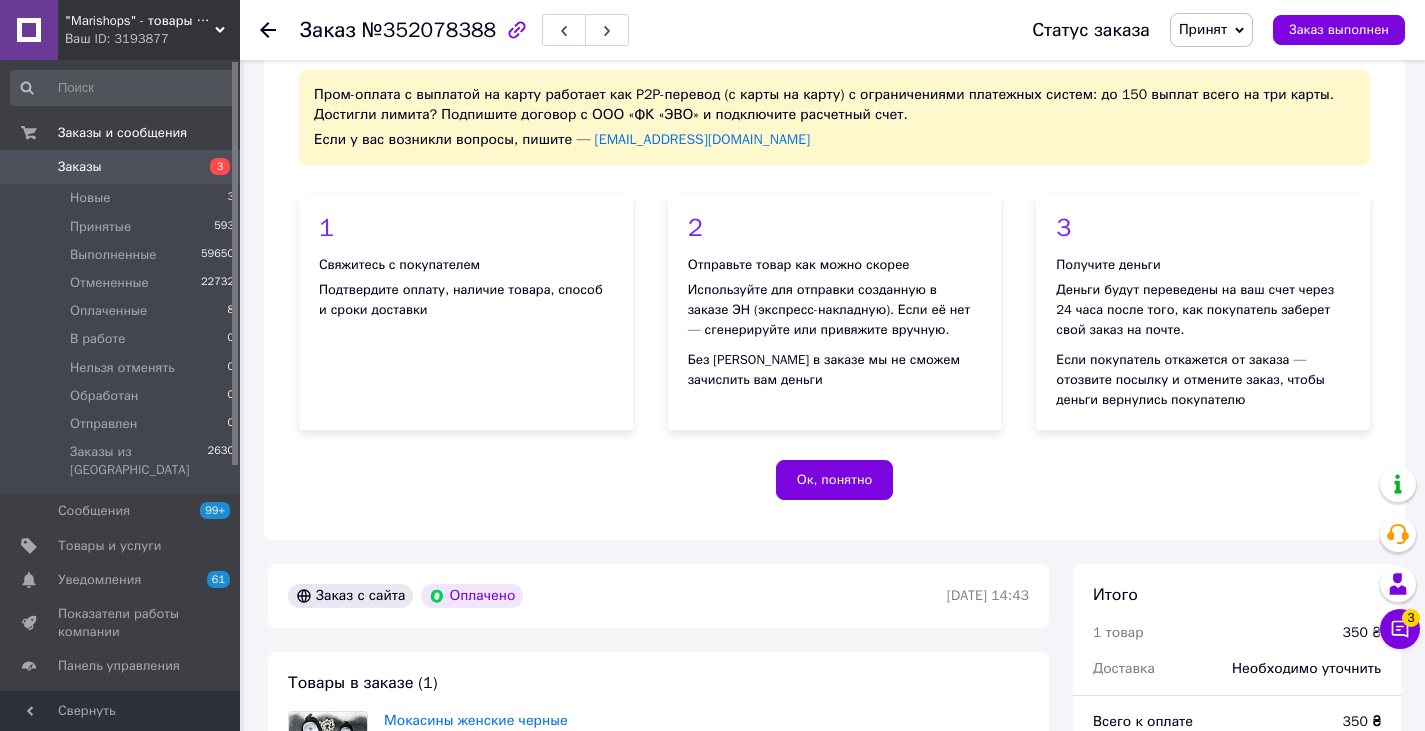 scroll, scrollTop: 0, scrollLeft: 0, axis: both 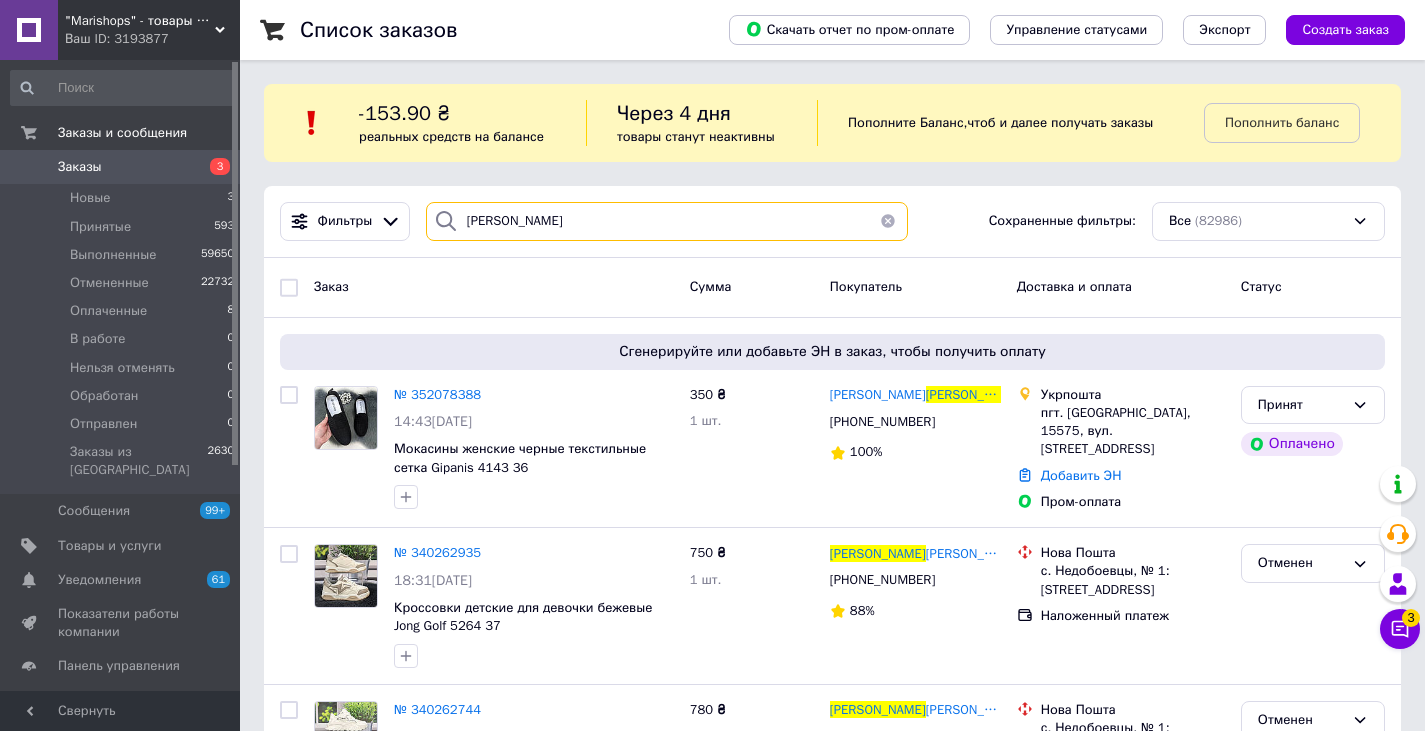 click on "Бурлака" at bounding box center (667, 221) 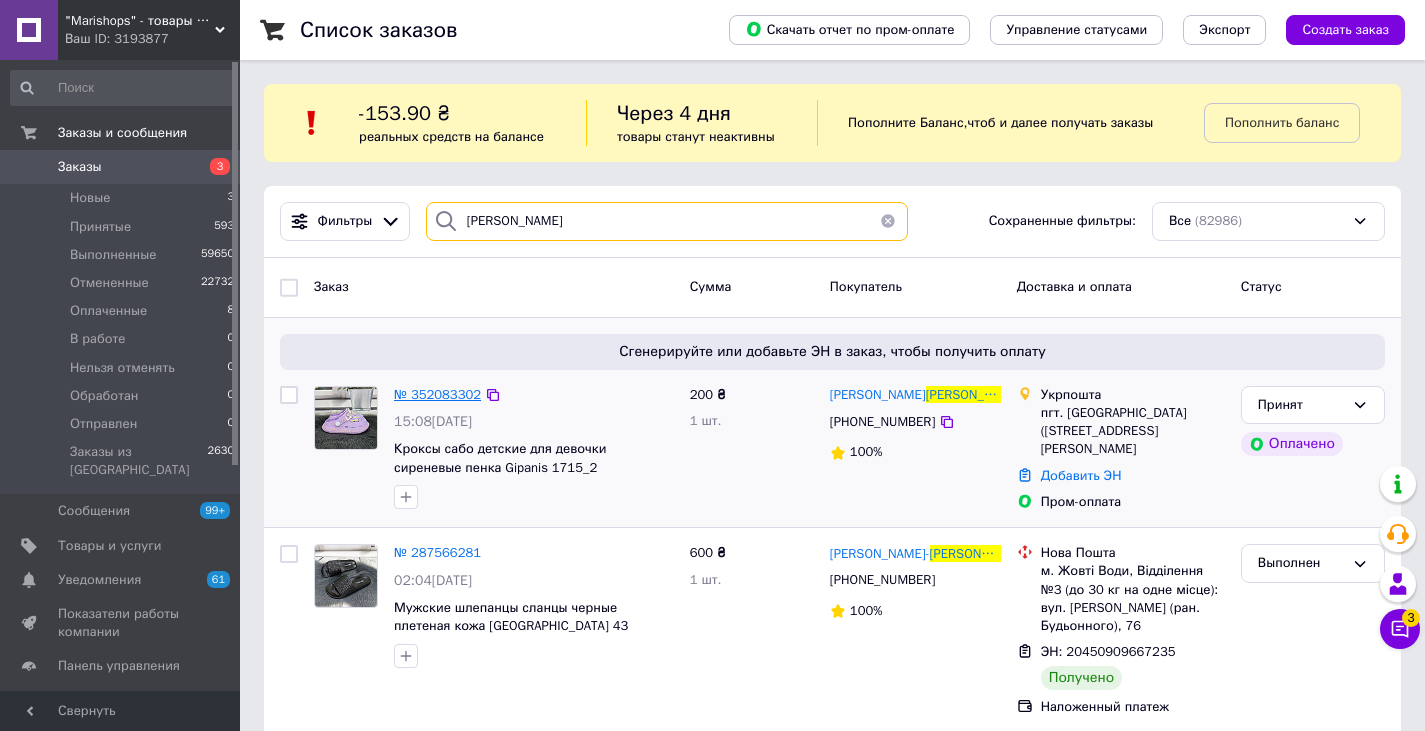 type on "Грошева" 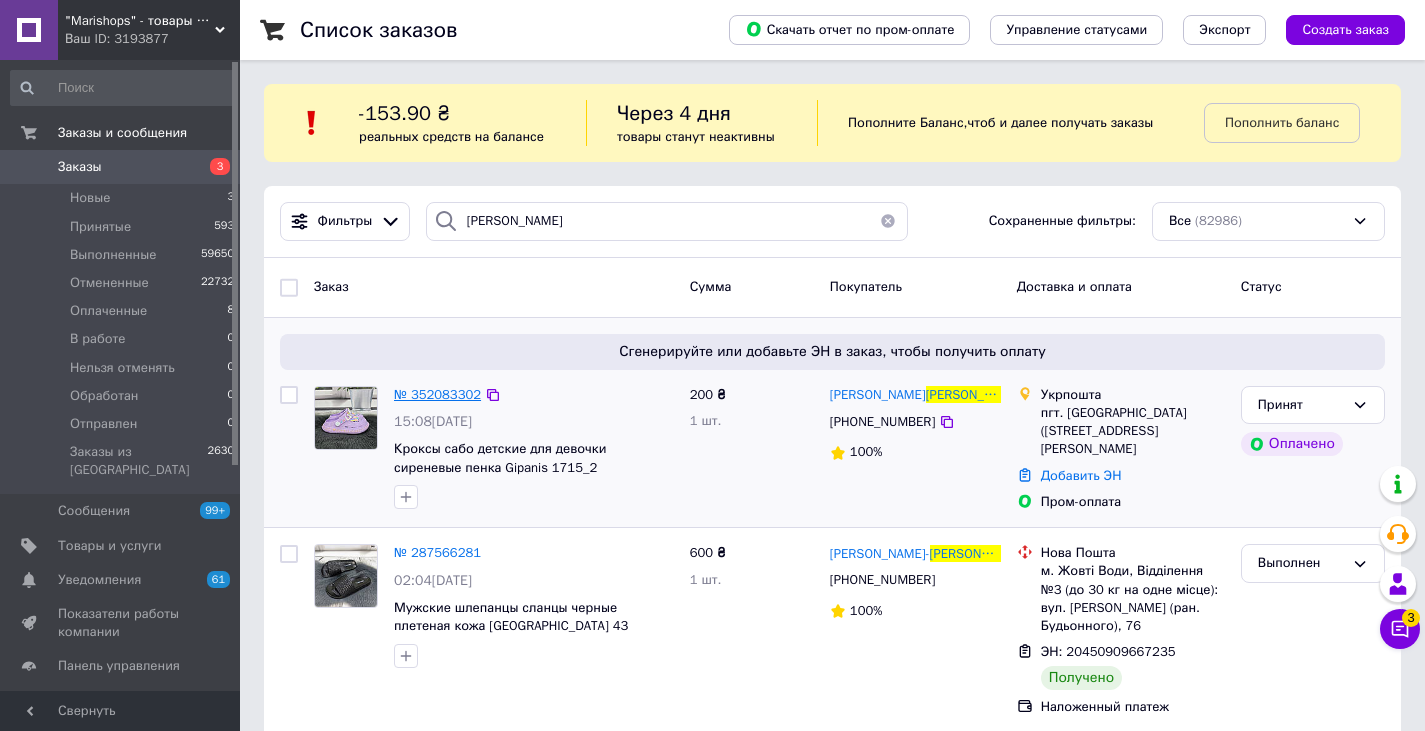 click on "№ 352083302" at bounding box center (437, 394) 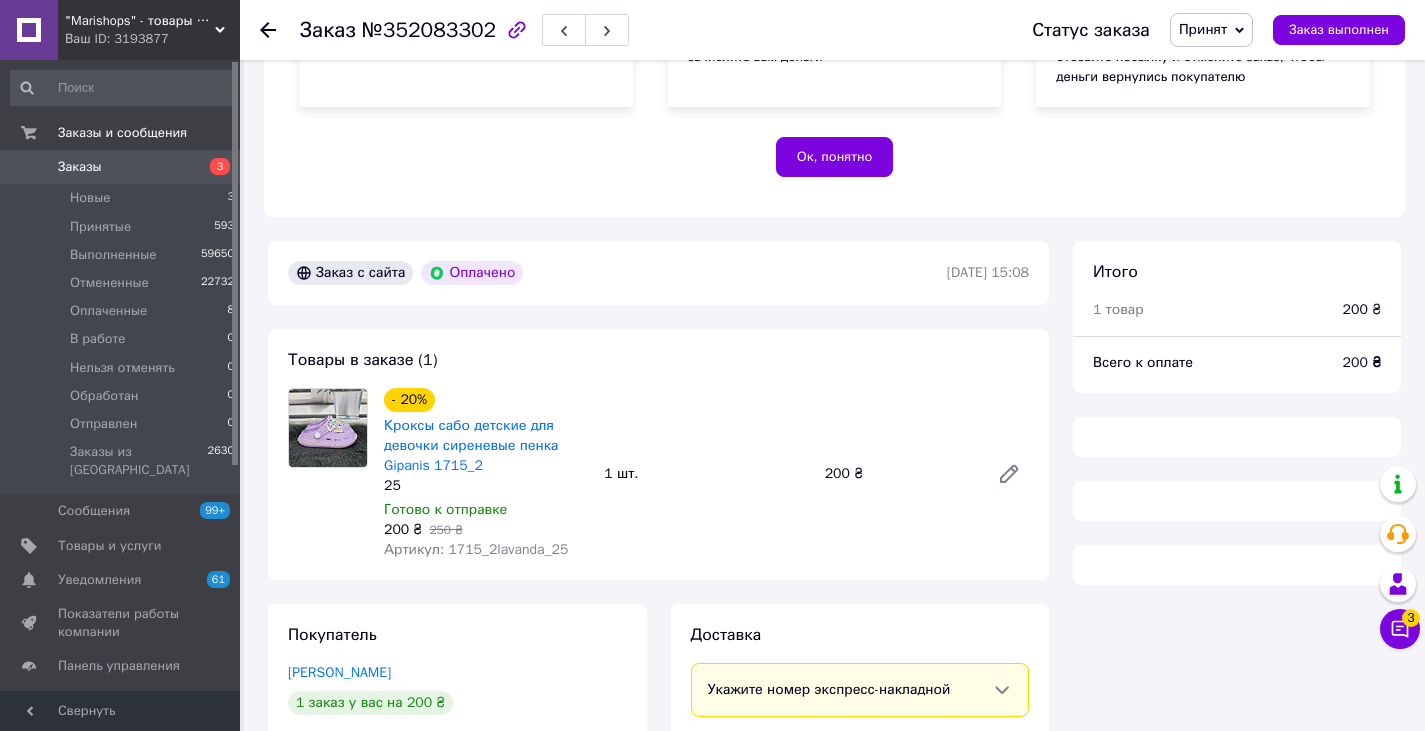 scroll, scrollTop: 700, scrollLeft: 0, axis: vertical 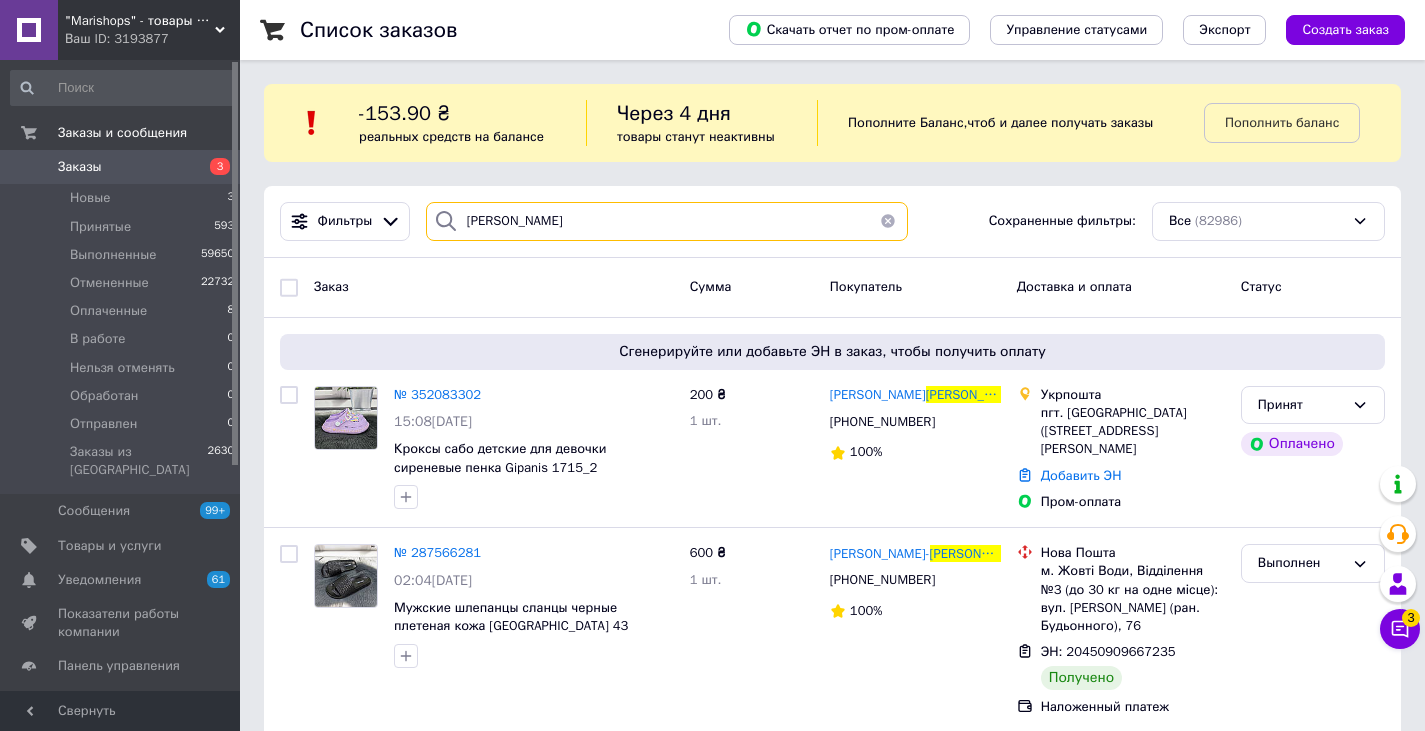 click on "Грошева" at bounding box center (667, 221) 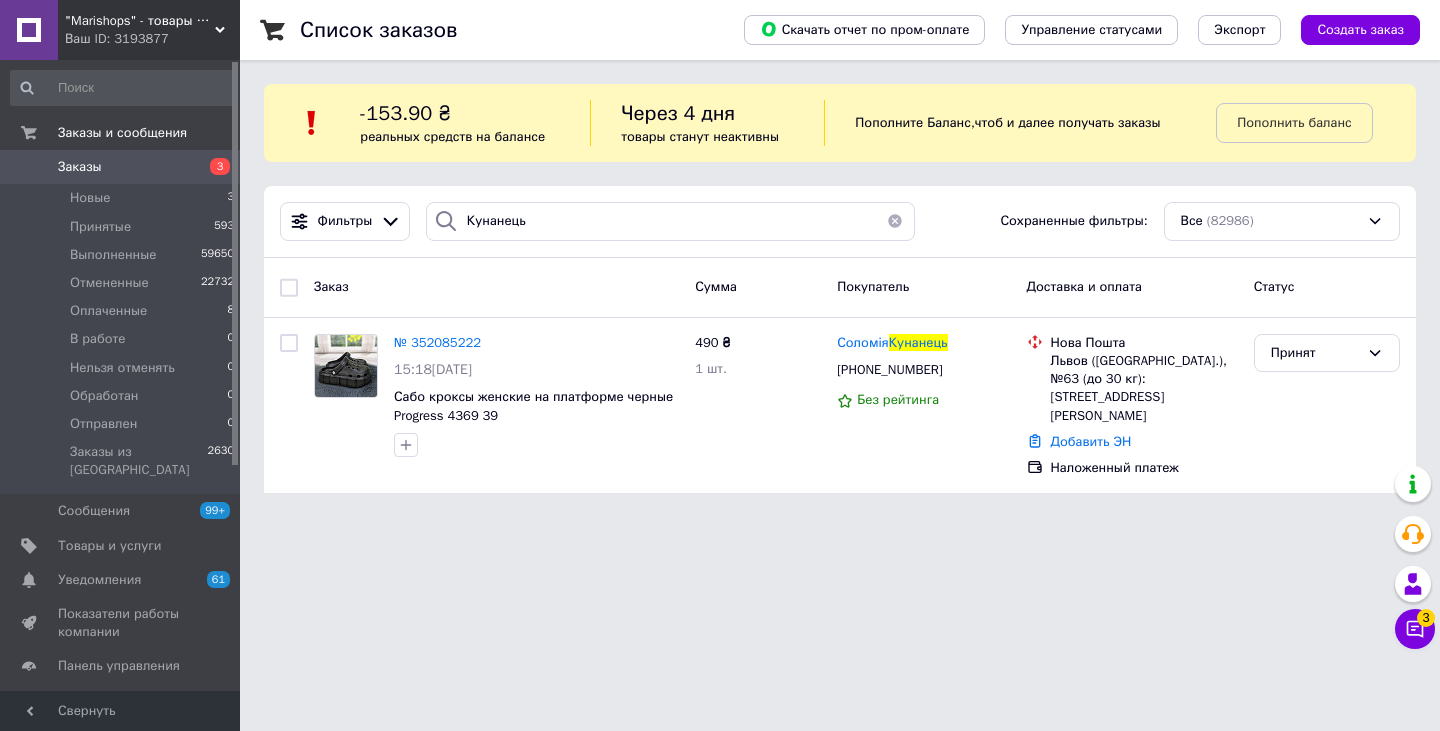 drag, startPoint x: 1436, startPoint y: 631, endPoint x: 1424, endPoint y: 632, distance: 12.0415945 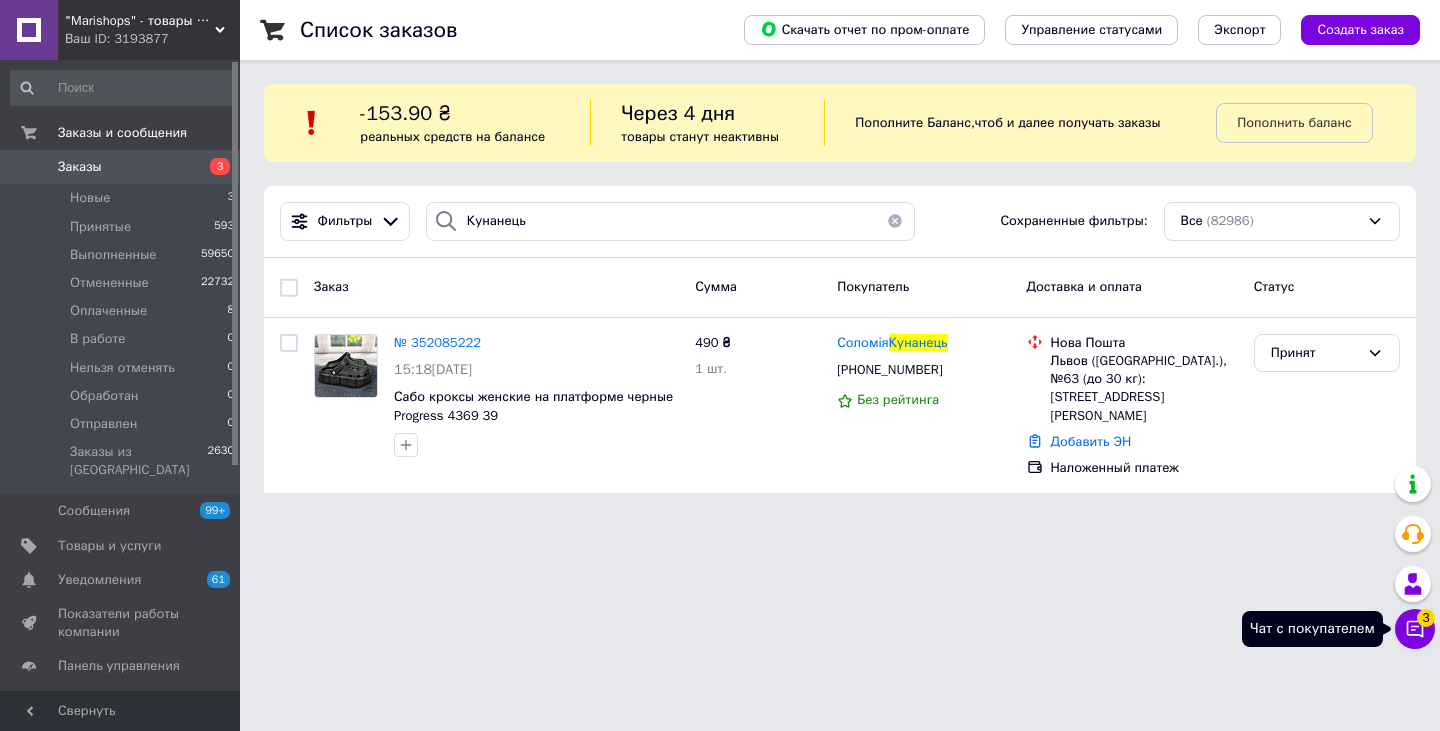click 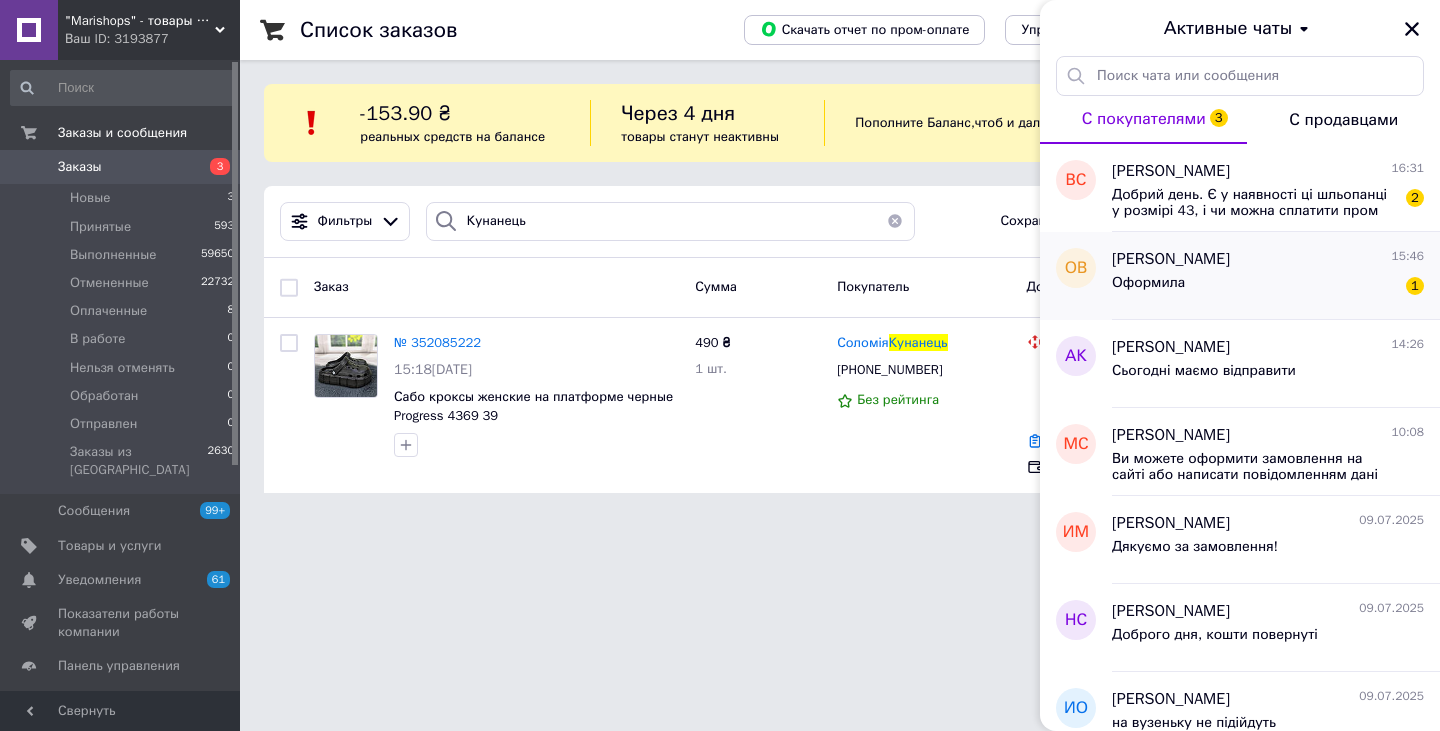 click on "Оля Врубель 15:46 Оформила 1" at bounding box center [1276, 276] 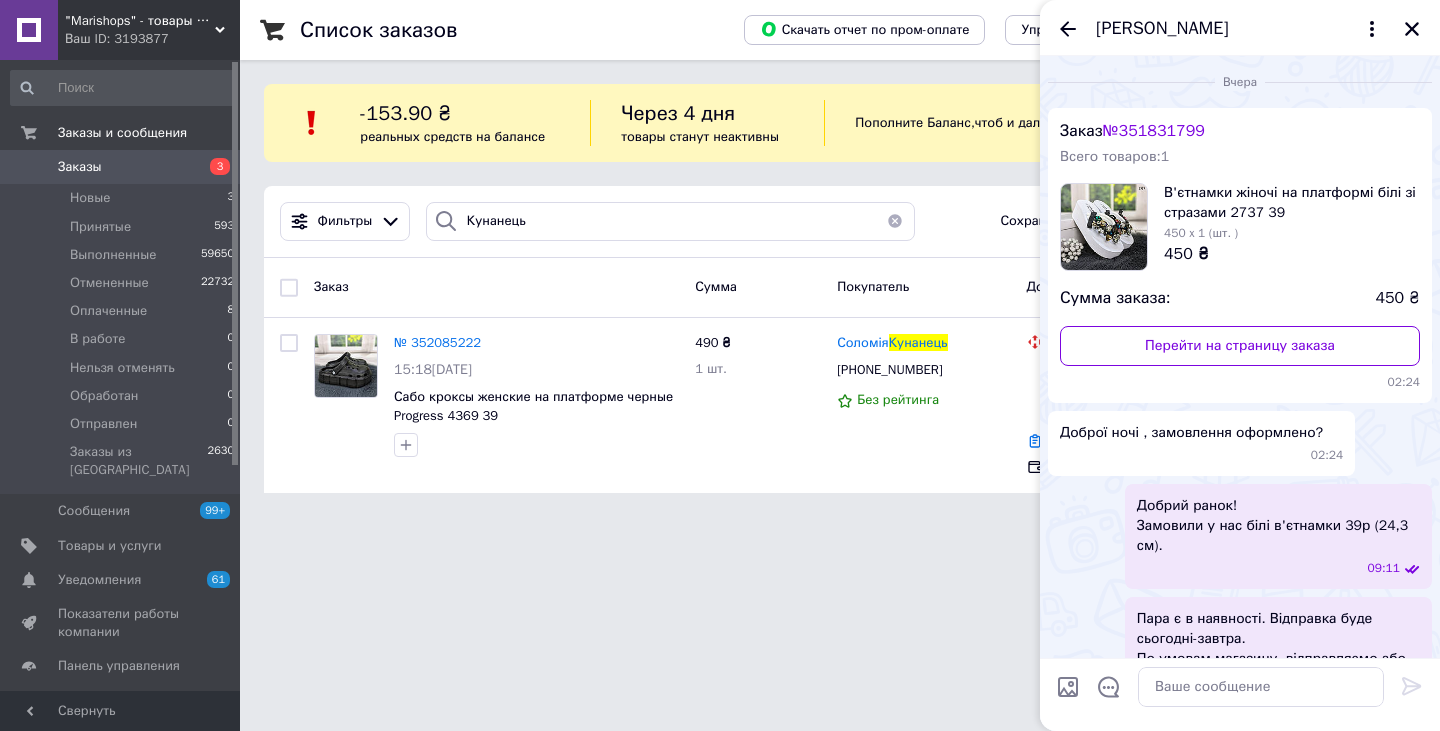 scroll, scrollTop: 779, scrollLeft: 0, axis: vertical 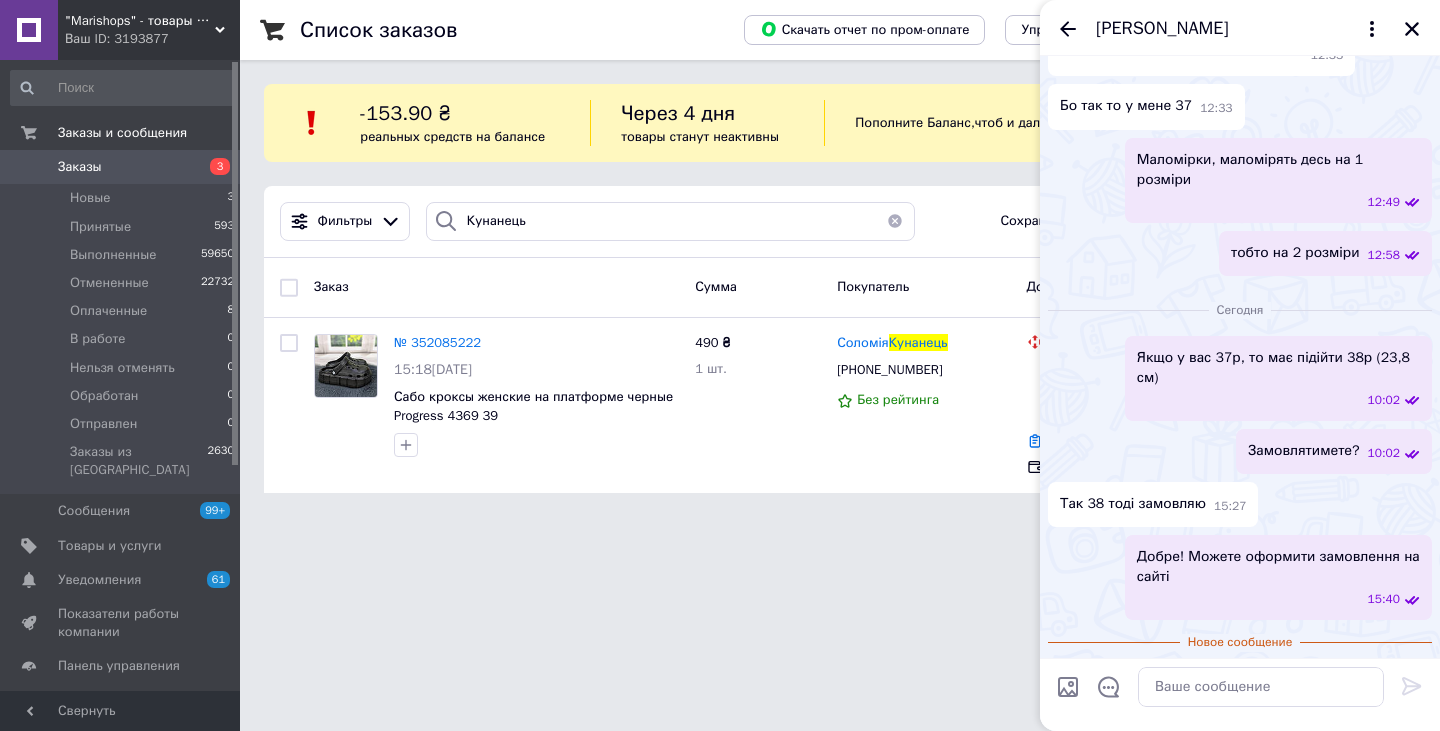 click on "Фильтры Кунанець Сохраненные фильтры: Все (82986)" at bounding box center (840, 222) 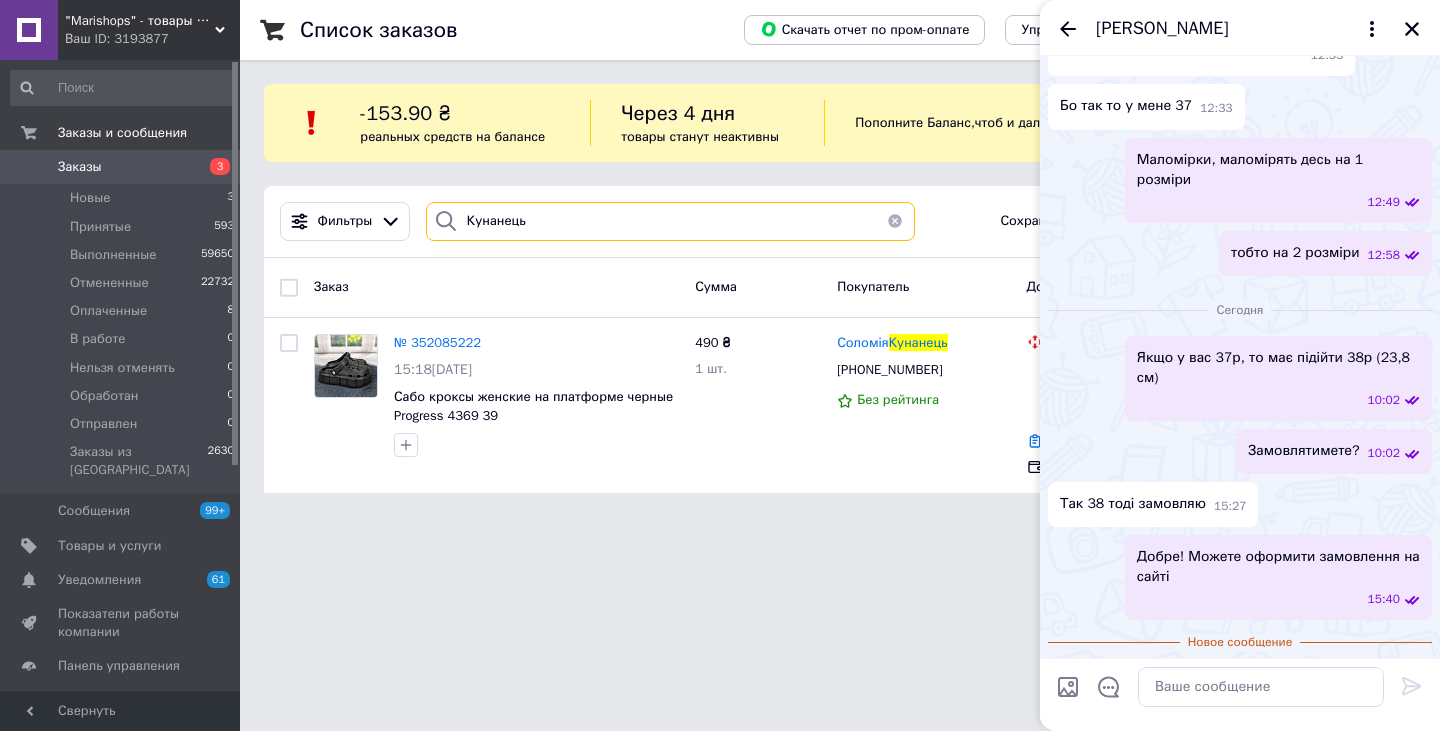 click on "Кунанець" at bounding box center (670, 221) 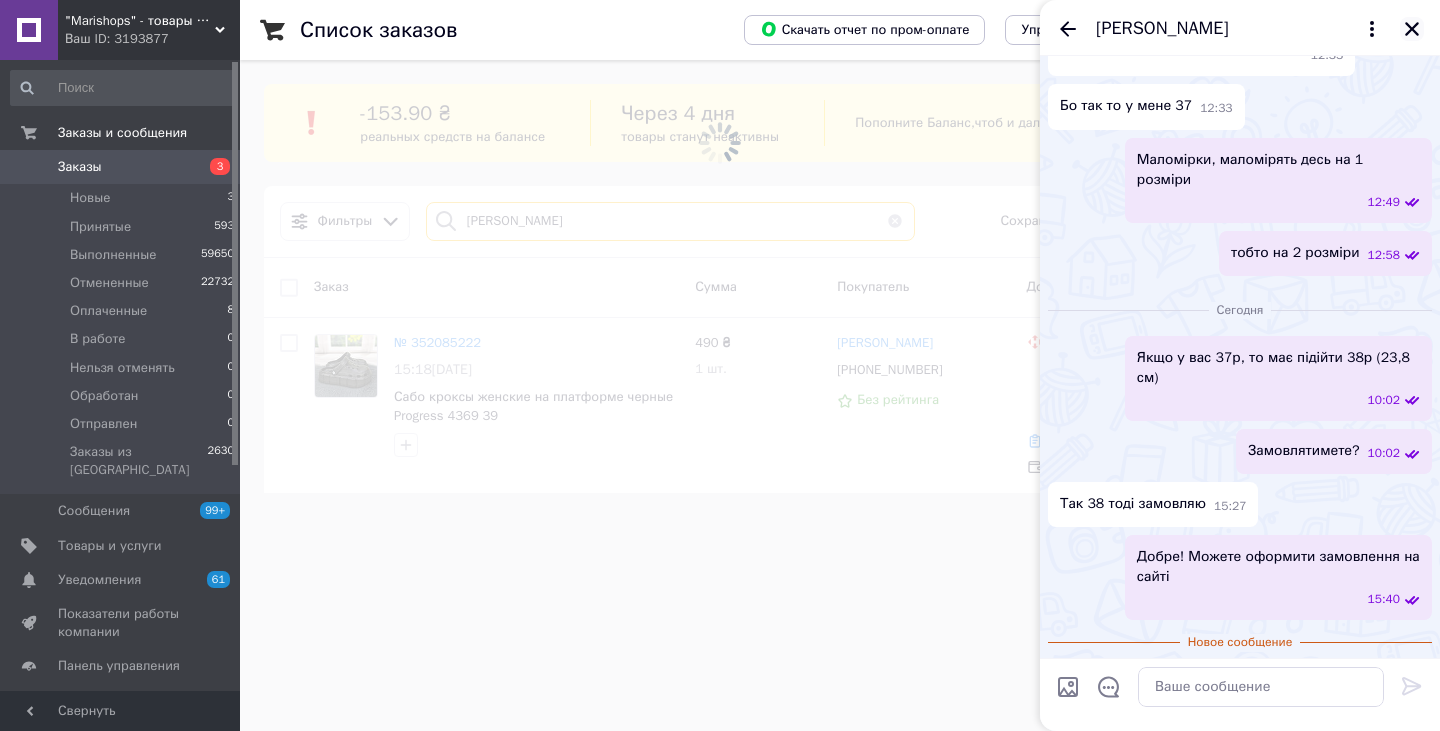 type on "Врубель" 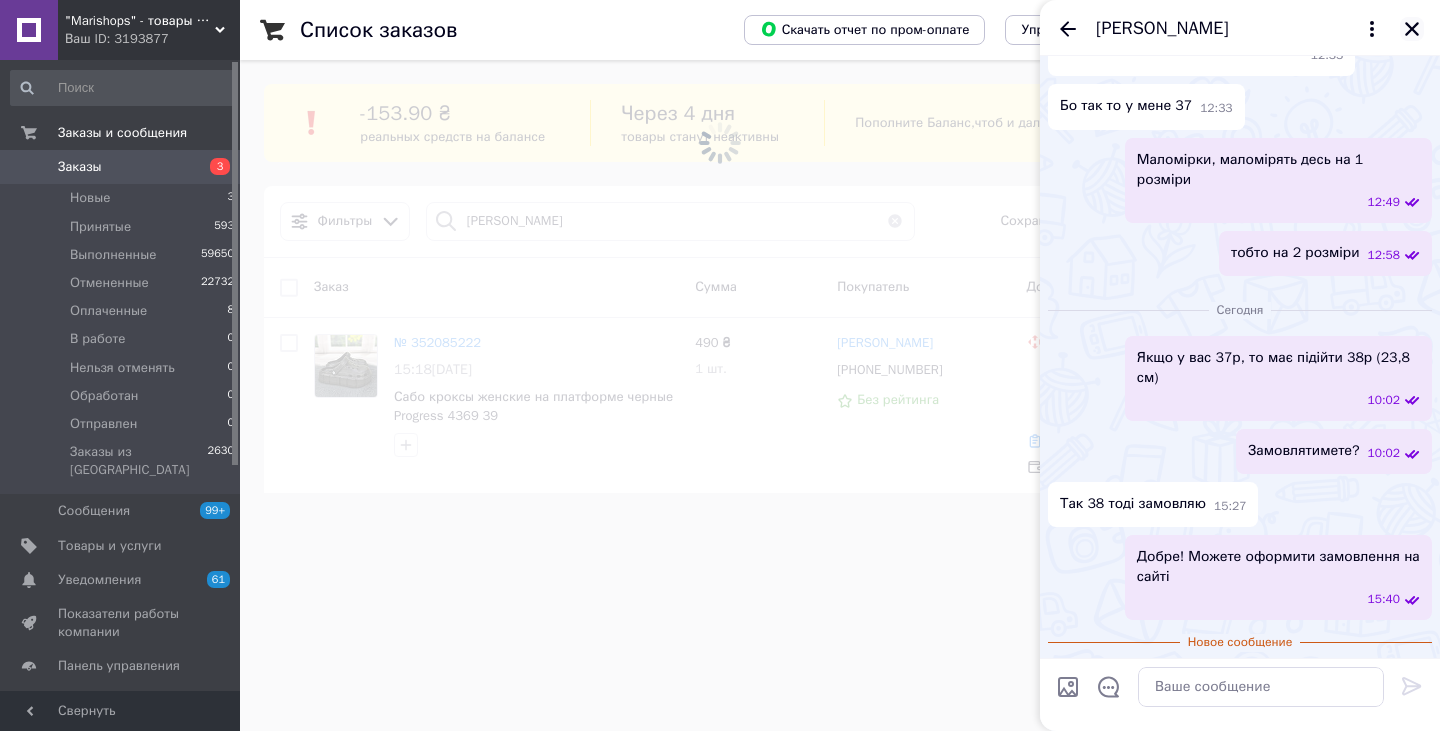 click 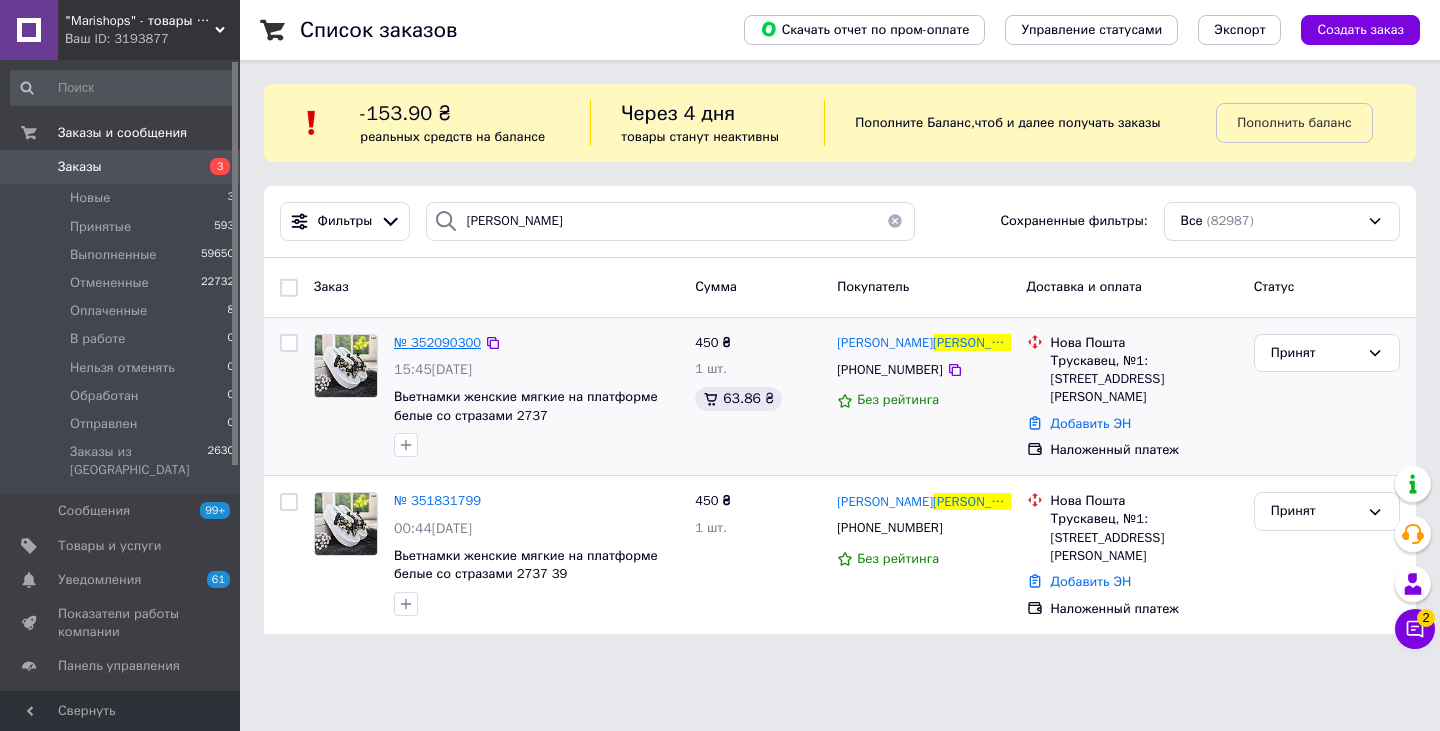 click on "№ 352090300" at bounding box center [437, 342] 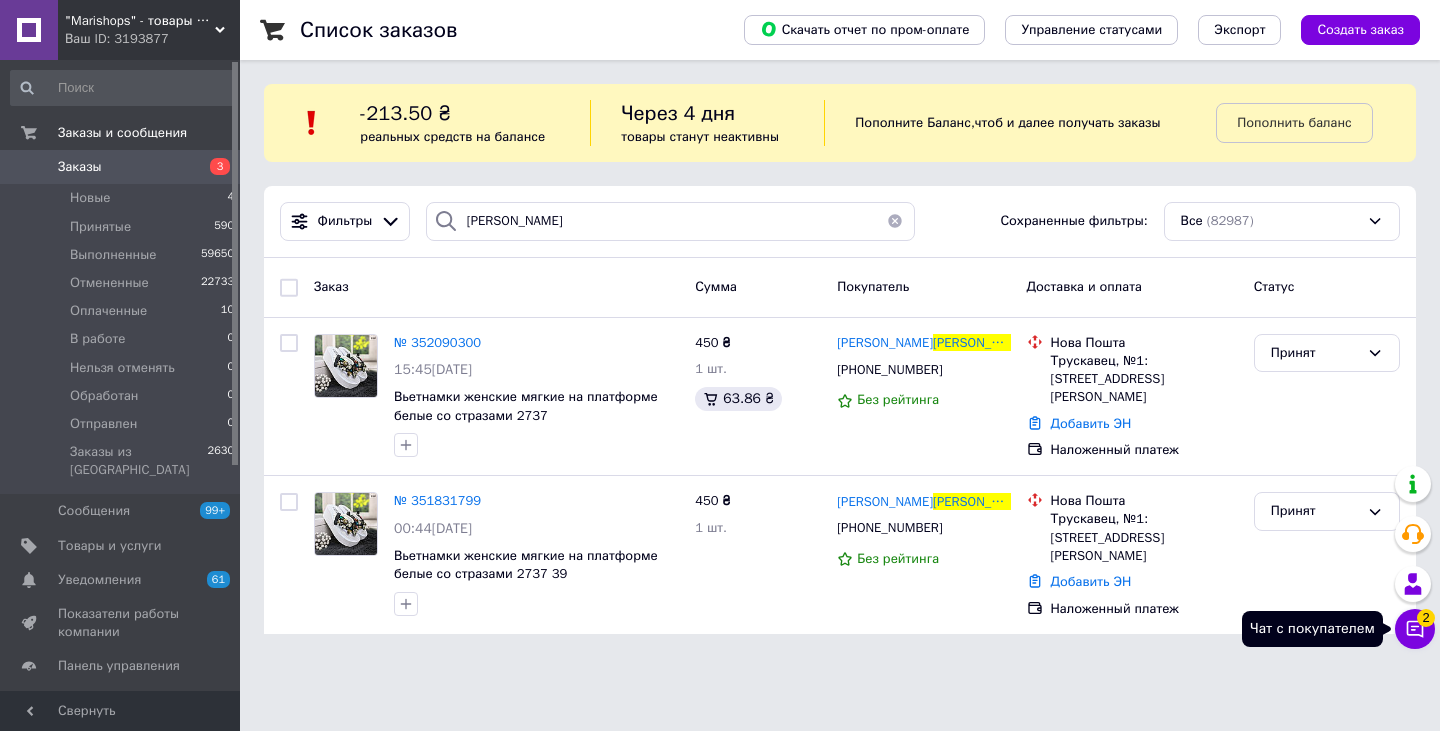 click on "Чат с покупателем 2" at bounding box center (1415, 629) 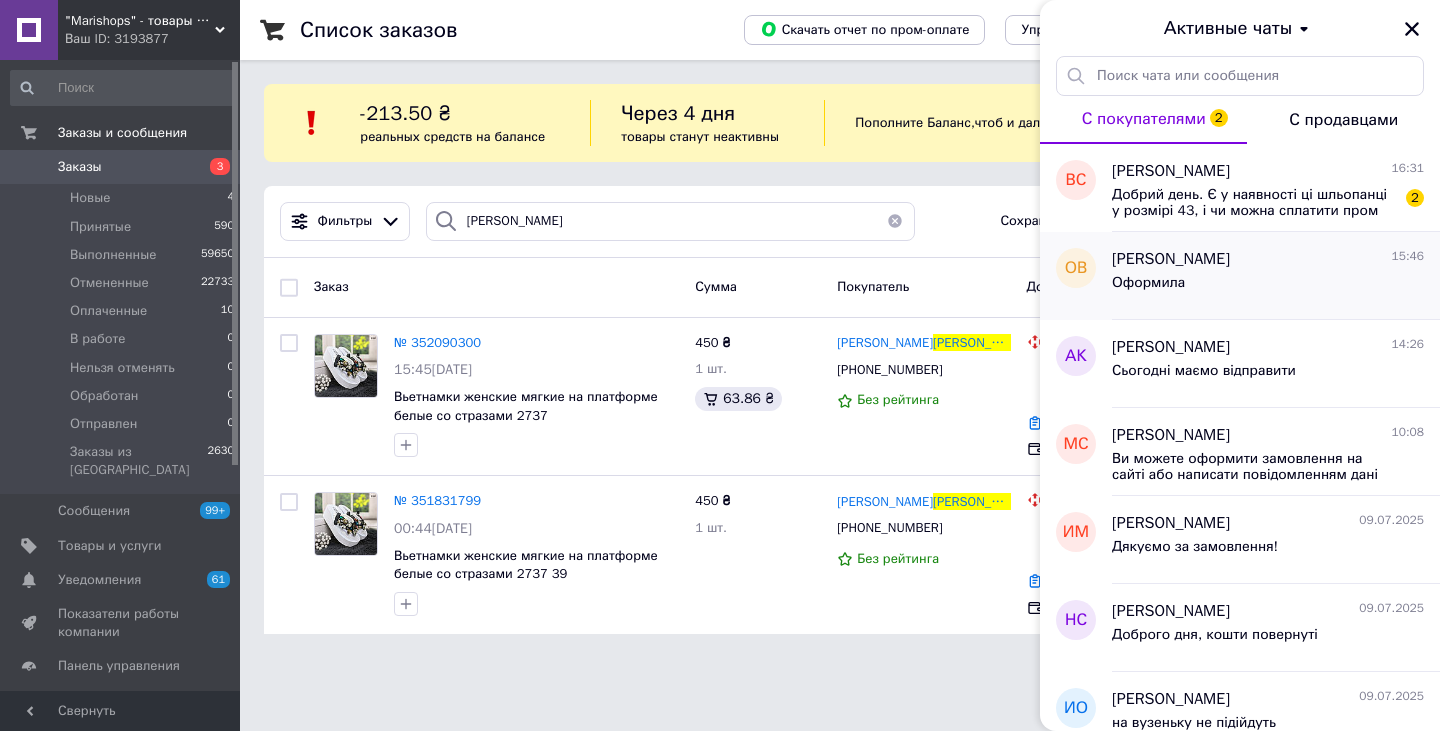 click on "Оформила" at bounding box center (1268, 287) 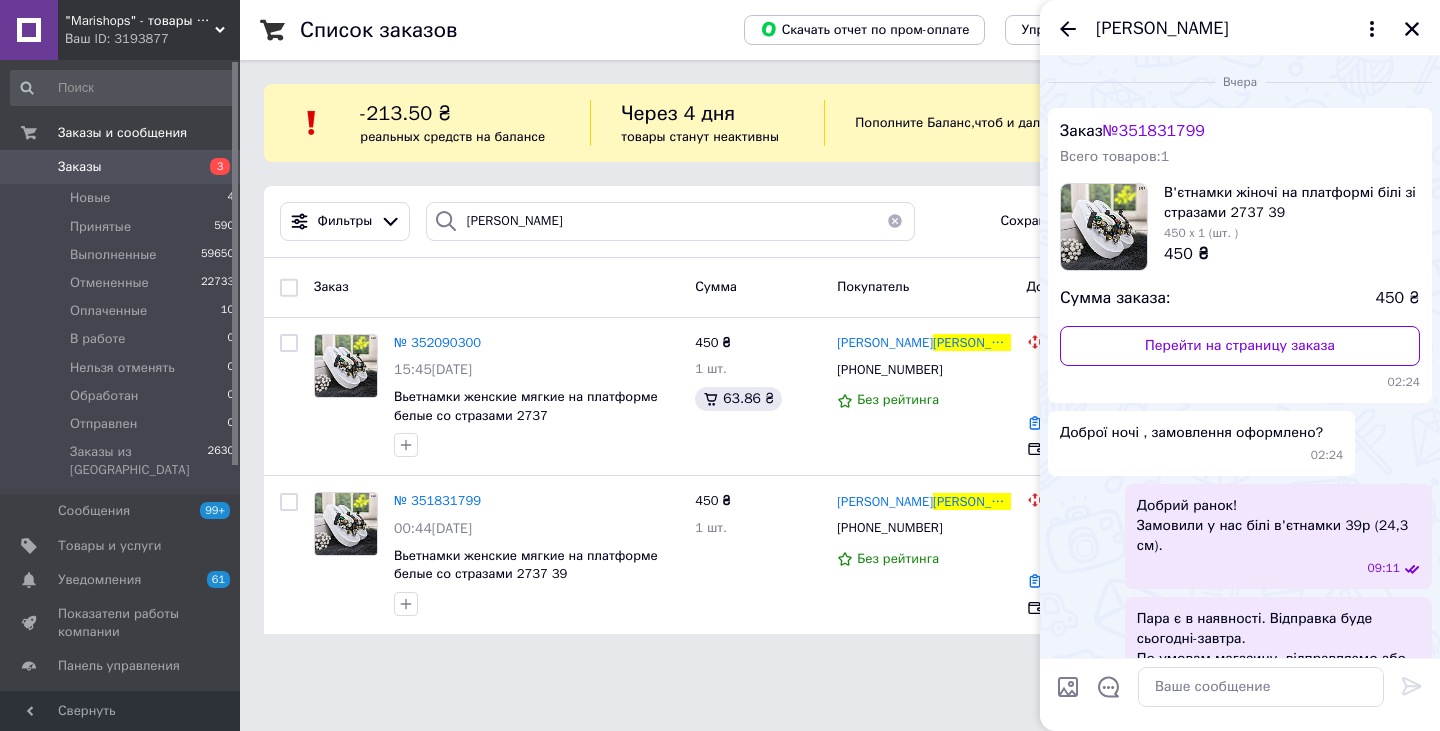 scroll, scrollTop: 743, scrollLeft: 0, axis: vertical 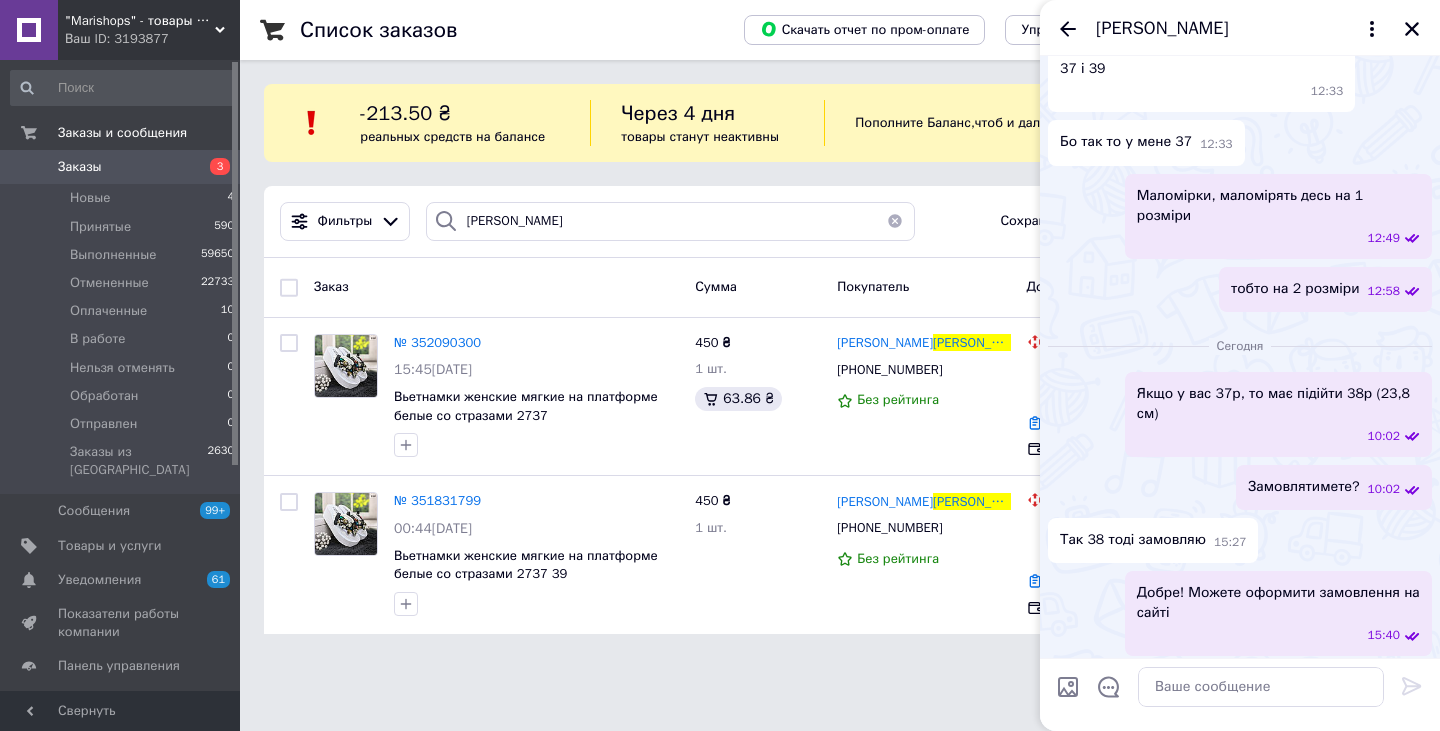 click at bounding box center (1261, 687) 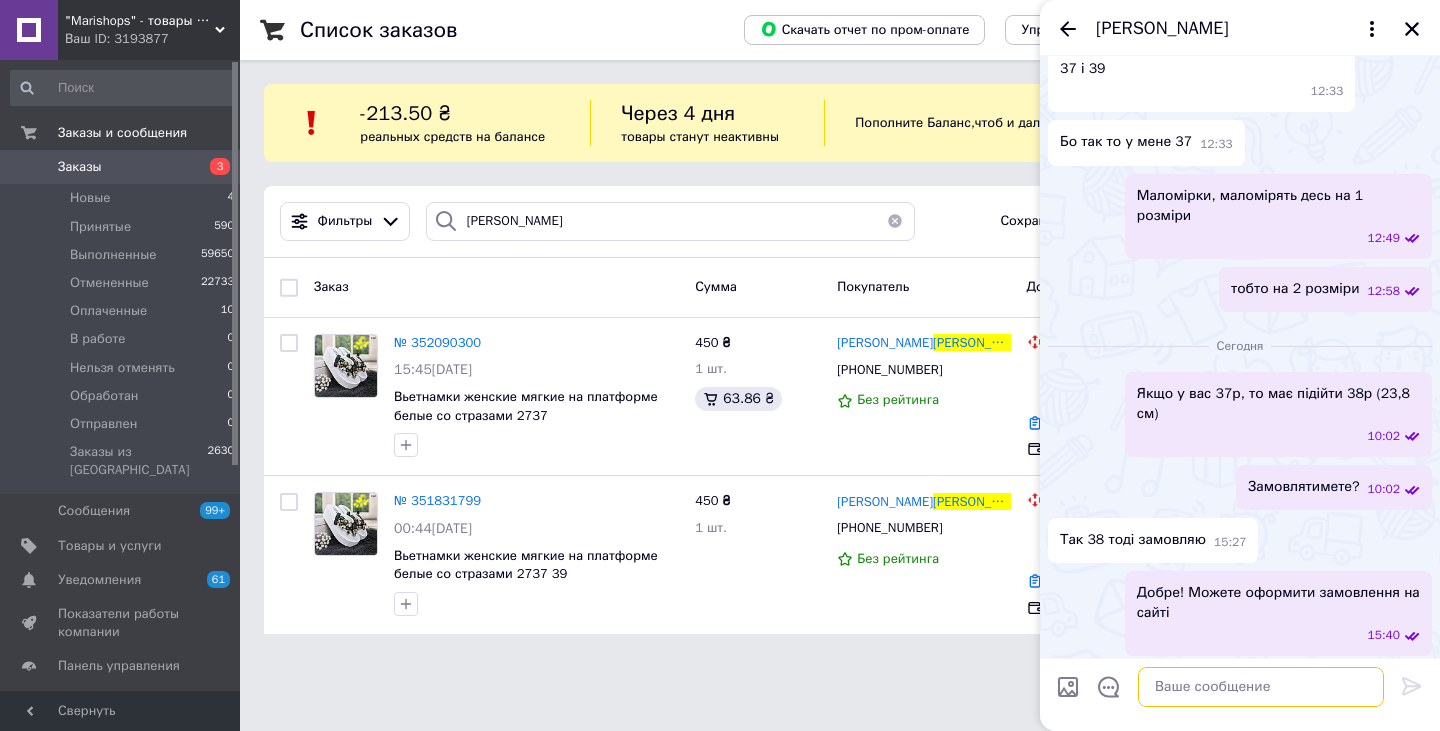 click at bounding box center [1261, 687] 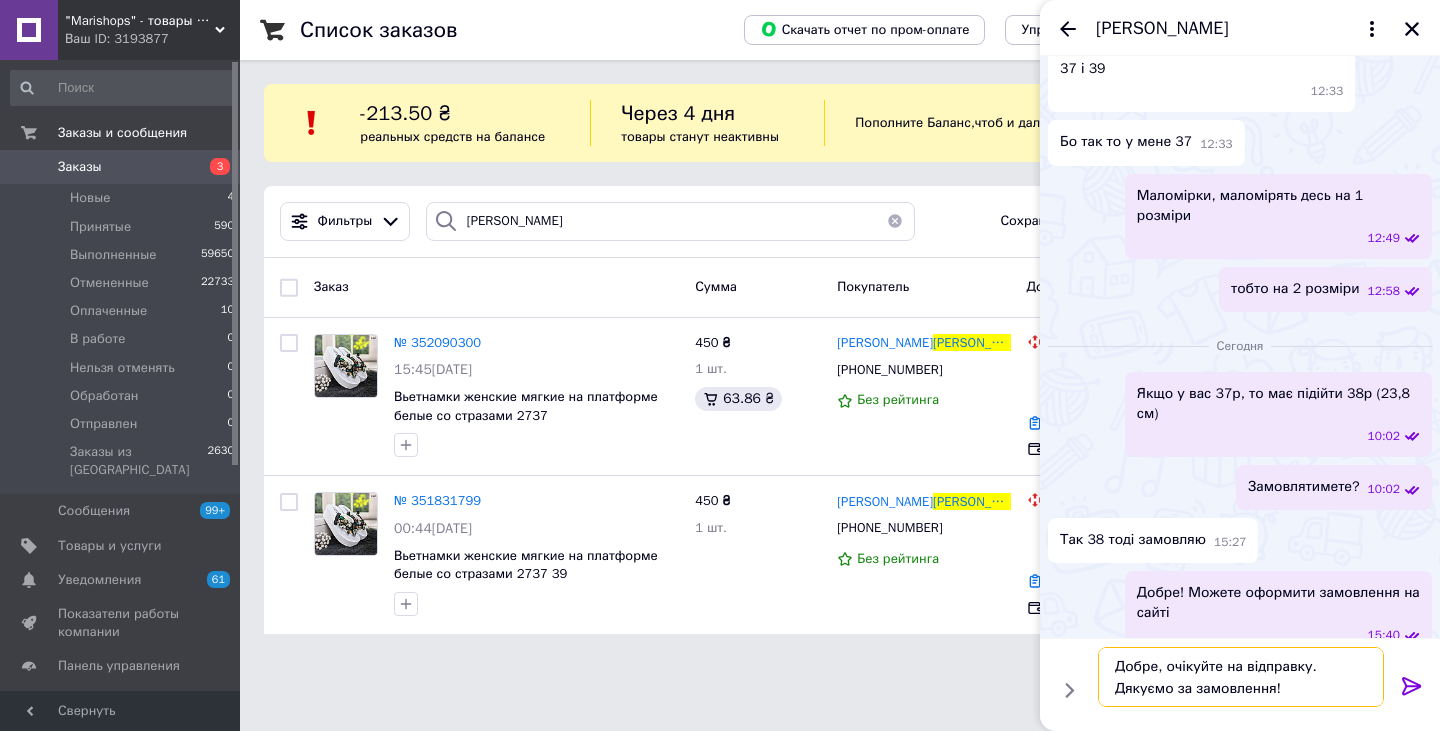 click on "Добре, очікуйте на відправку.
Дякуємо за замовлення!" at bounding box center (1241, 677) 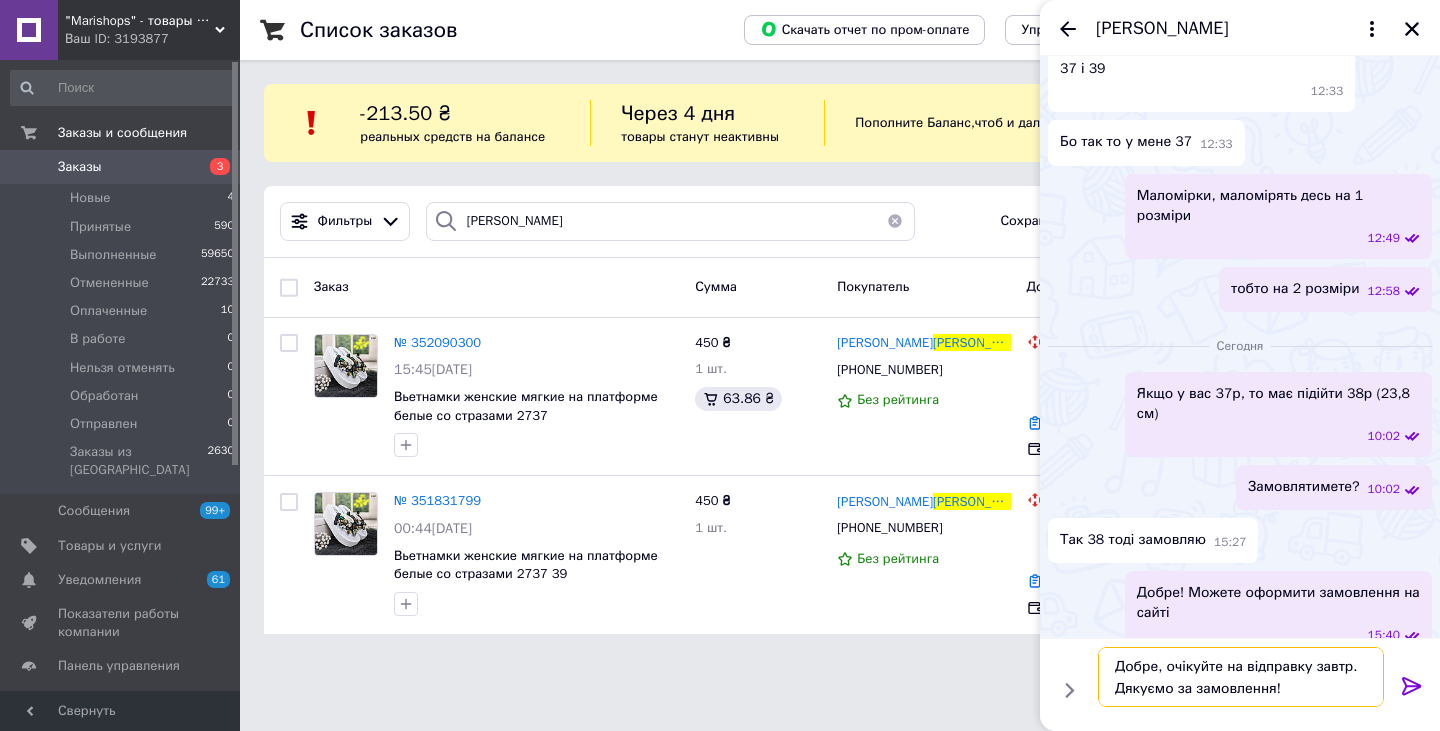 type on "Добре, очікуйте на відправку завтра.
Дякуємо за замовлення!" 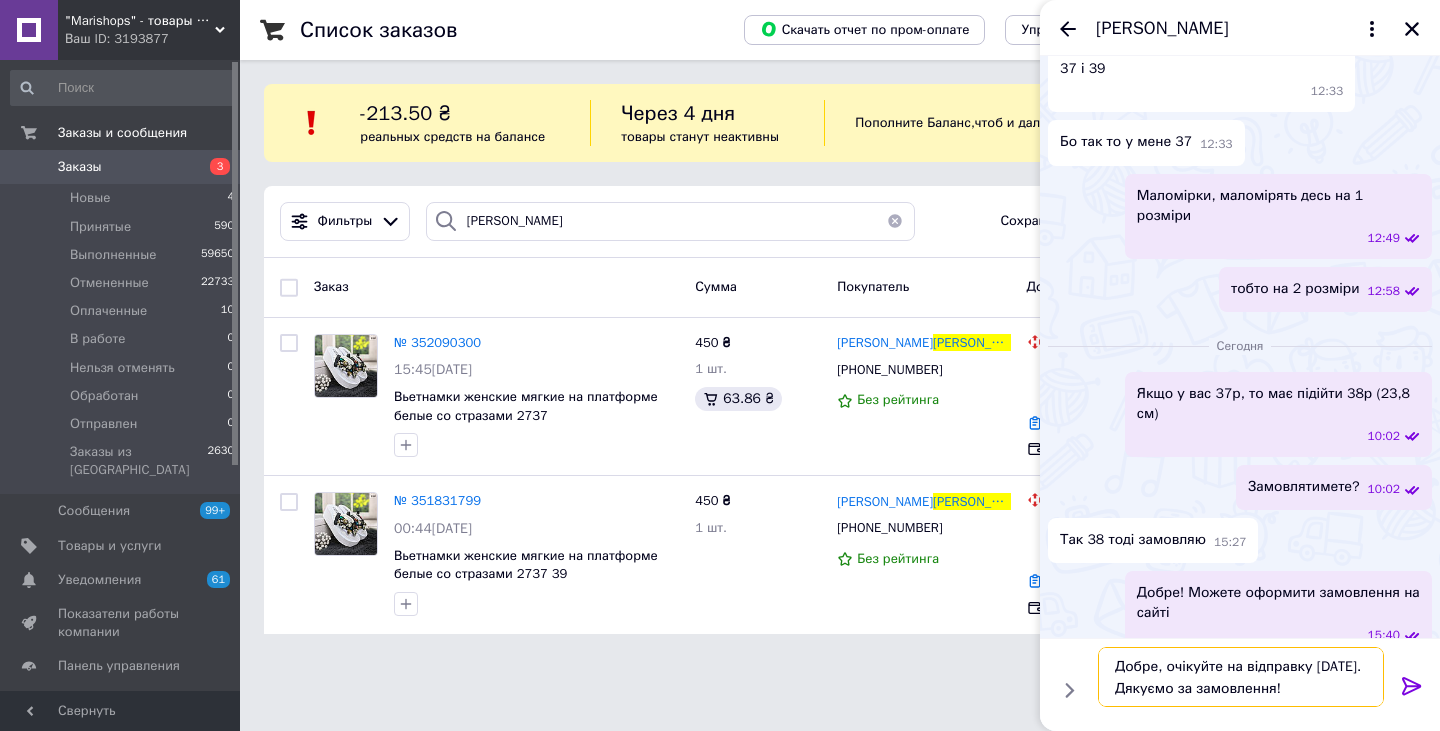 type 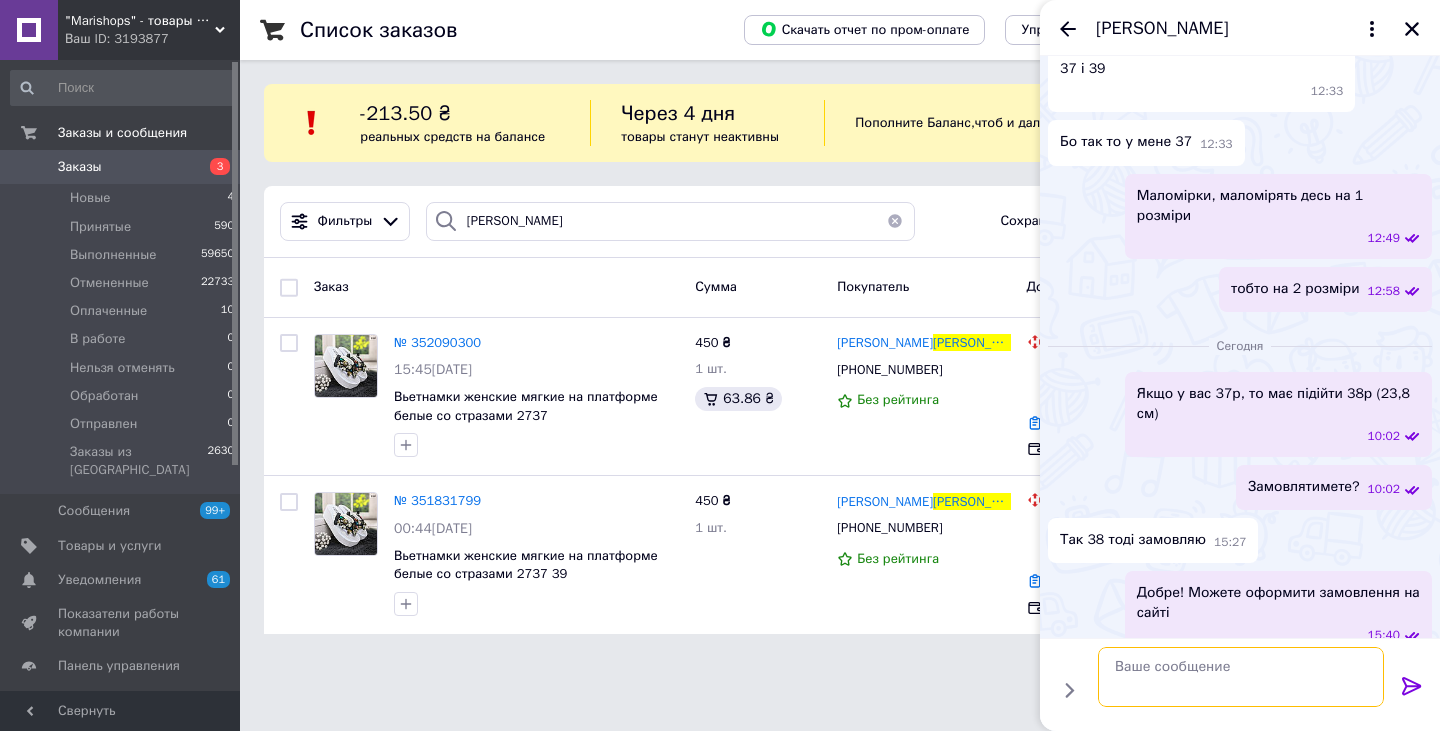 scroll, scrollTop: 836, scrollLeft: 0, axis: vertical 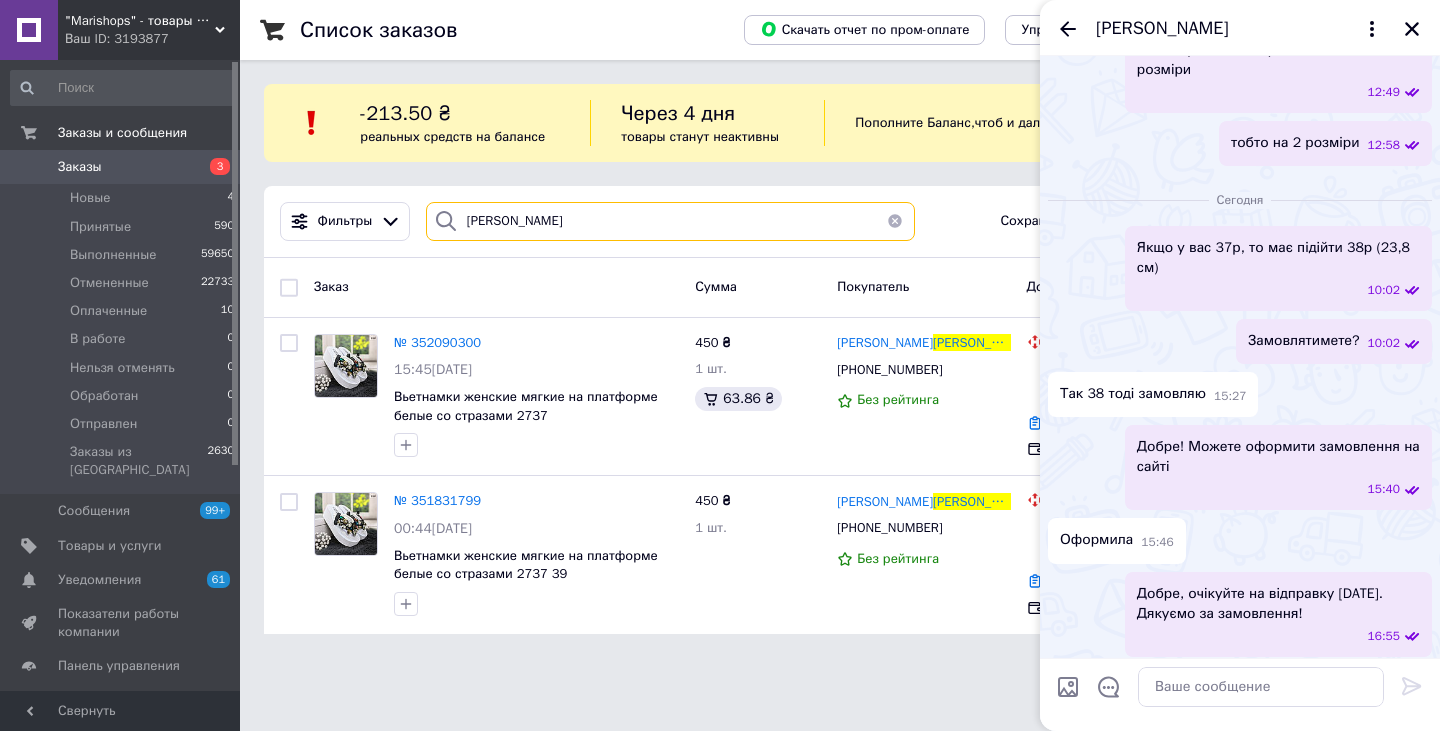 click on "Врубель" at bounding box center [670, 221] 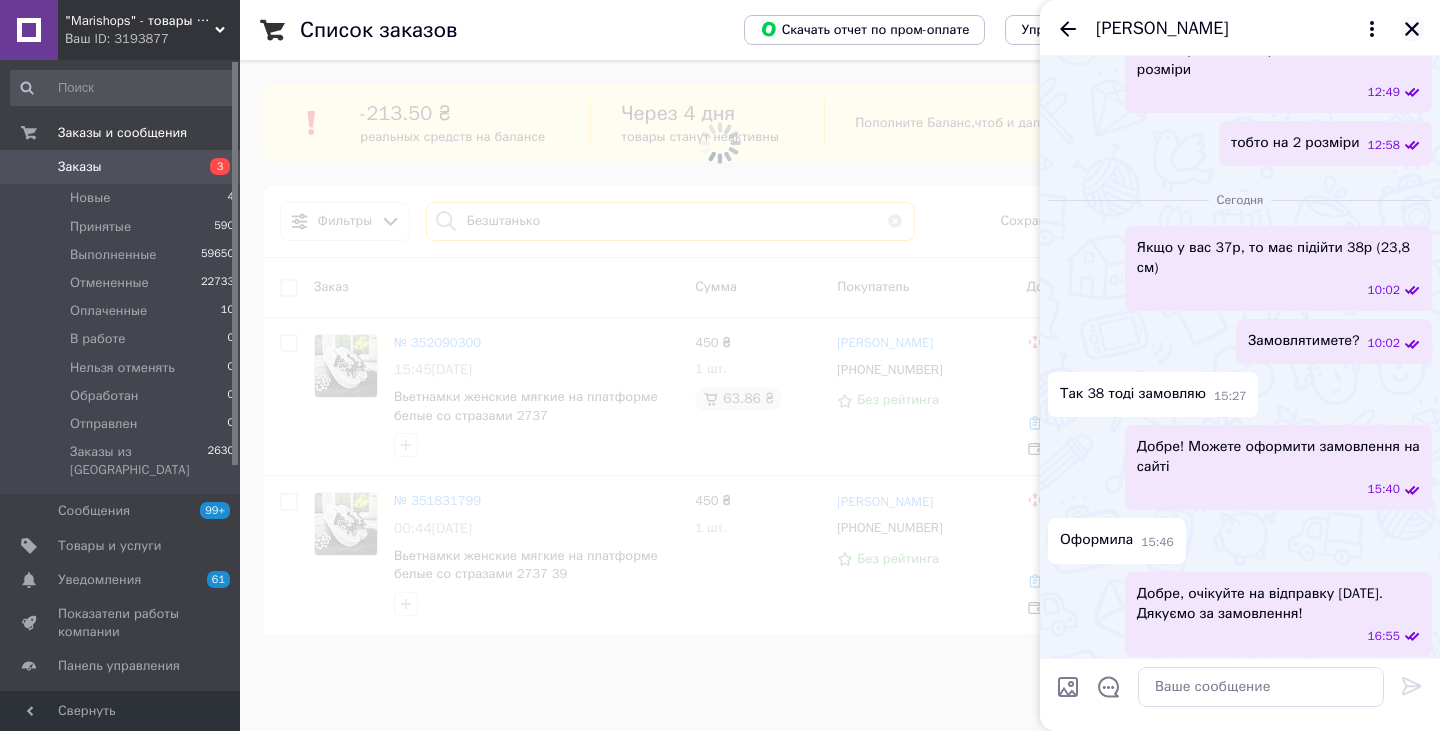 type on "Безштанько" 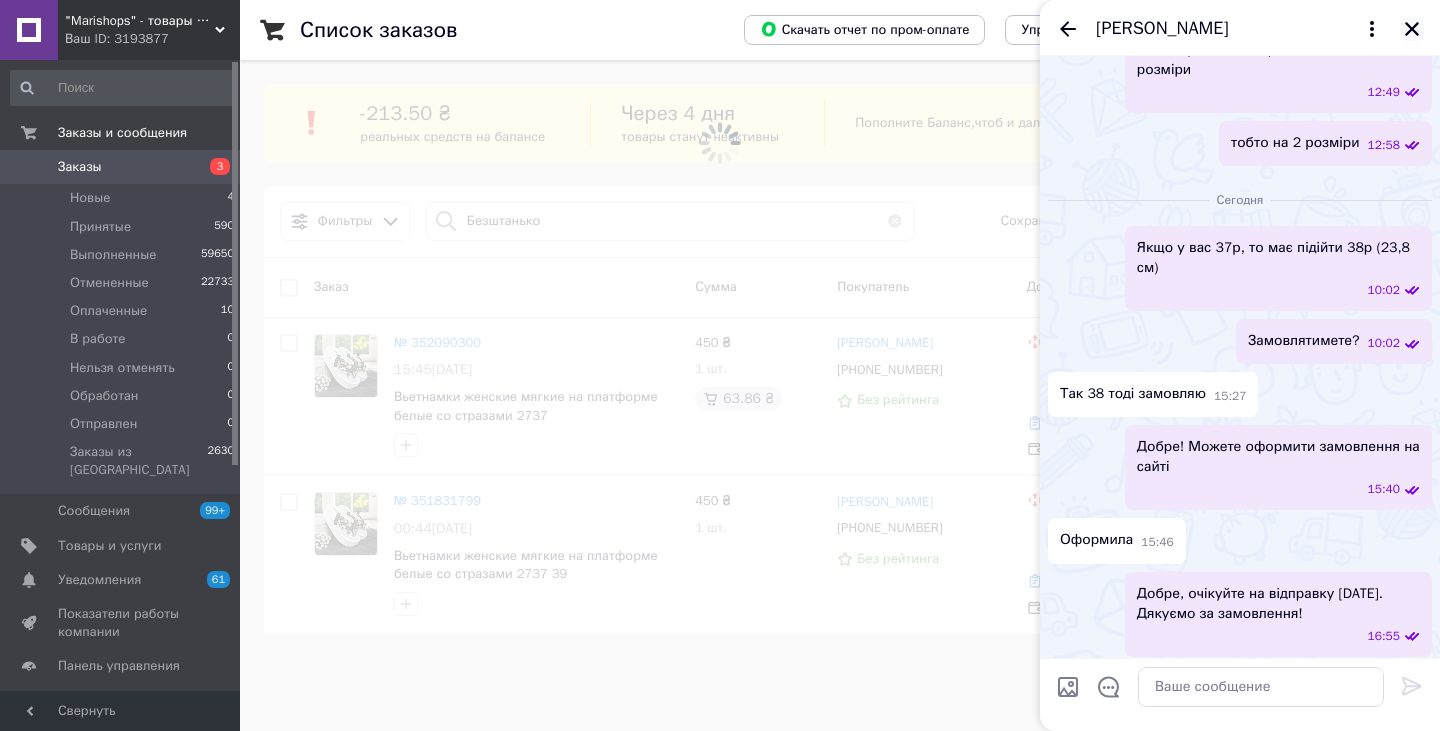 click 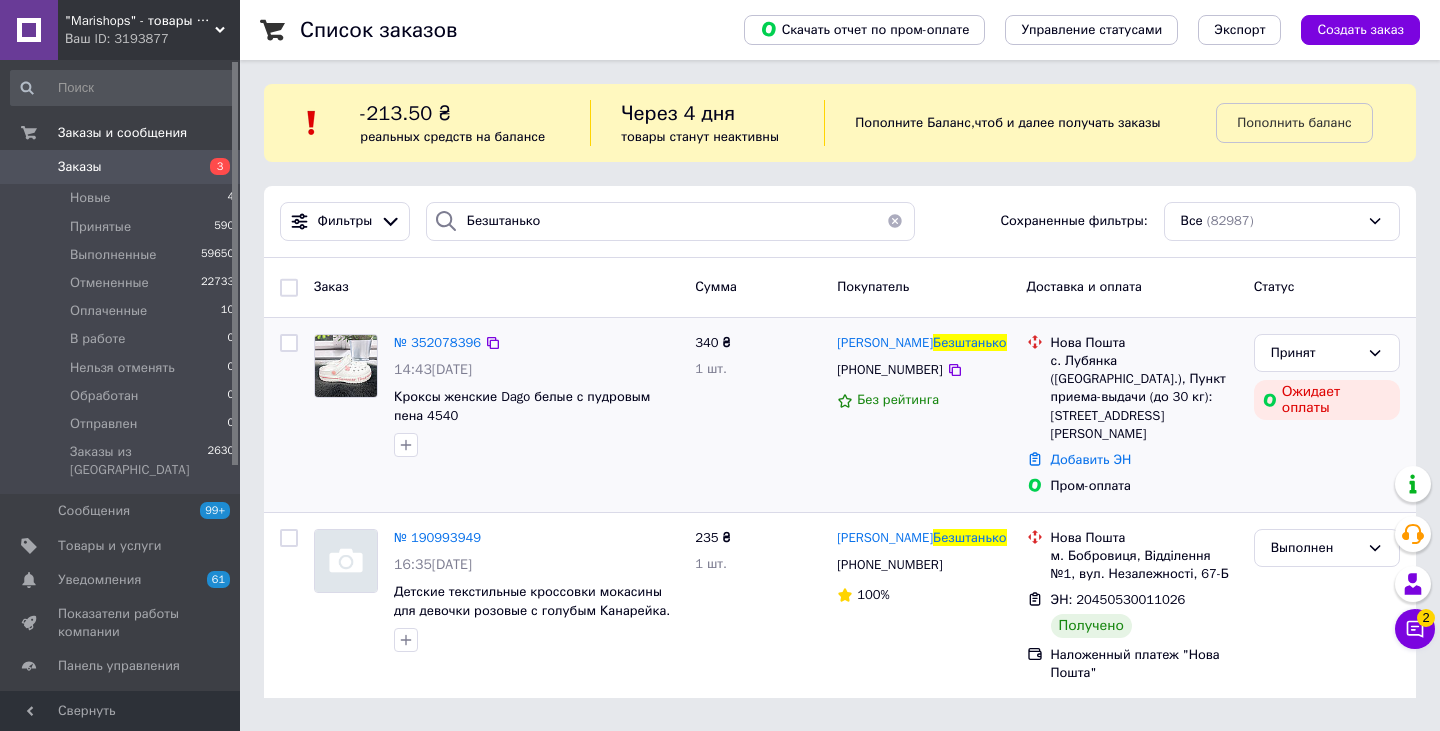 click on "№ 352078396" at bounding box center (437, 343) 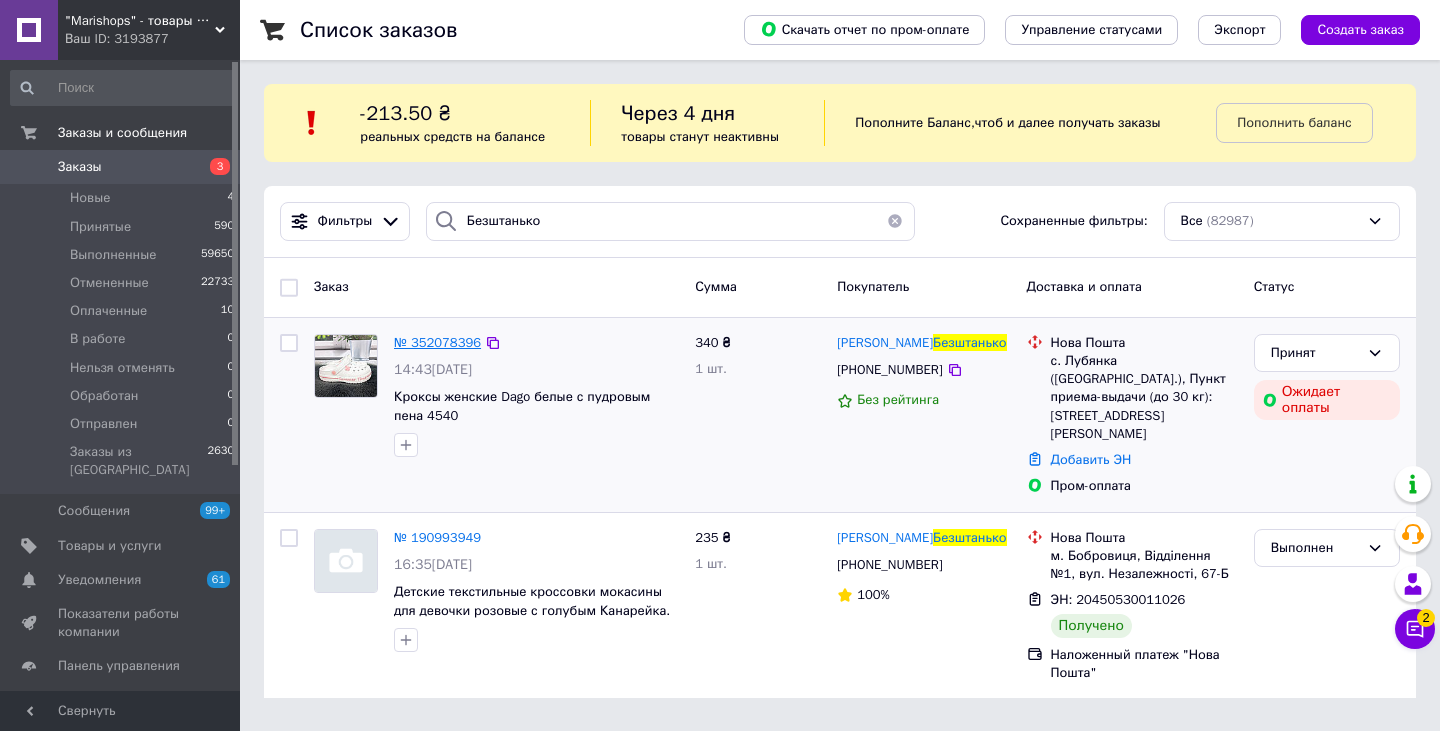 click on "№ 352078396" at bounding box center (437, 342) 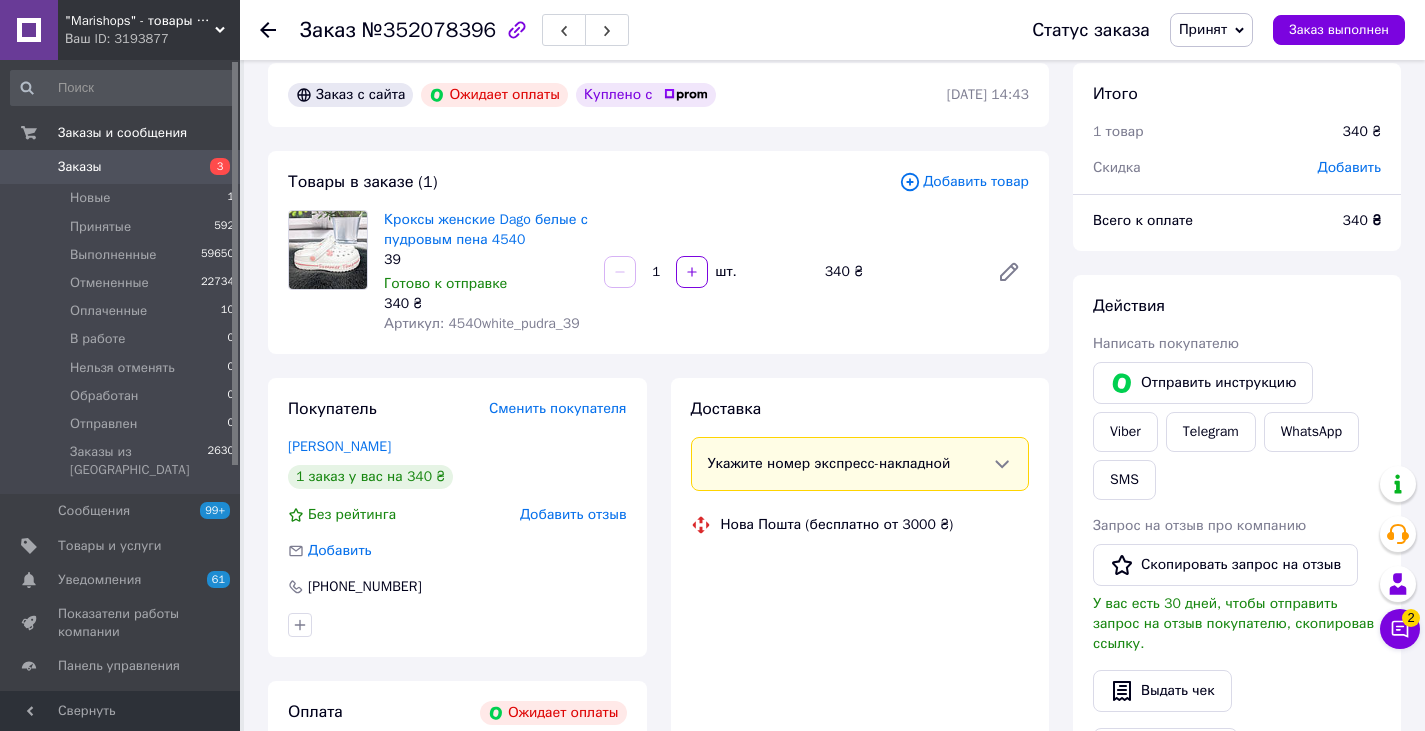 scroll, scrollTop: 500, scrollLeft: 0, axis: vertical 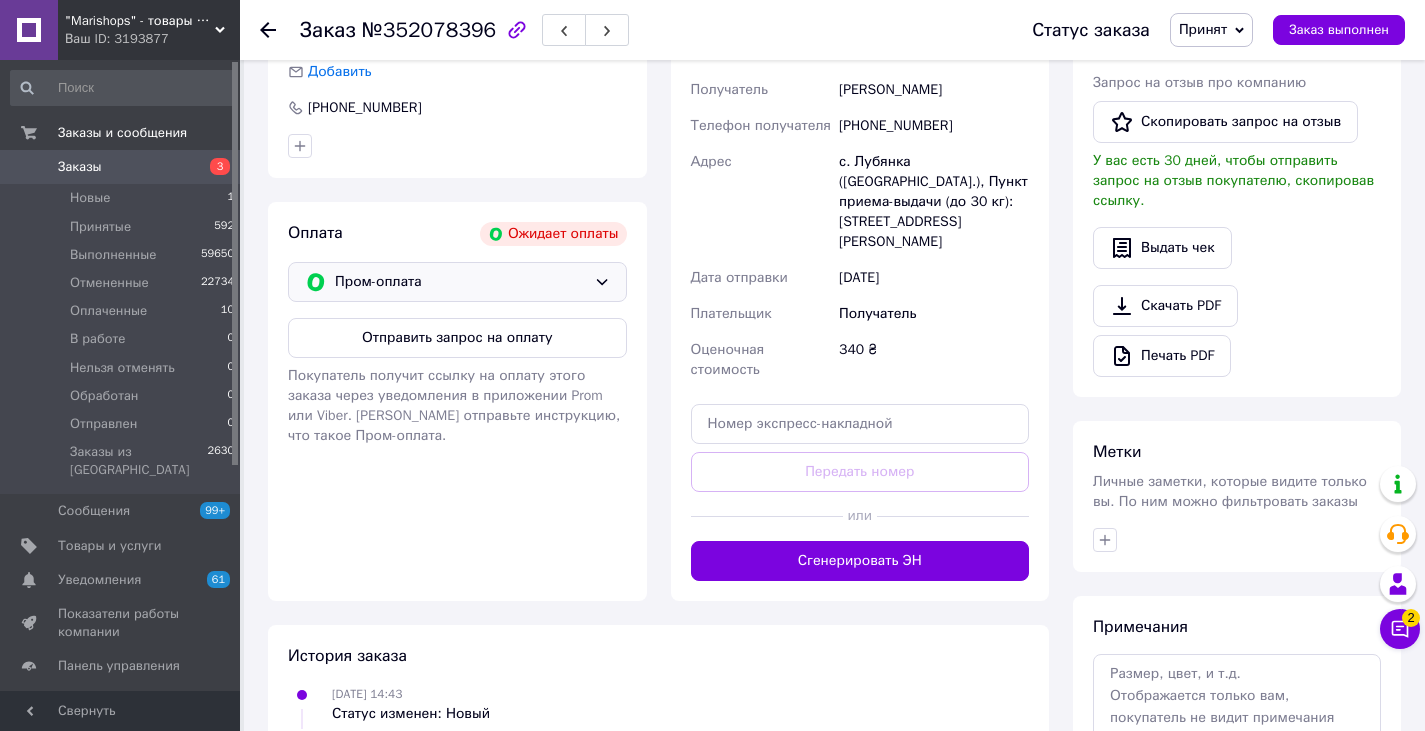click on "Пром-оплата" at bounding box center [460, 282] 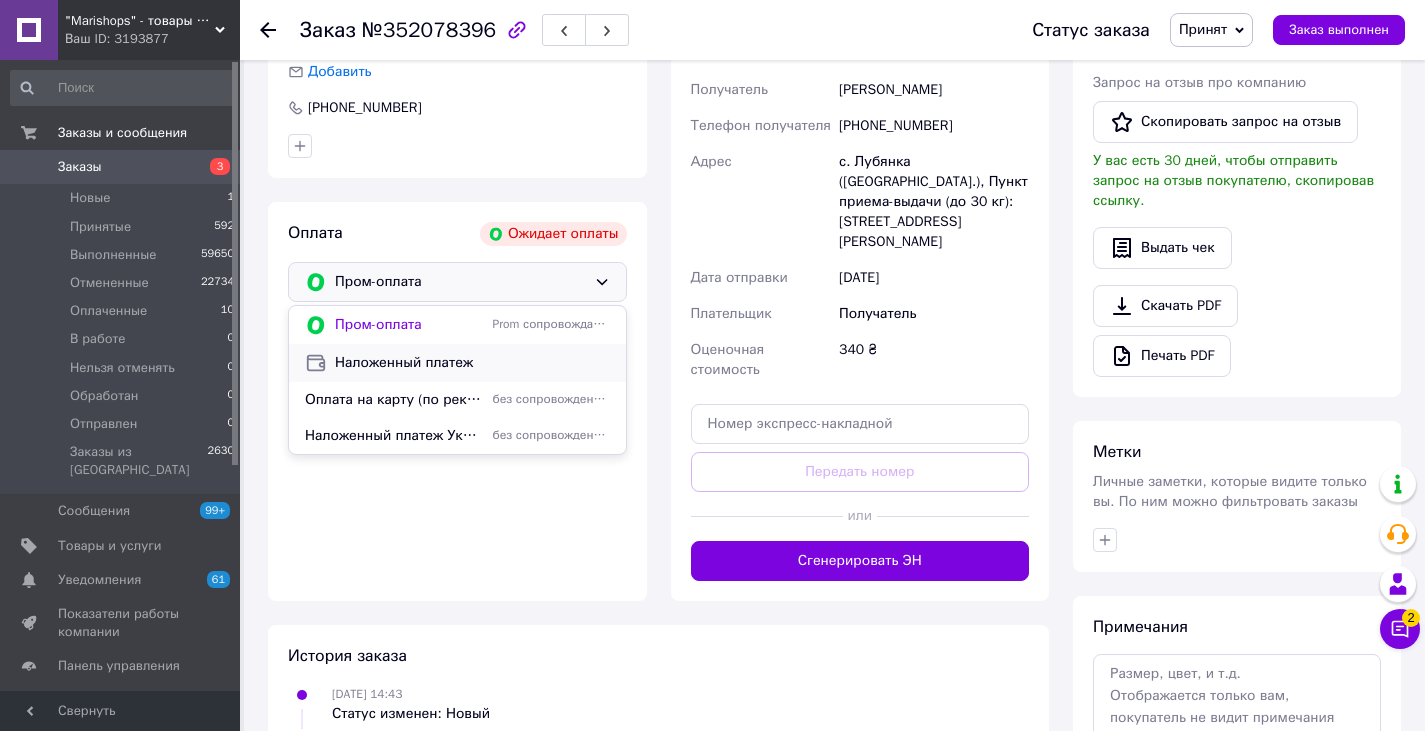 click on "Наложенный платеж" at bounding box center [457, 363] 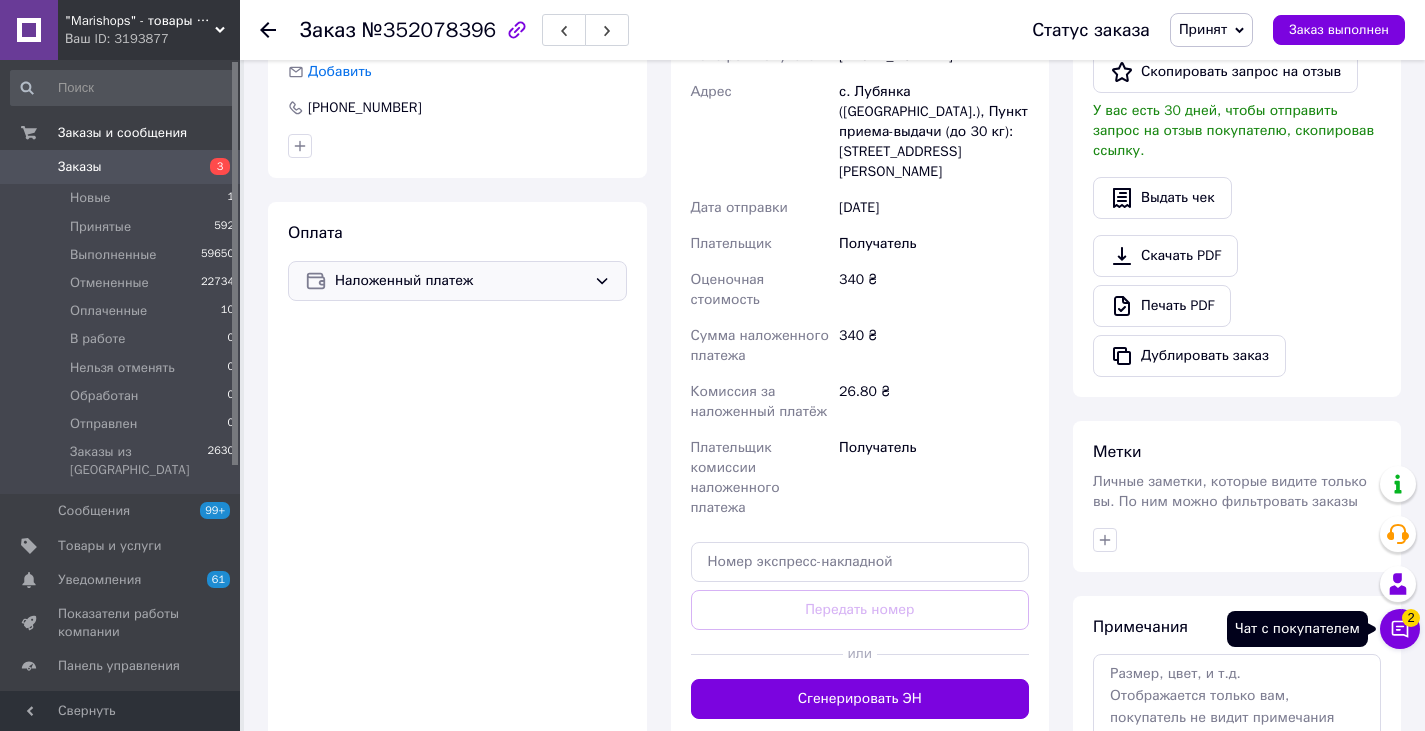click on "Чат с покупателем 2" at bounding box center (1400, 629) 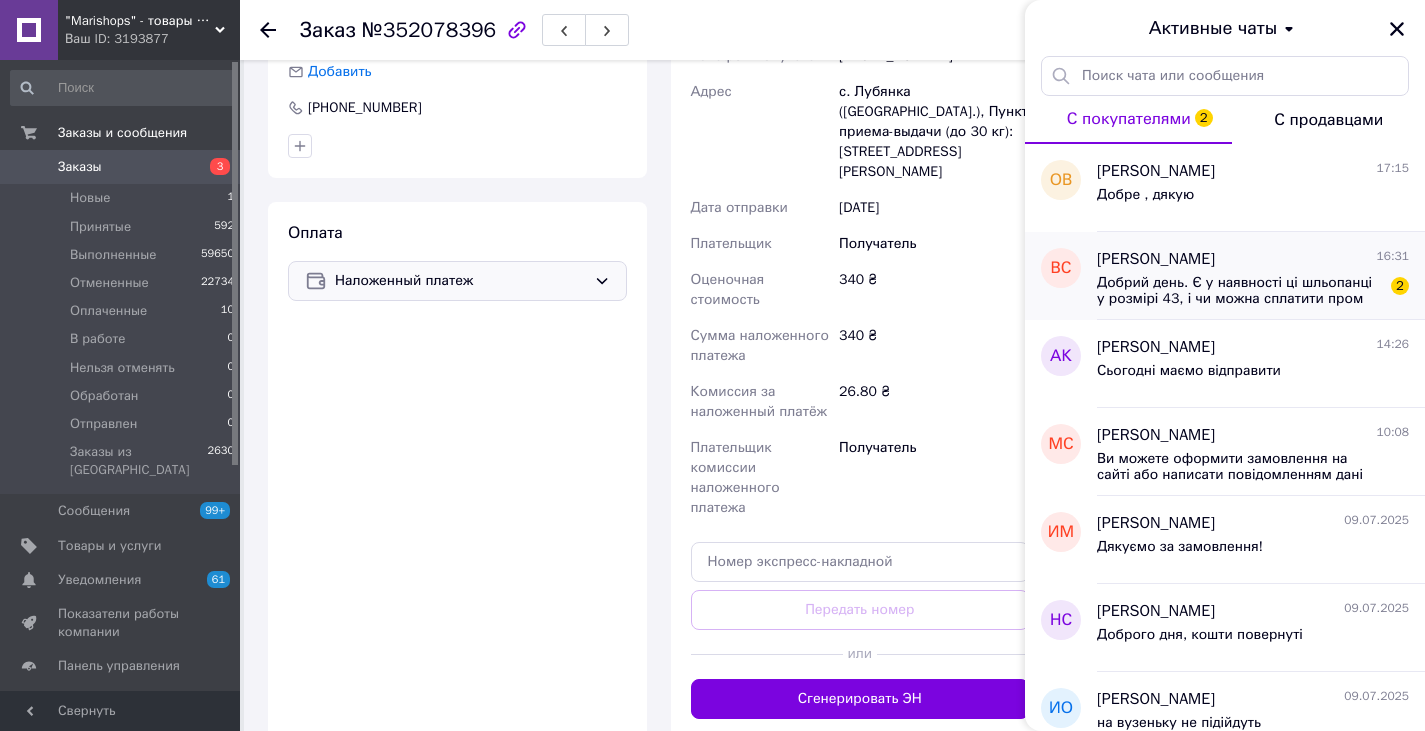 click on "Добрий день. Є у наявності ці шльопанці у розмірі 43, і чи можна сплатити пром оплатою?" at bounding box center (1239, 291) 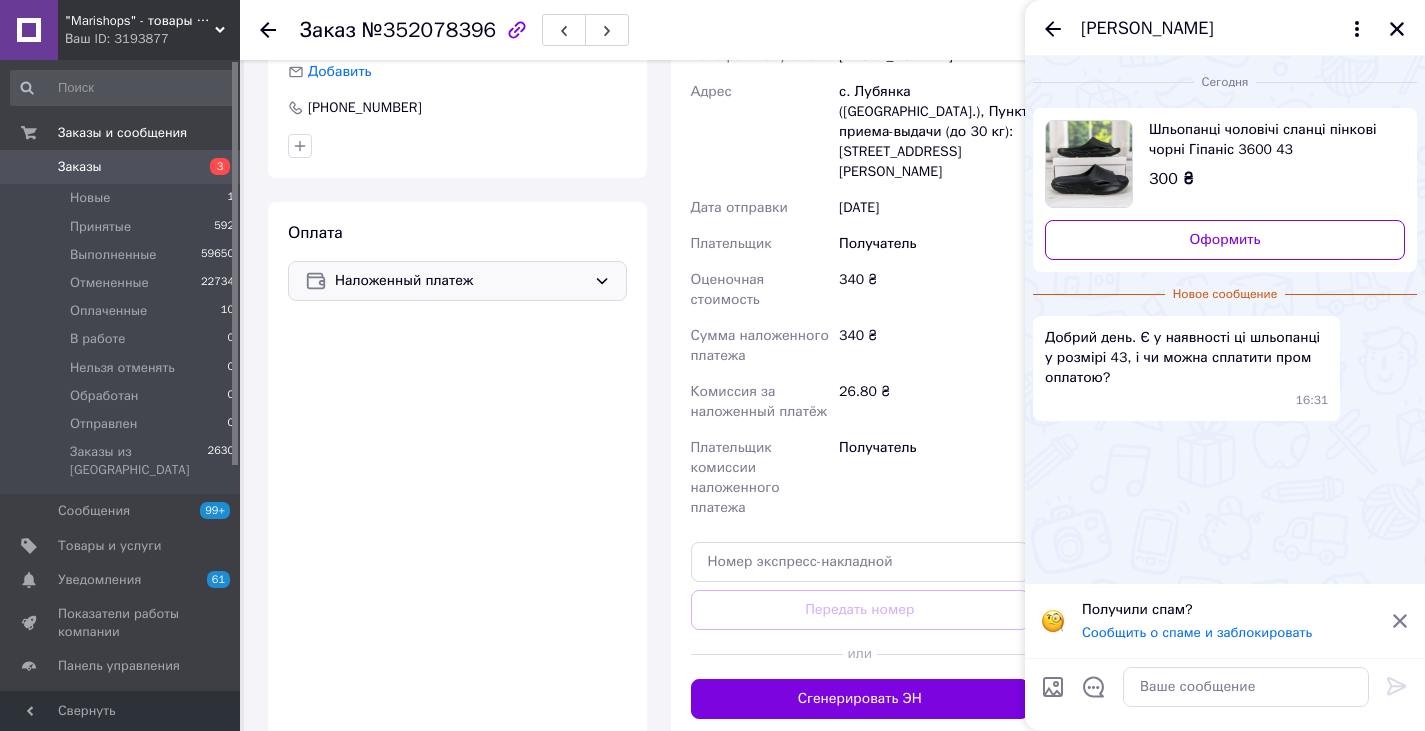 click at bounding box center [1089, 164] 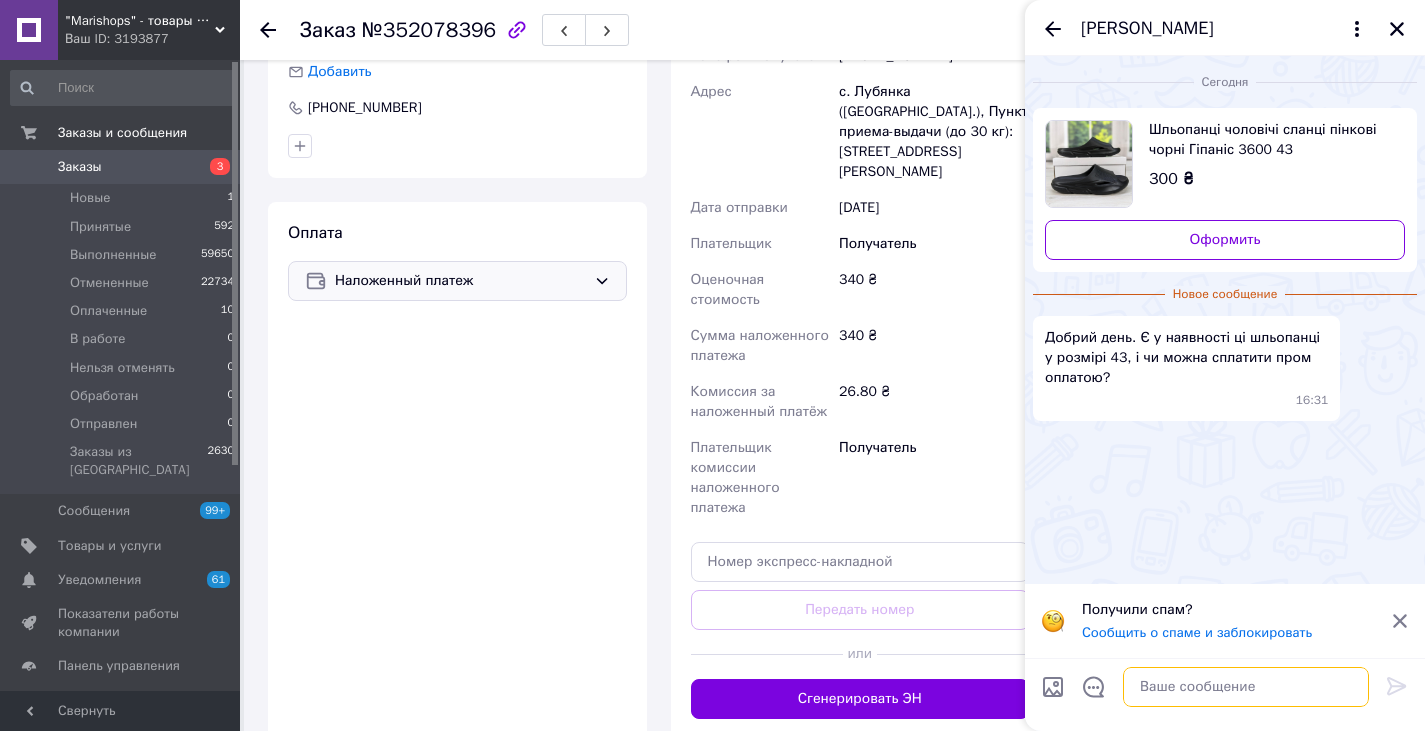 click at bounding box center (1246, 687) 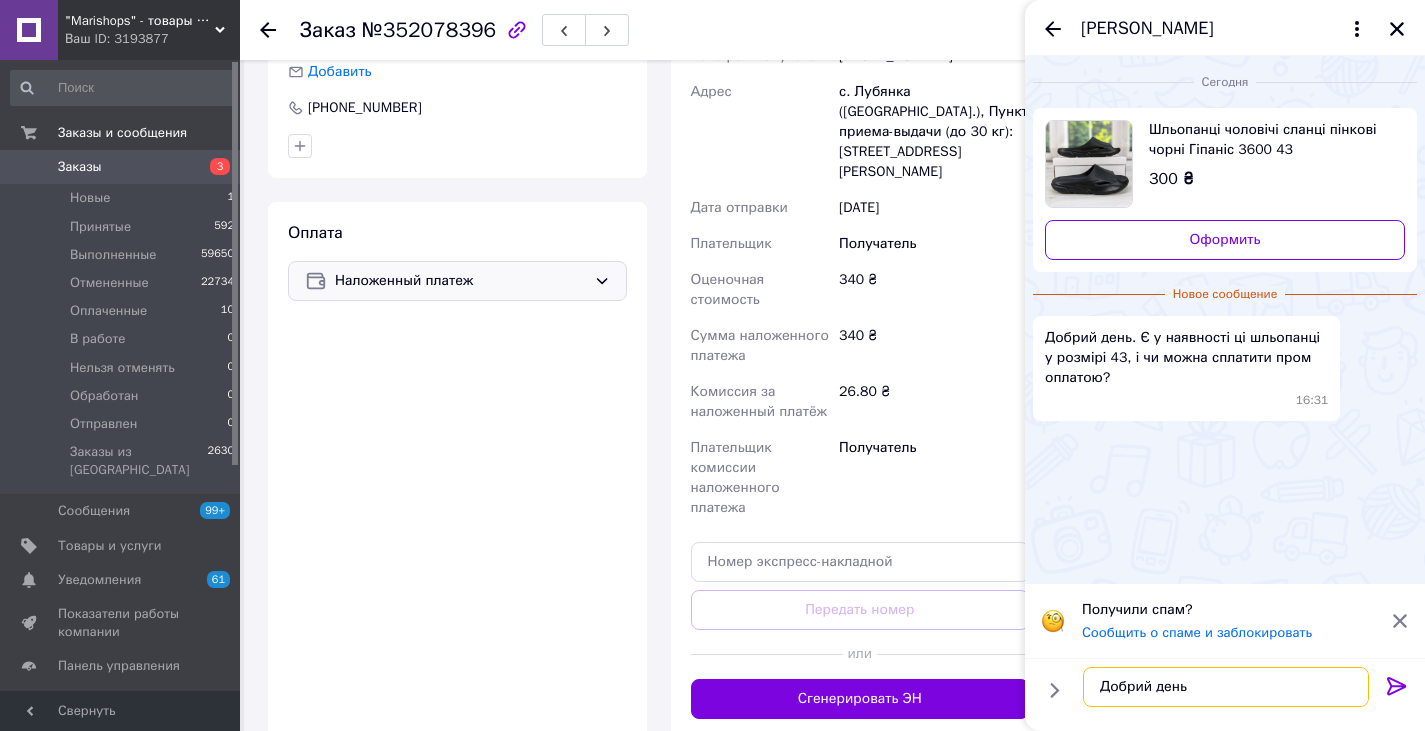 type on "Добрий день!" 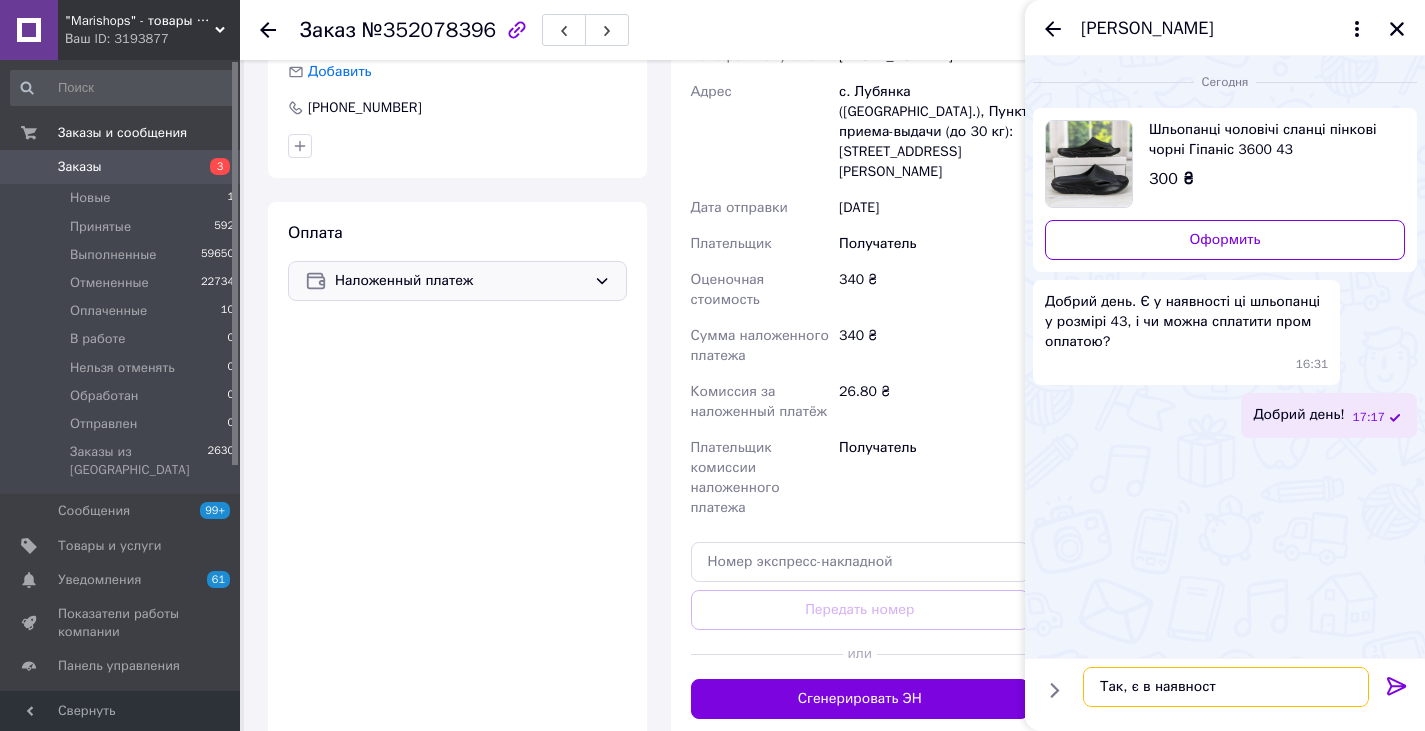 type on "Так, є в наявності" 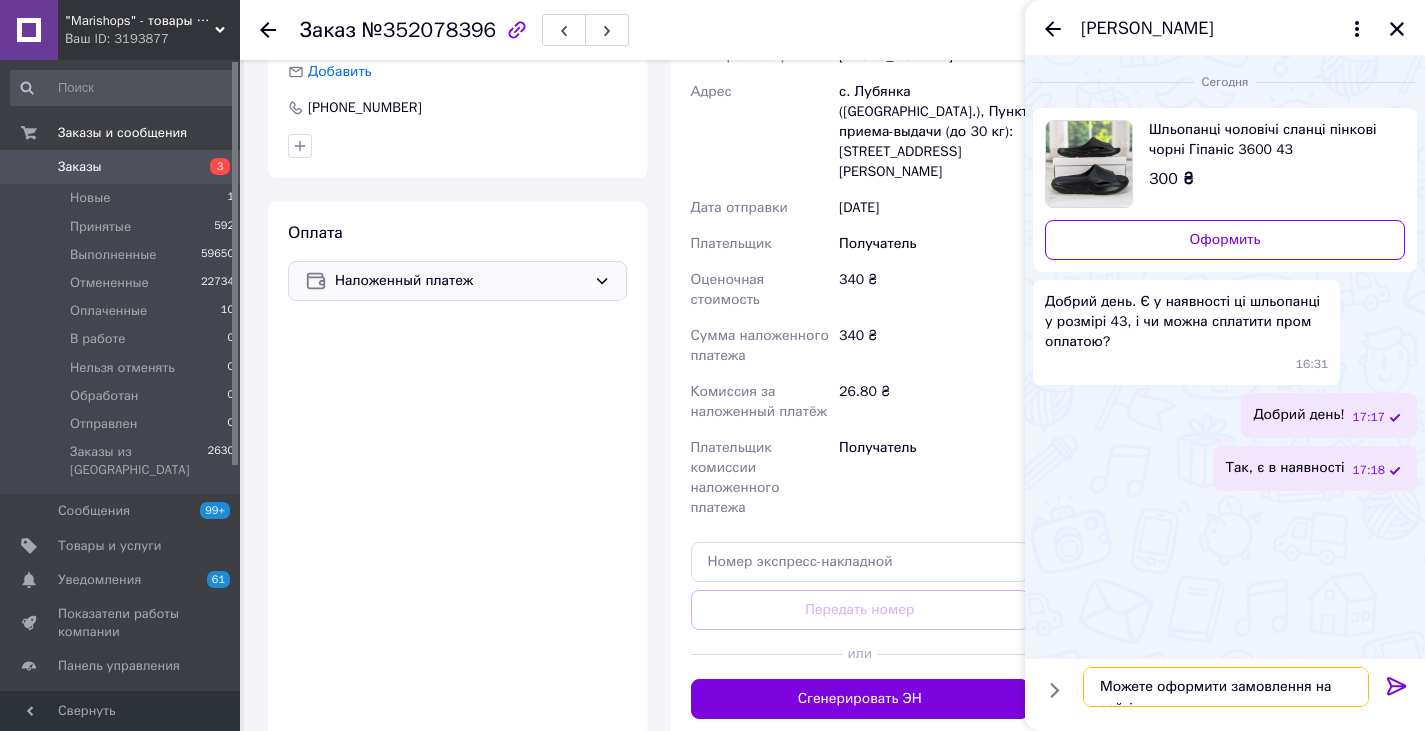scroll, scrollTop: 2, scrollLeft: 0, axis: vertical 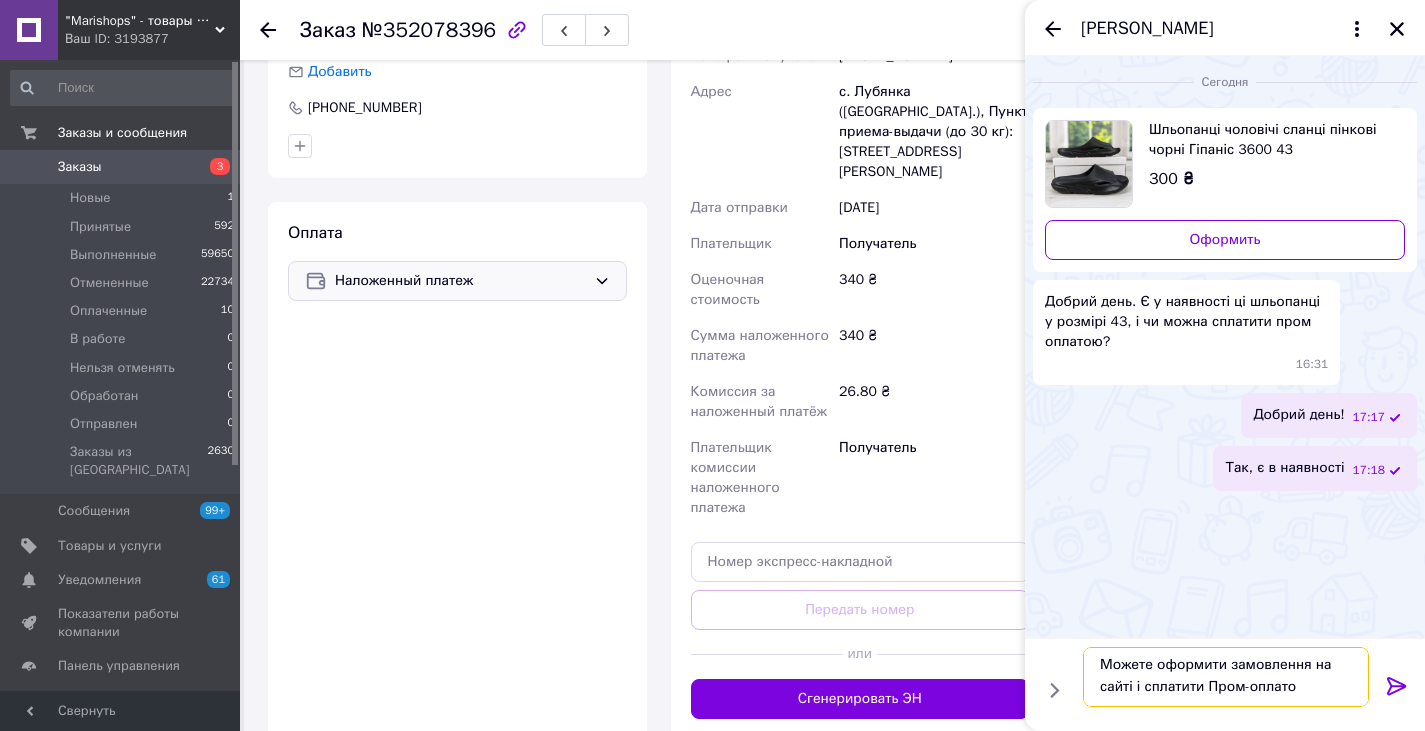 type on "Можете оформити замовлення на сайті і сплатити Пром-оплатою" 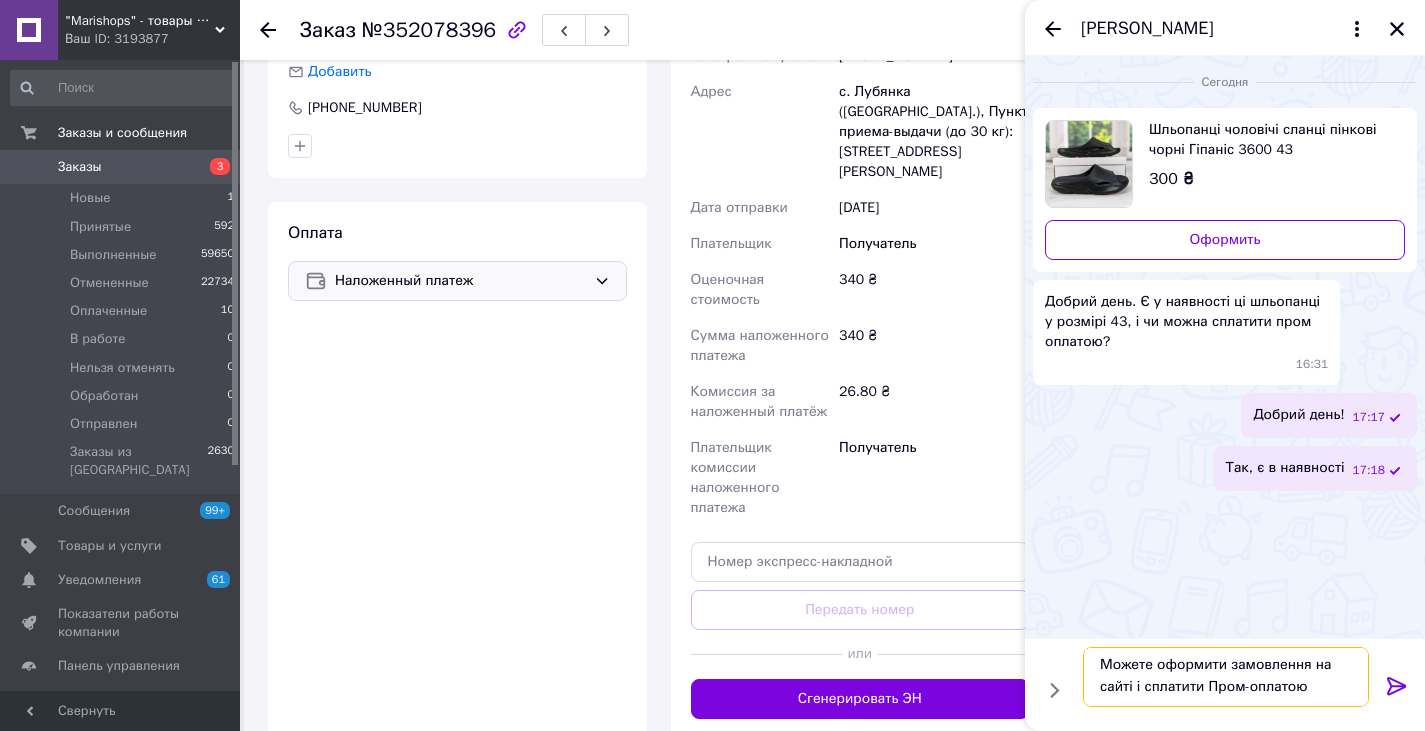 type 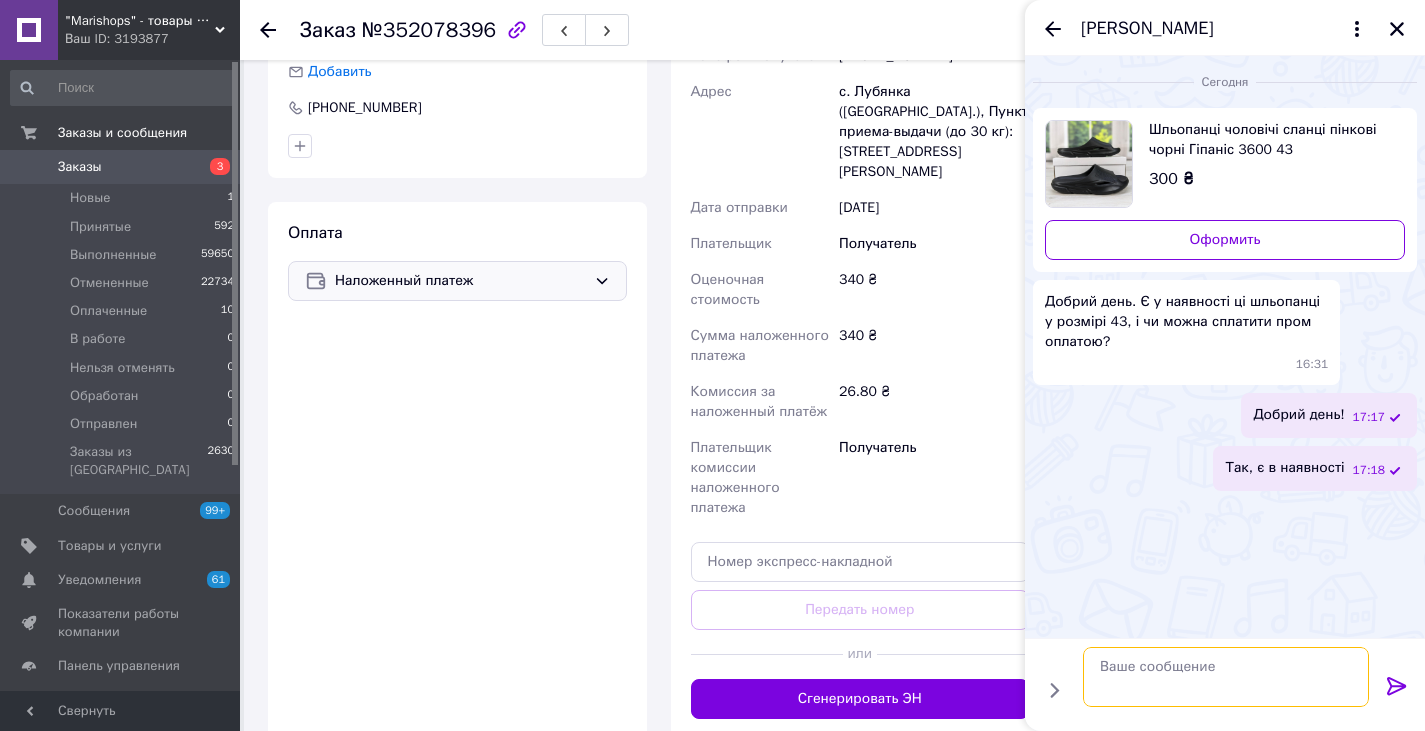 scroll, scrollTop: 0, scrollLeft: 0, axis: both 